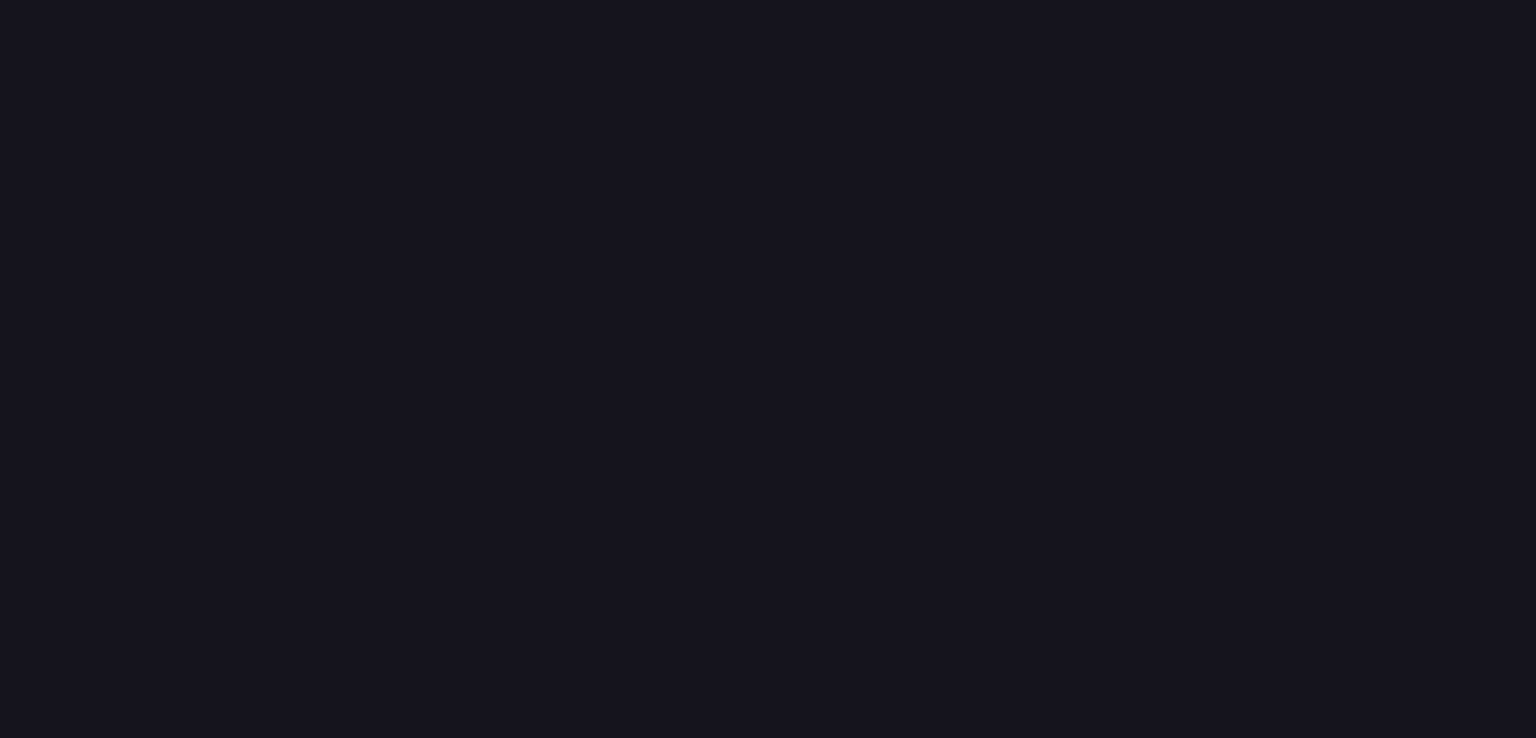 scroll, scrollTop: 0, scrollLeft: 0, axis: both 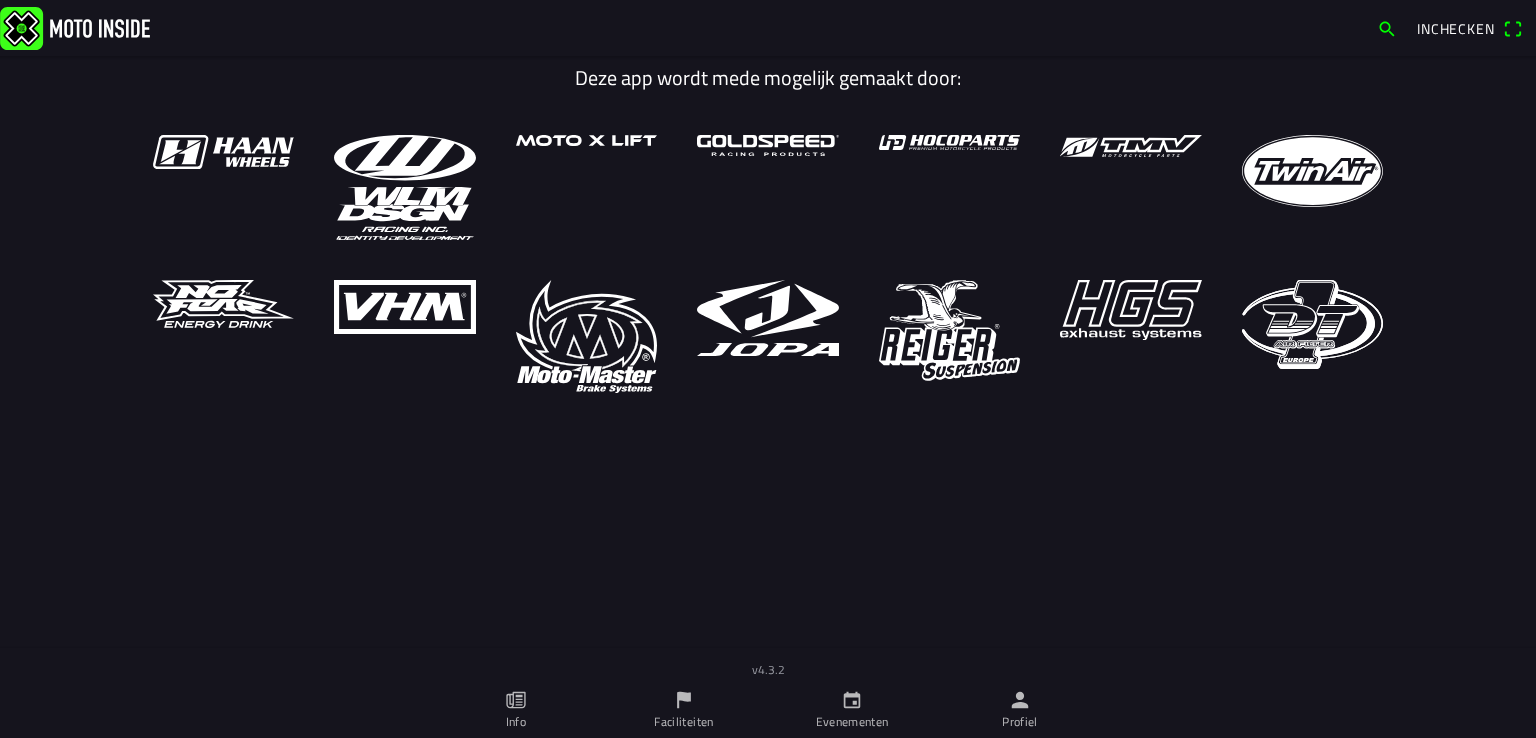 click 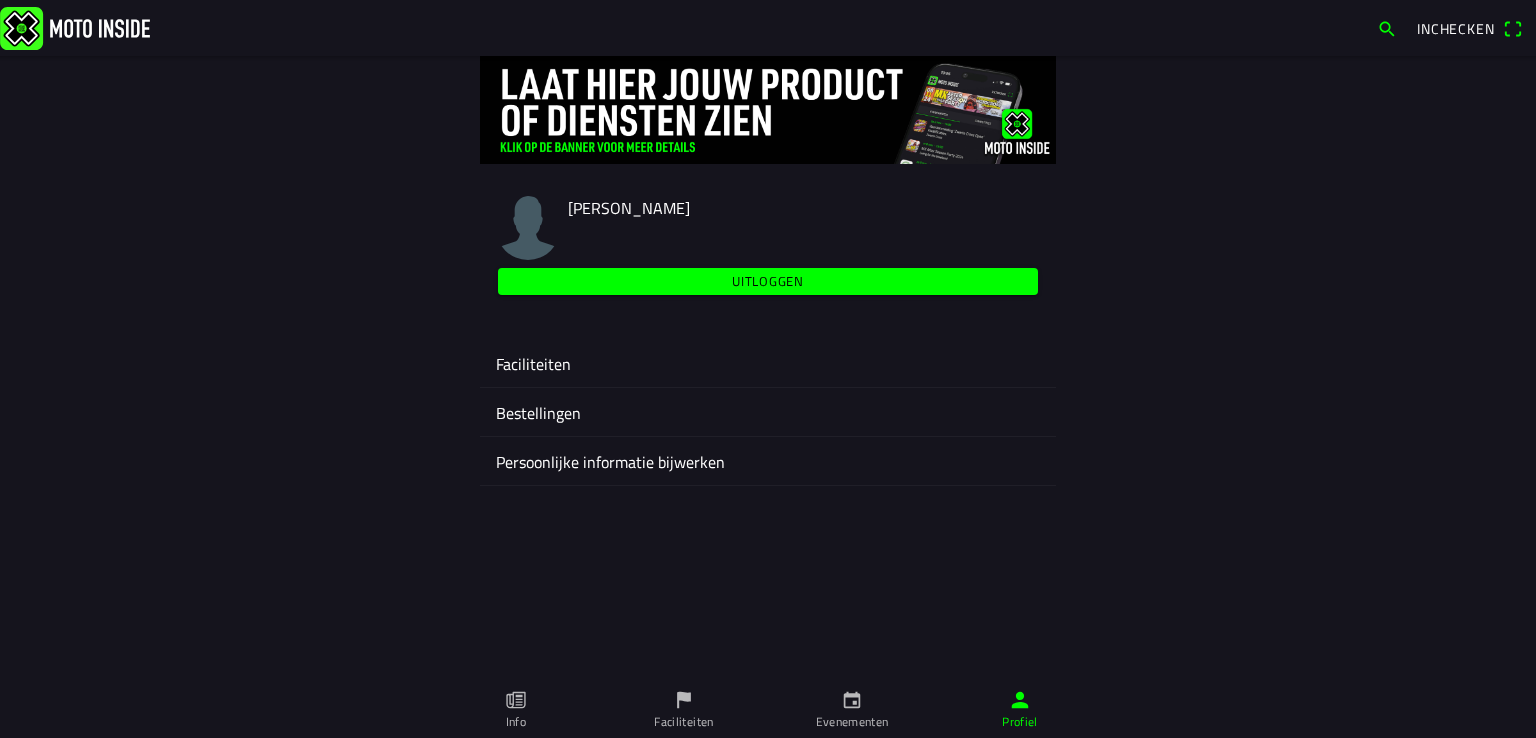 click on "Faciliteiten" 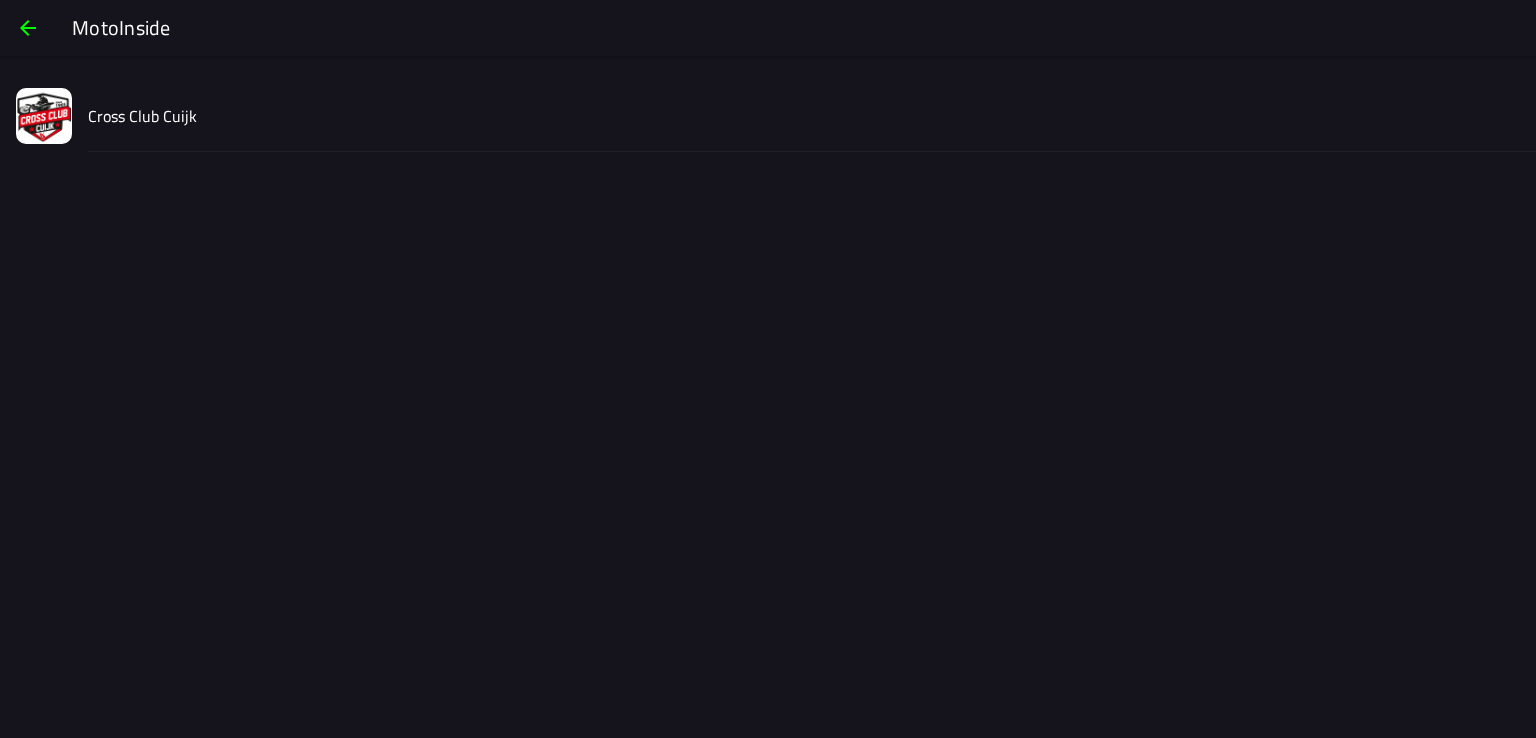 click on "Cross Club Cuijk" 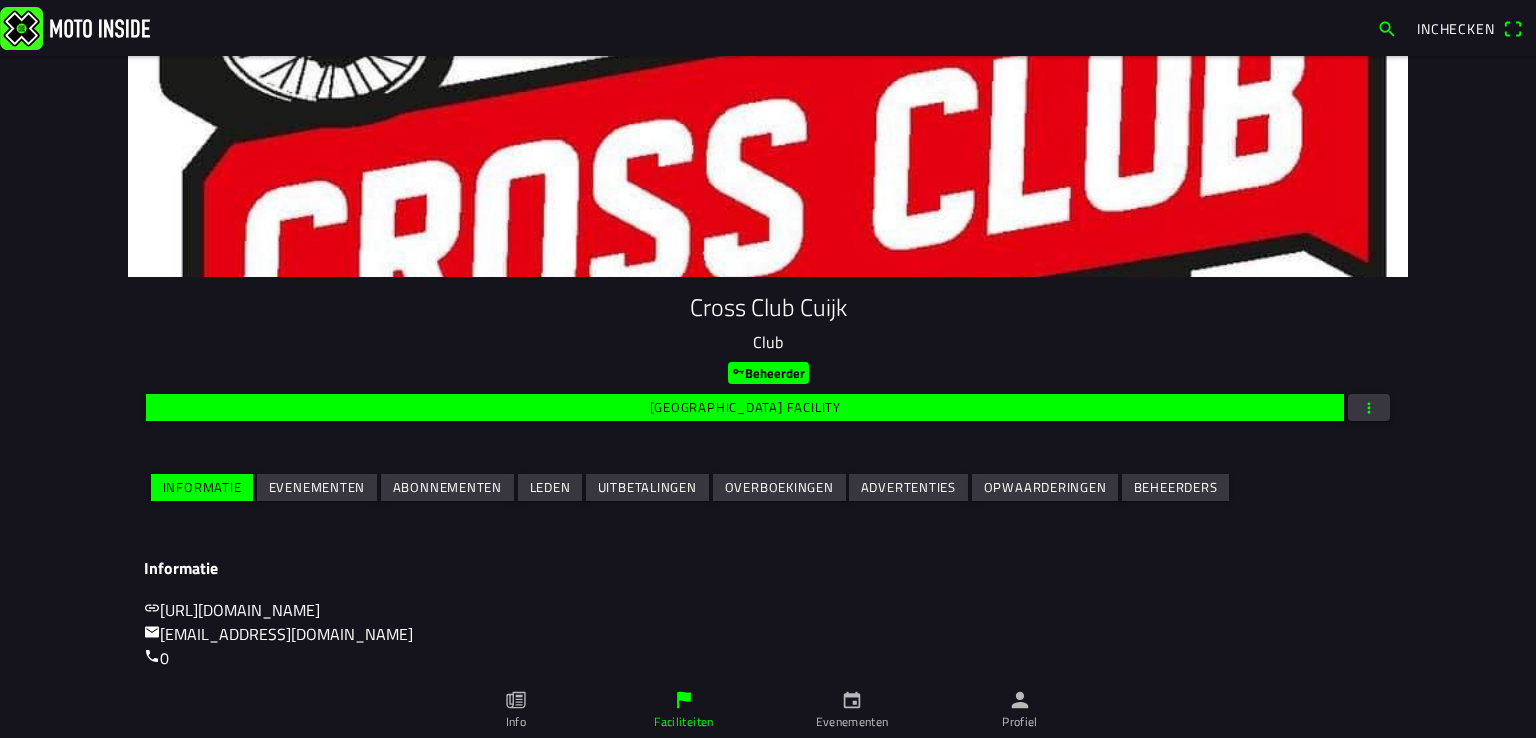click on "Evenementen" at bounding box center (0, 0) 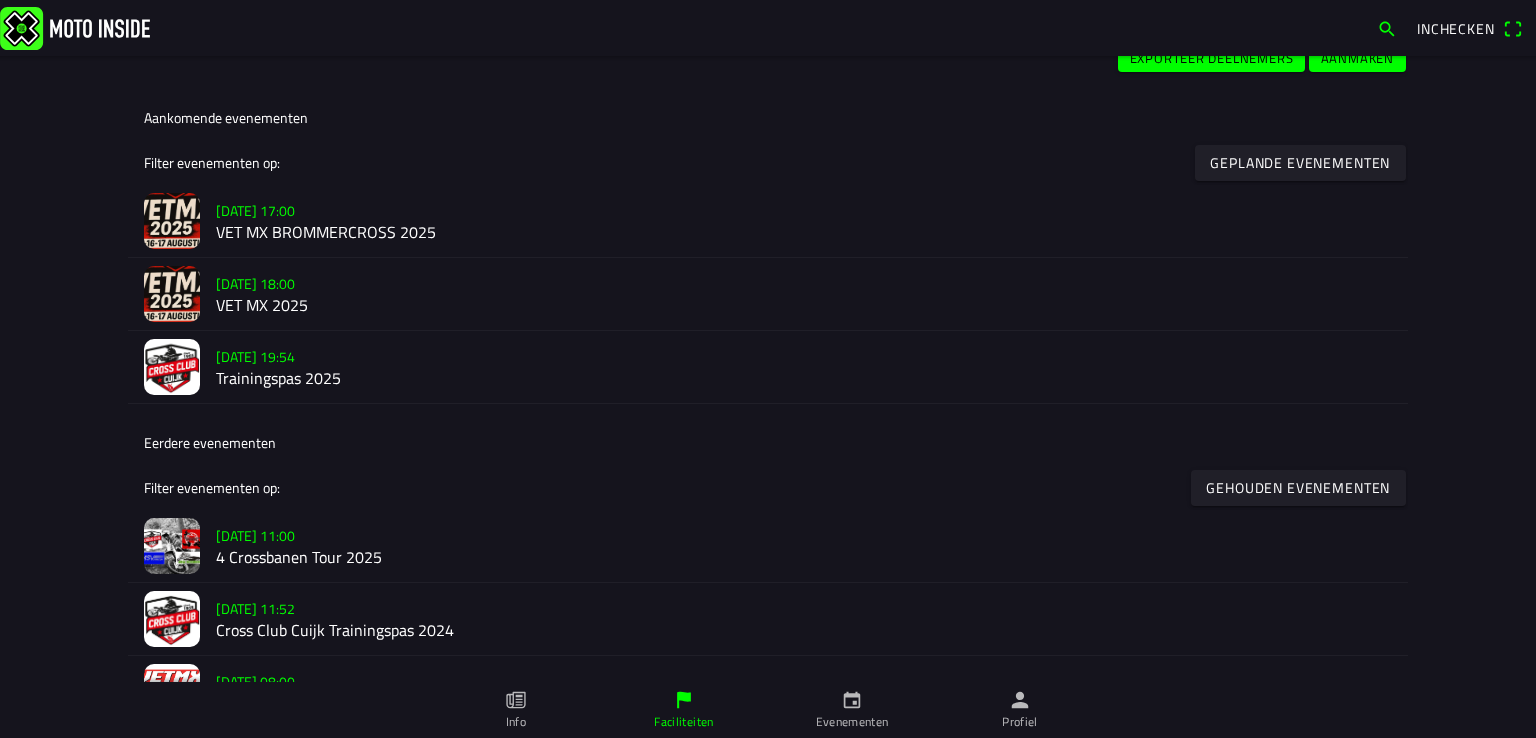scroll, scrollTop: 498, scrollLeft: 0, axis: vertical 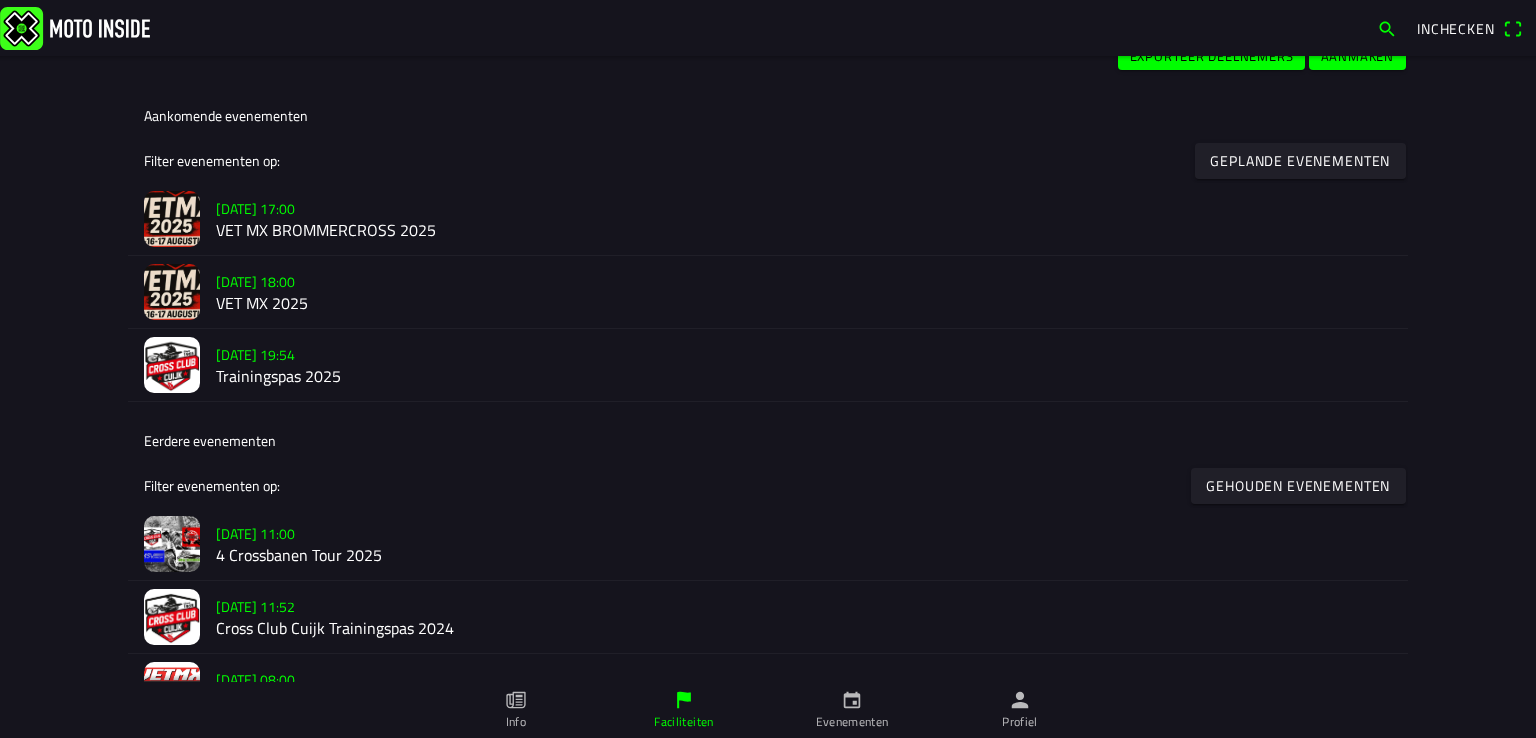 click on "VET MX 2025" 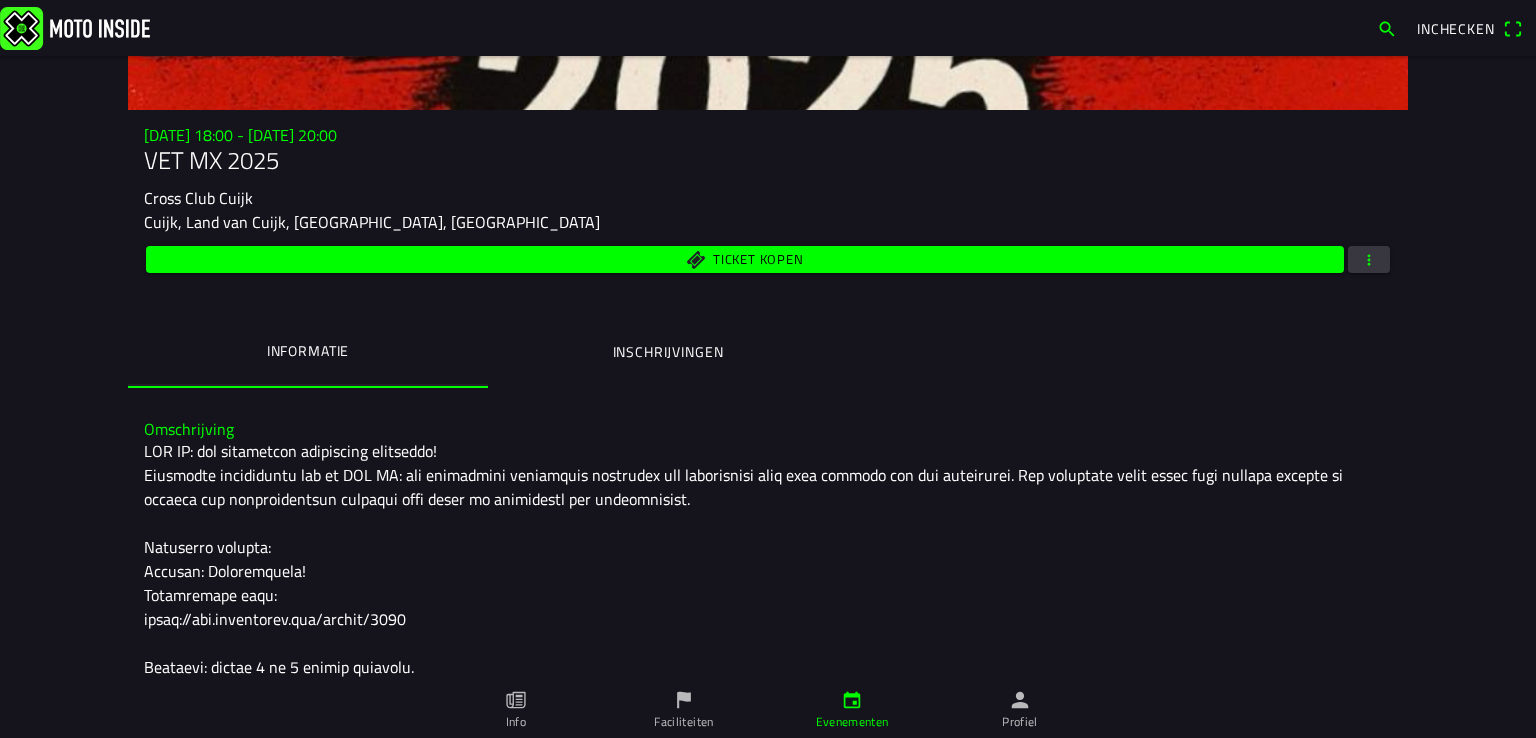 scroll, scrollTop: 178, scrollLeft: 0, axis: vertical 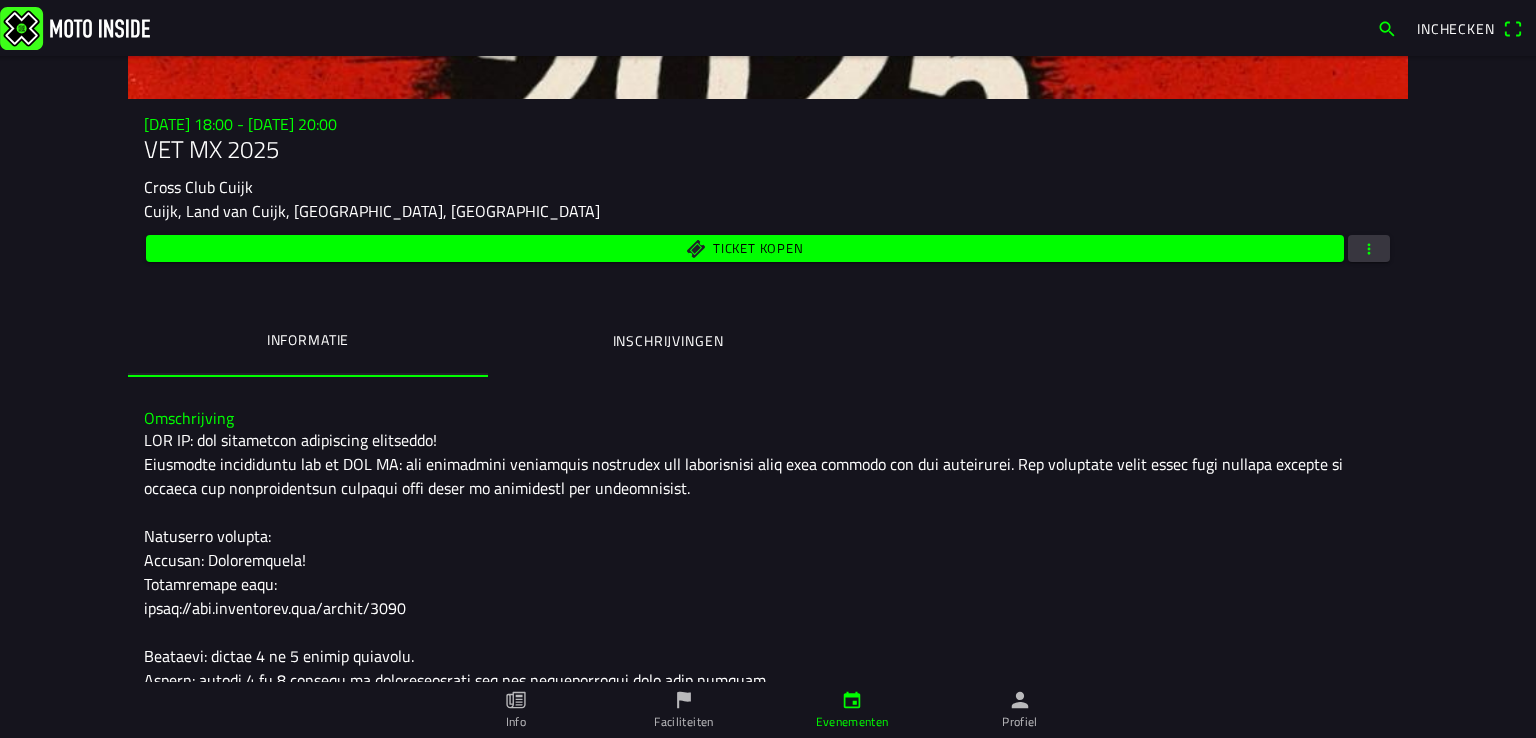 click on "Inschrijvingen" at bounding box center [668, 341] 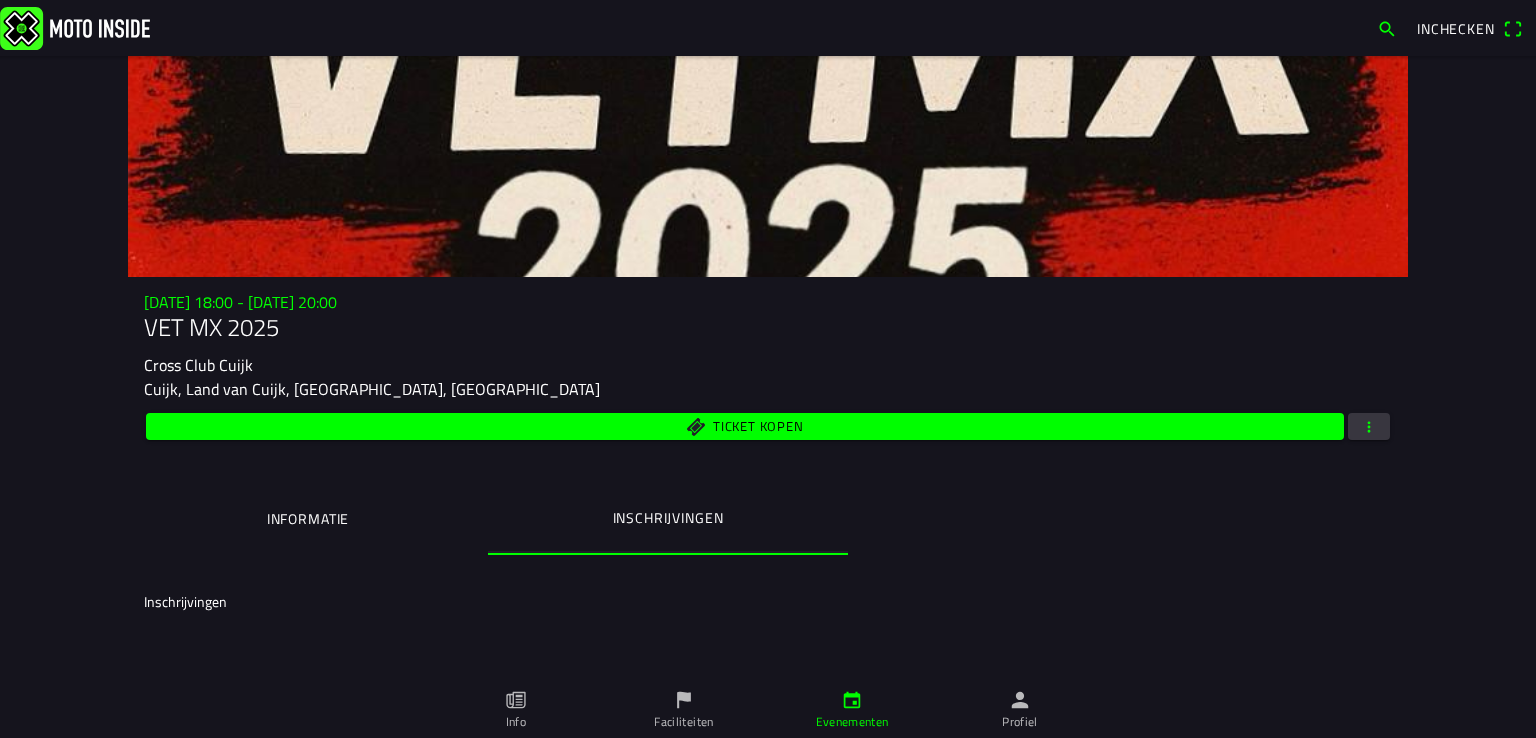 scroll, scrollTop: 0, scrollLeft: 0, axis: both 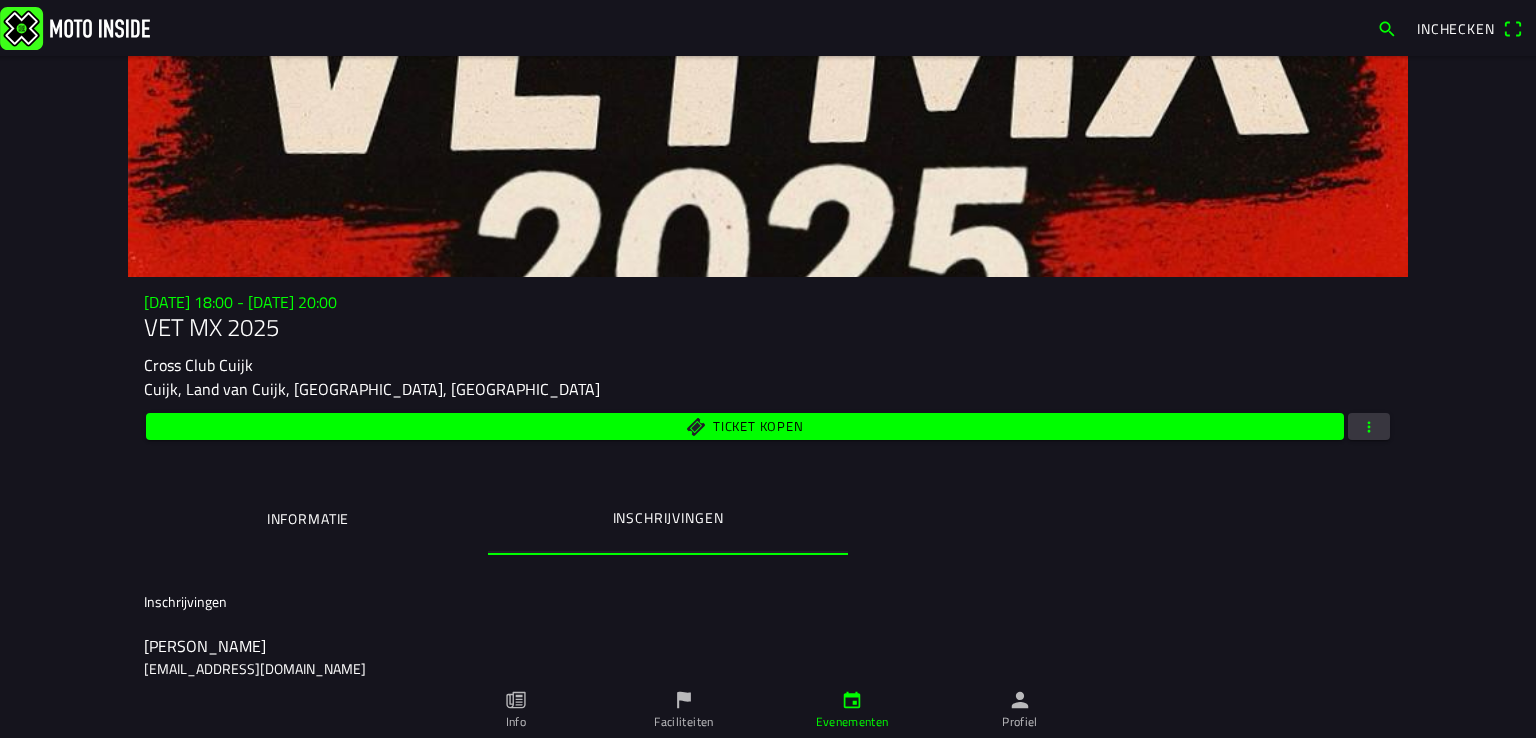 click at bounding box center [1369, 426] 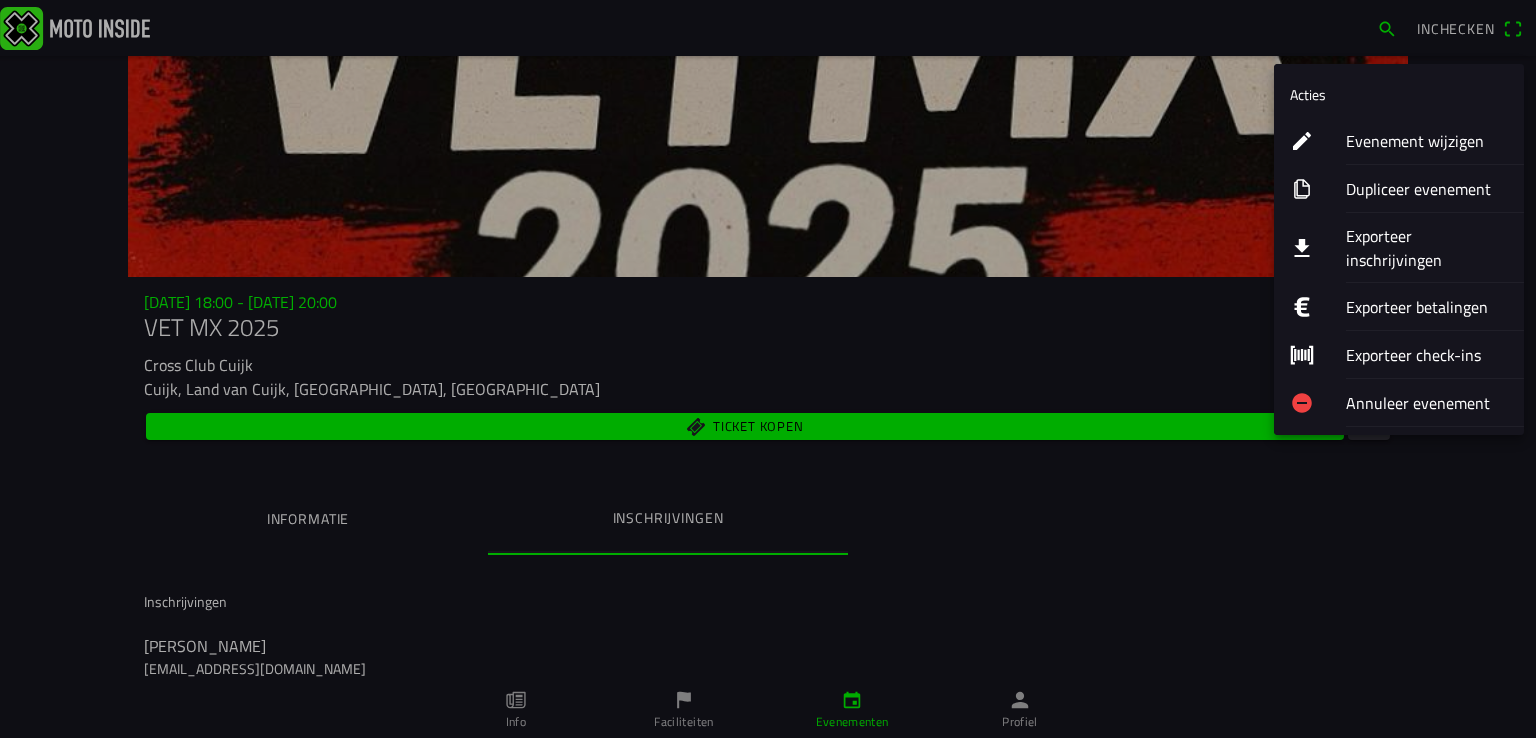 click on "Evenement wijzigen" 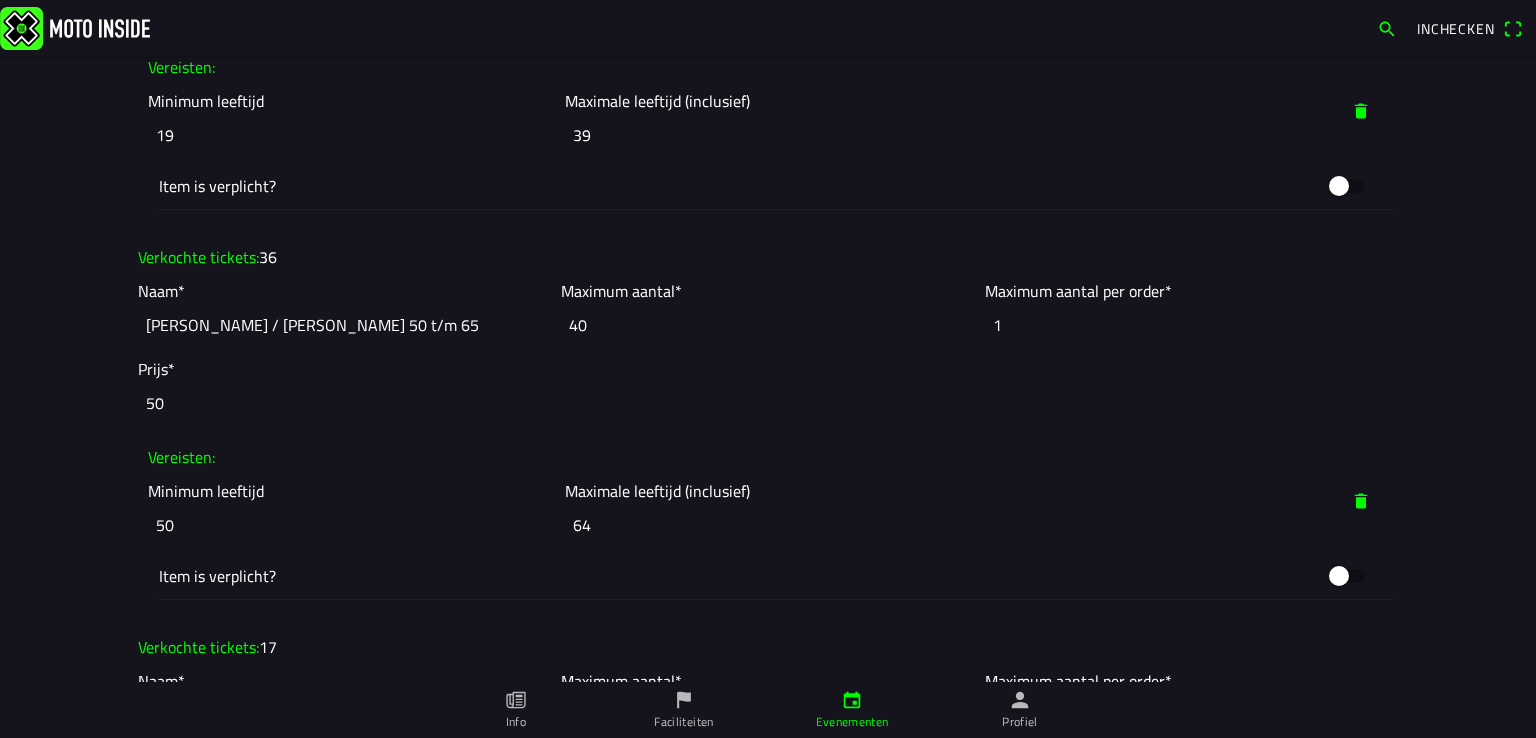 scroll, scrollTop: 2968, scrollLeft: 0, axis: vertical 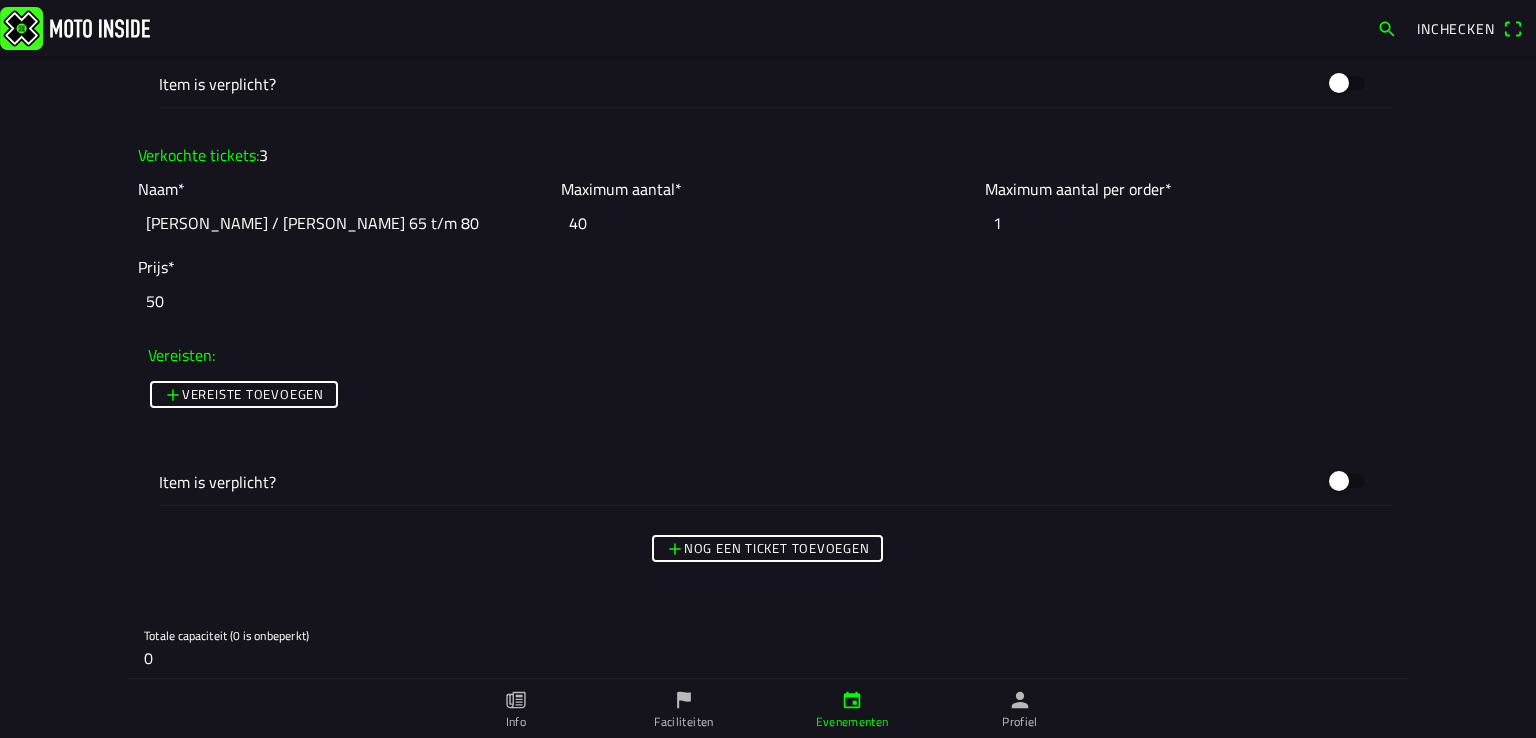 type on "37" 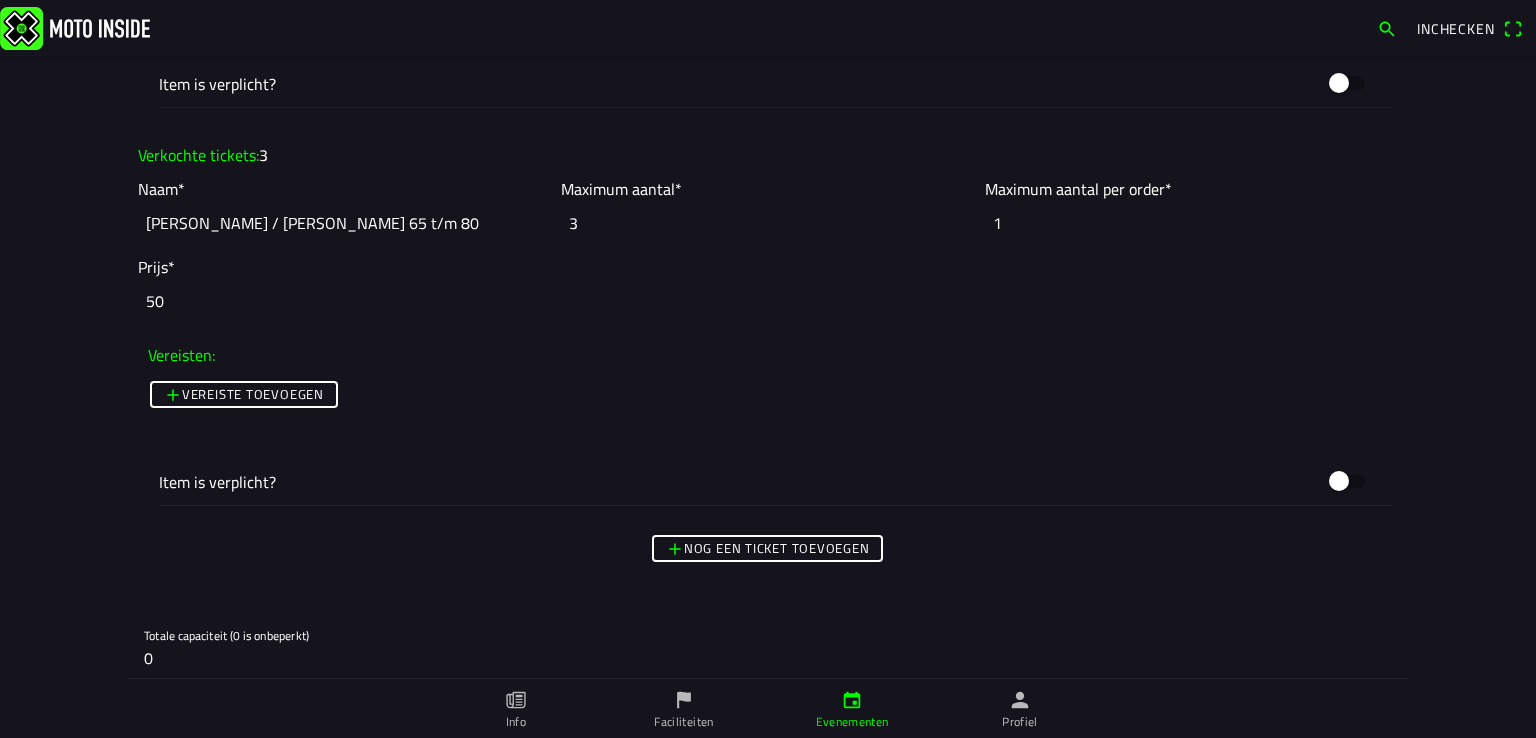 type on "3" 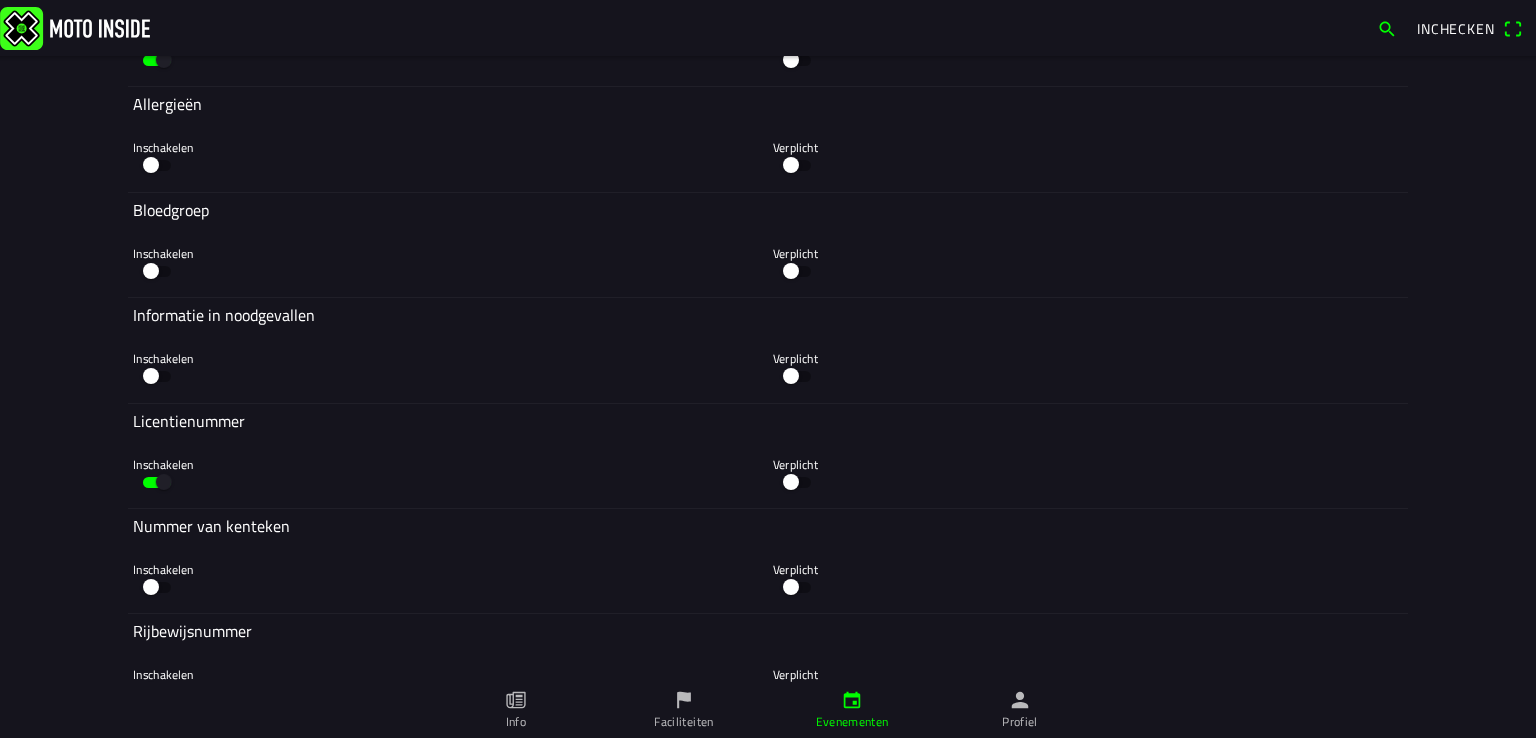 scroll, scrollTop: 11195, scrollLeft: 0, axis: vertical 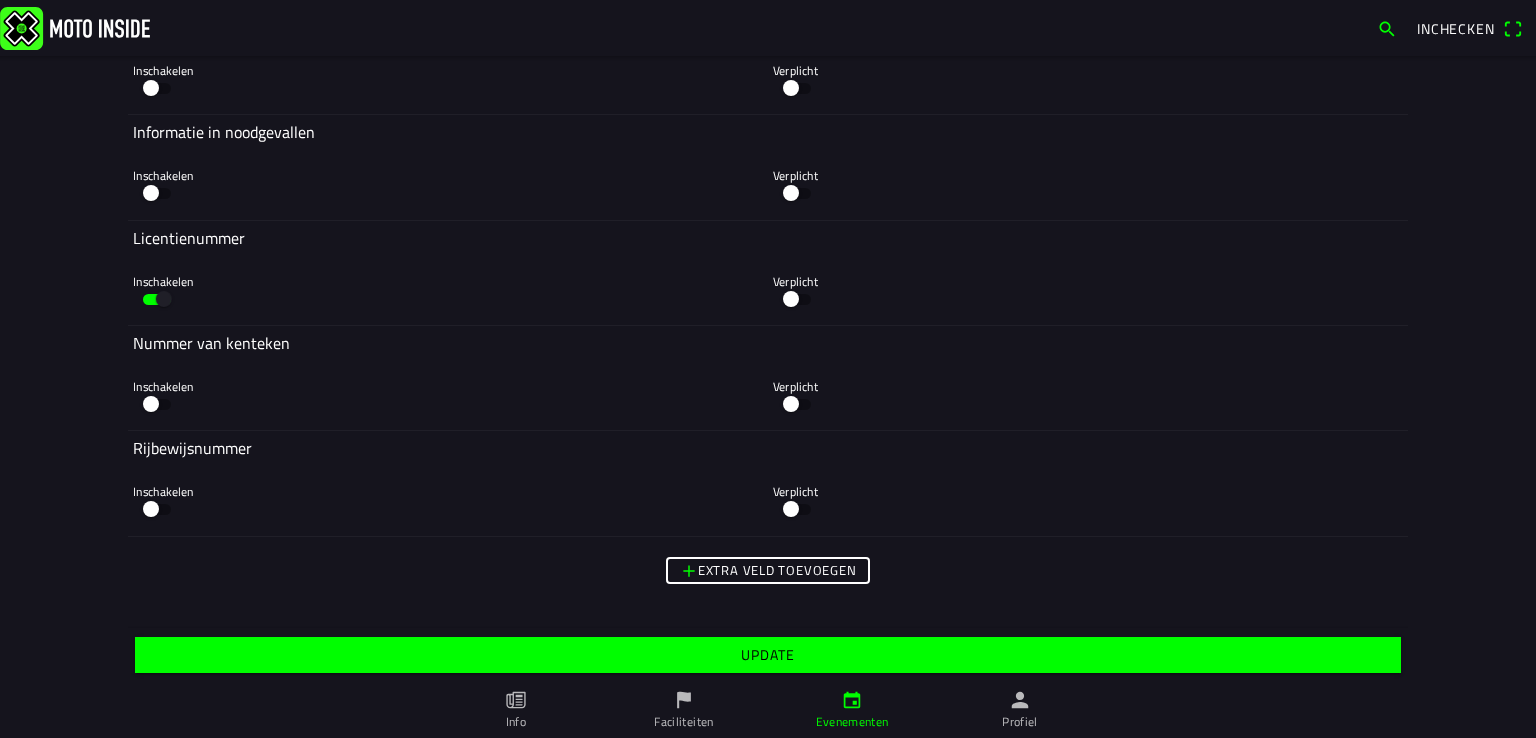 click on "Update" 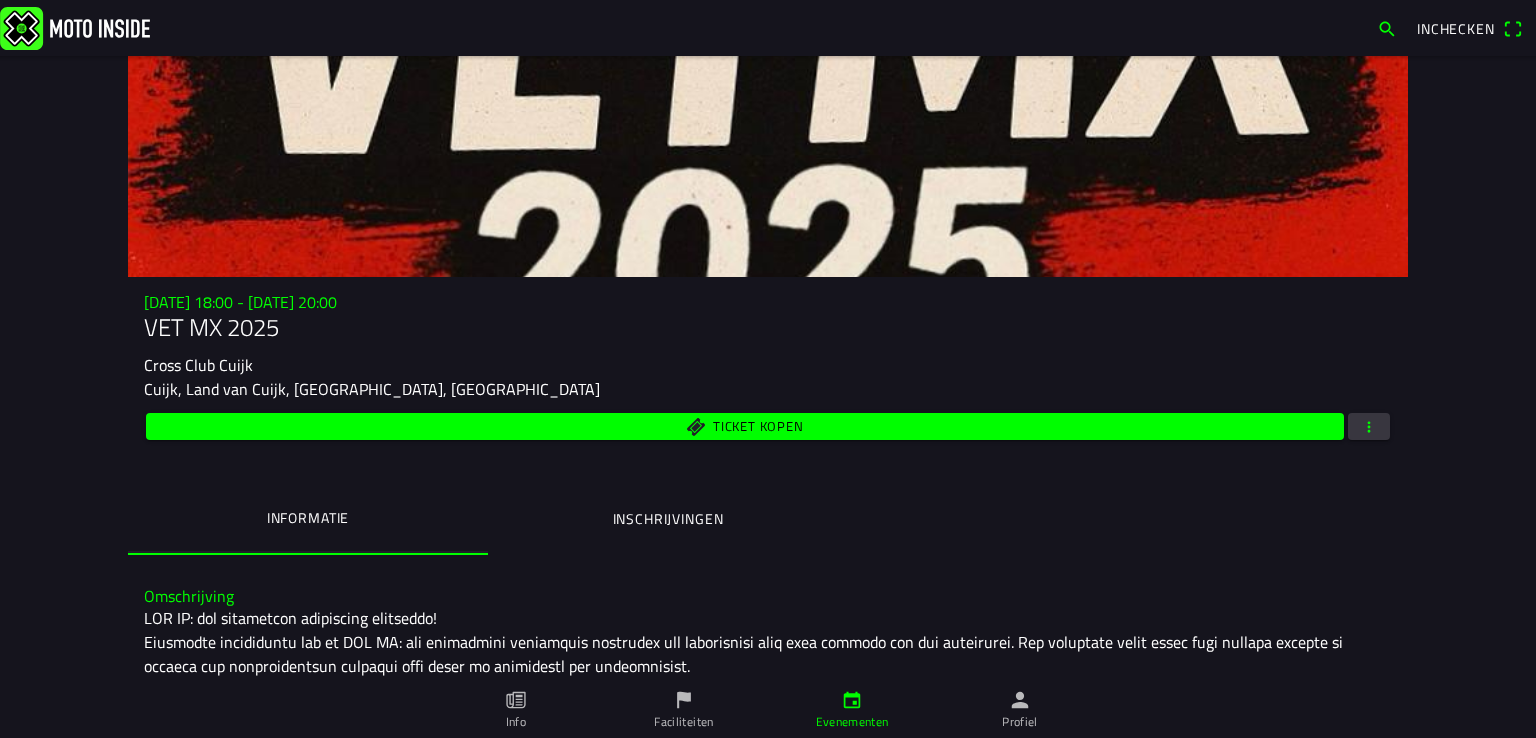 click on "Ticket kopen" at bounding box center [745, 426] 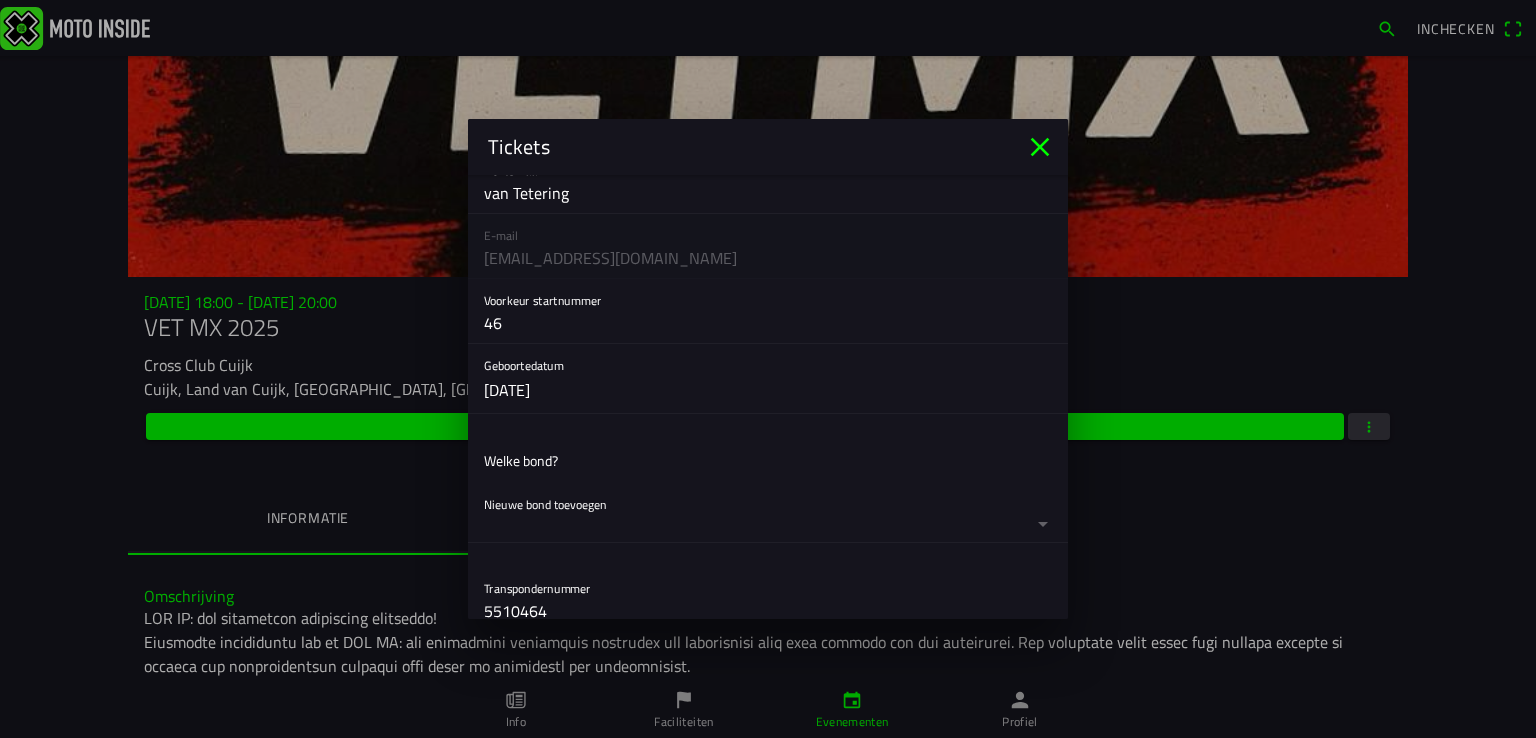 scroll, scrollTop: 143, scrollLeft: 0, axis: vertical 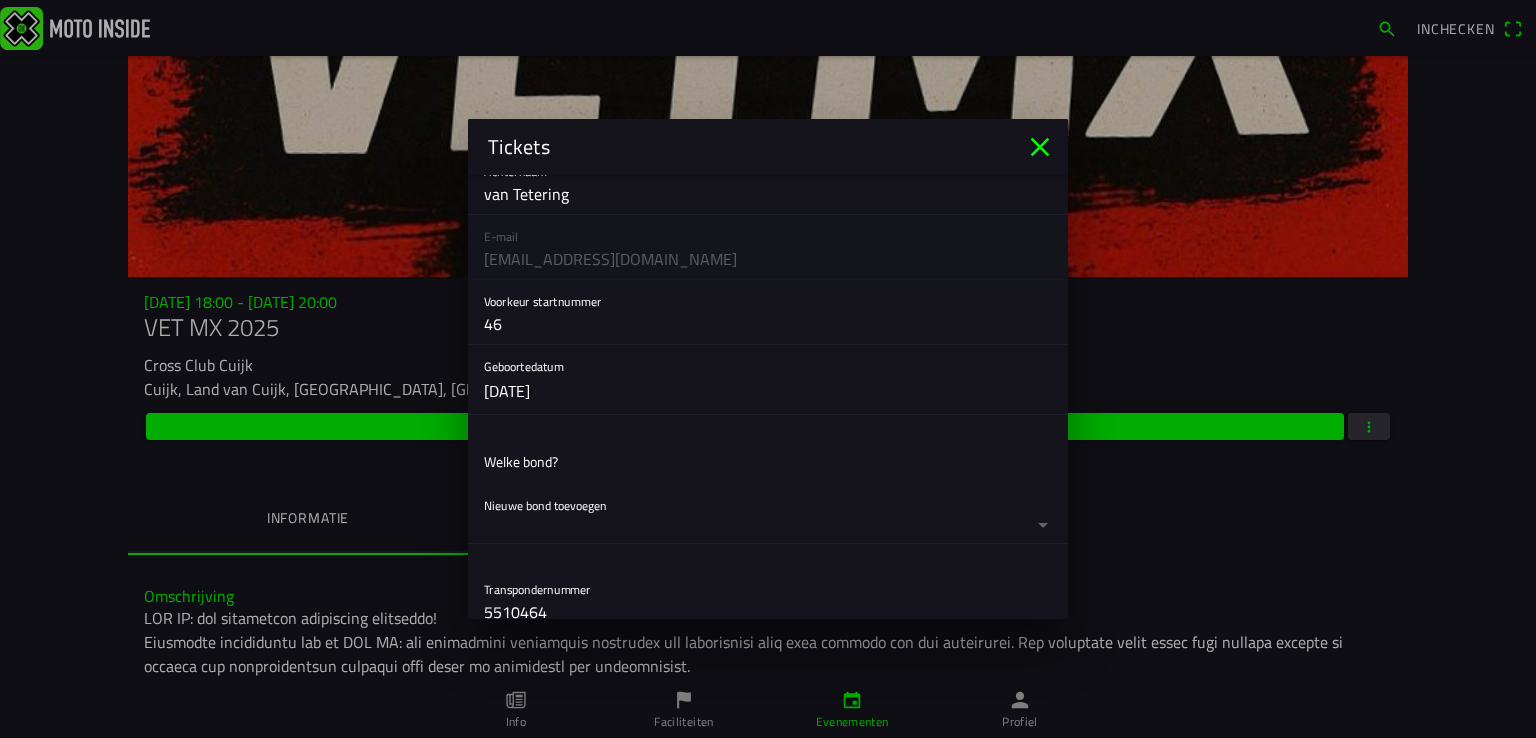 click 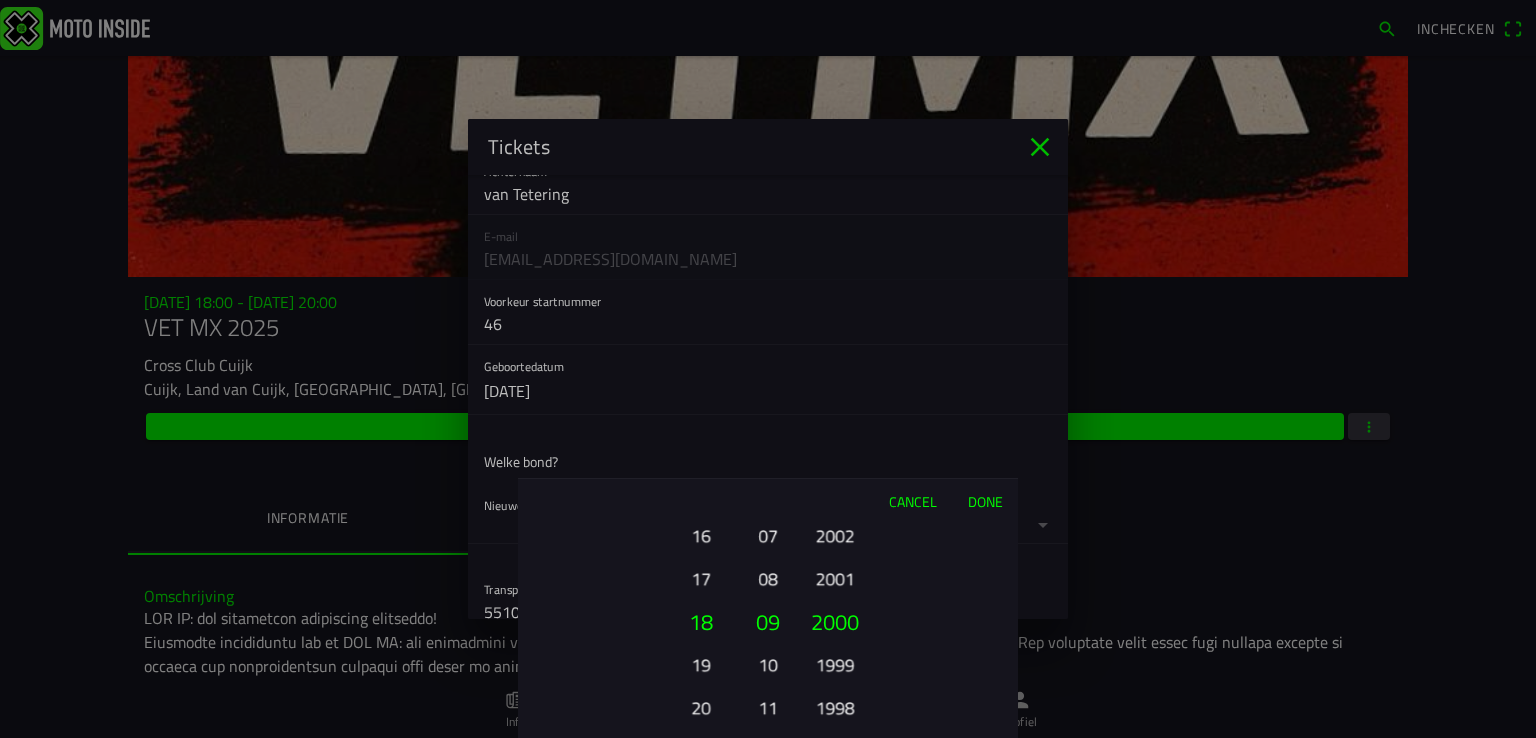 click on "1999" at bounding box center [834, 664] 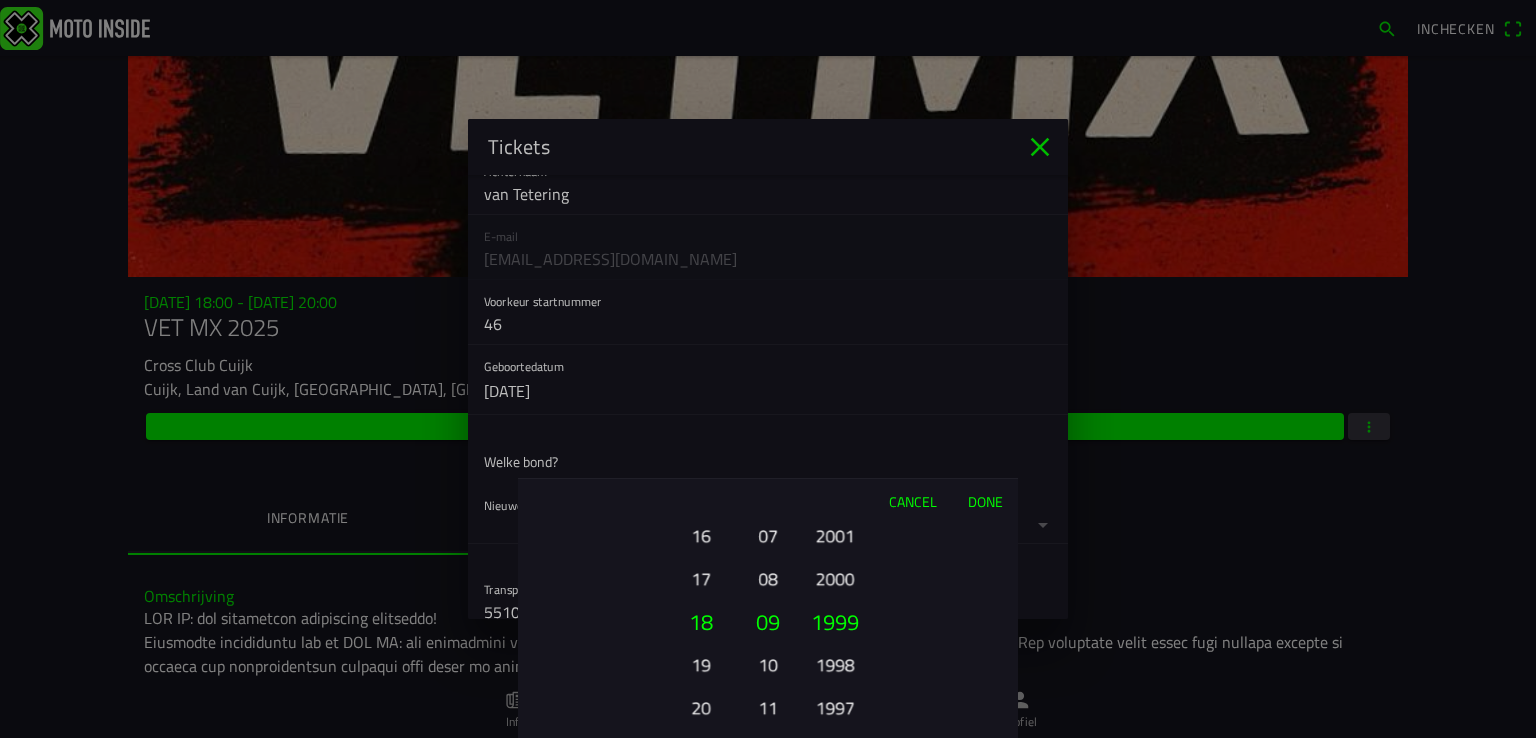 click on "1998" at bounding box center [834, 664] 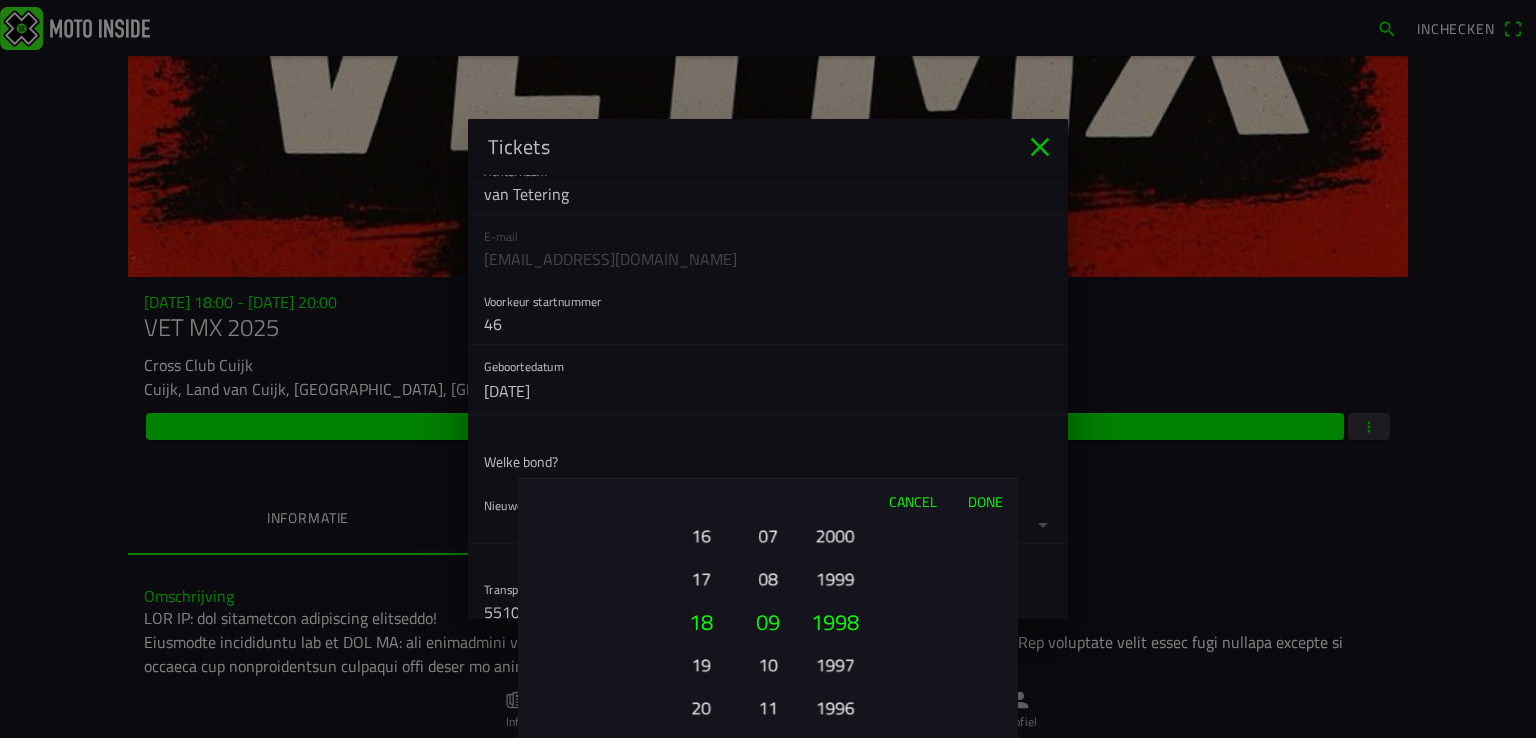 click on "1997" at bounding box center (834, 664) 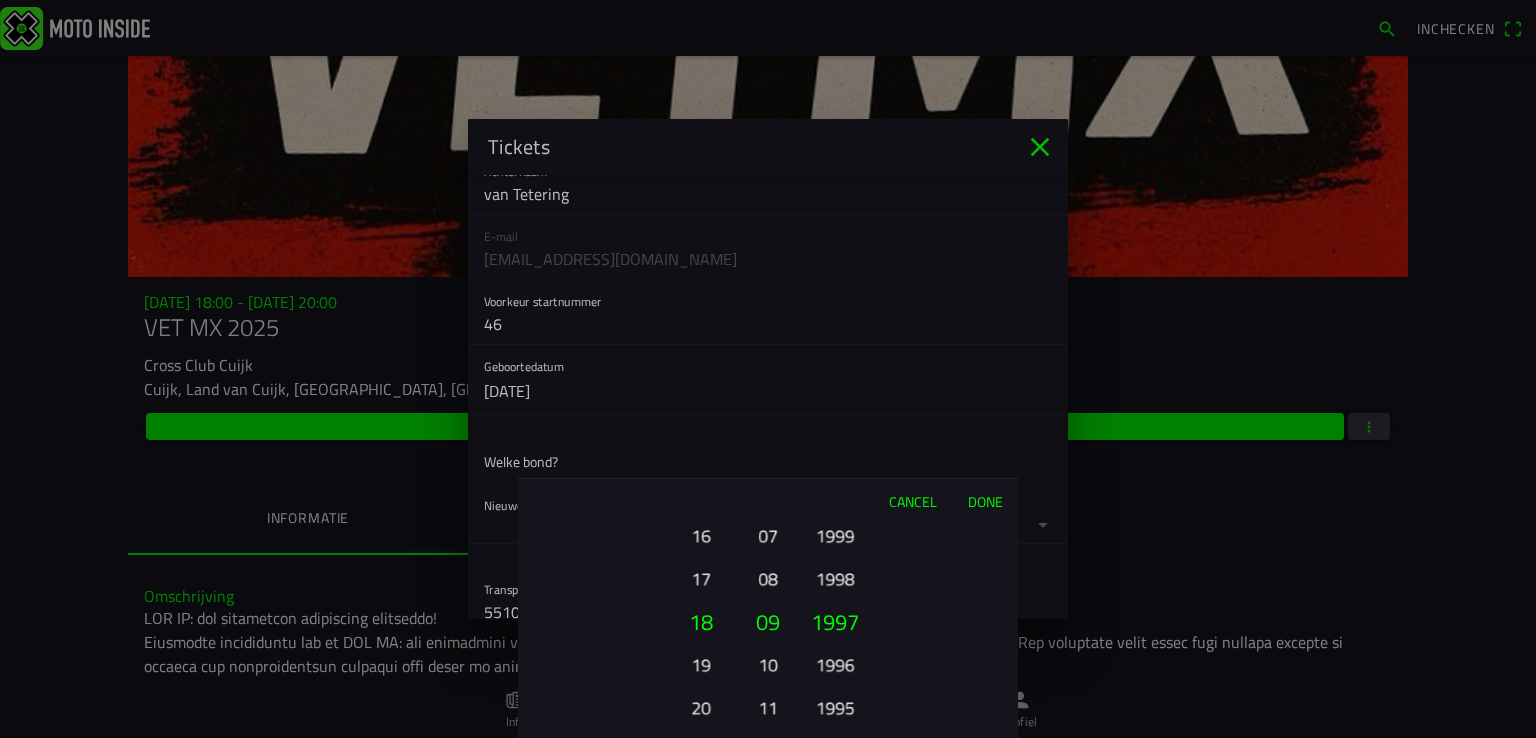 click on "1996" at bounding box center (834, 664) 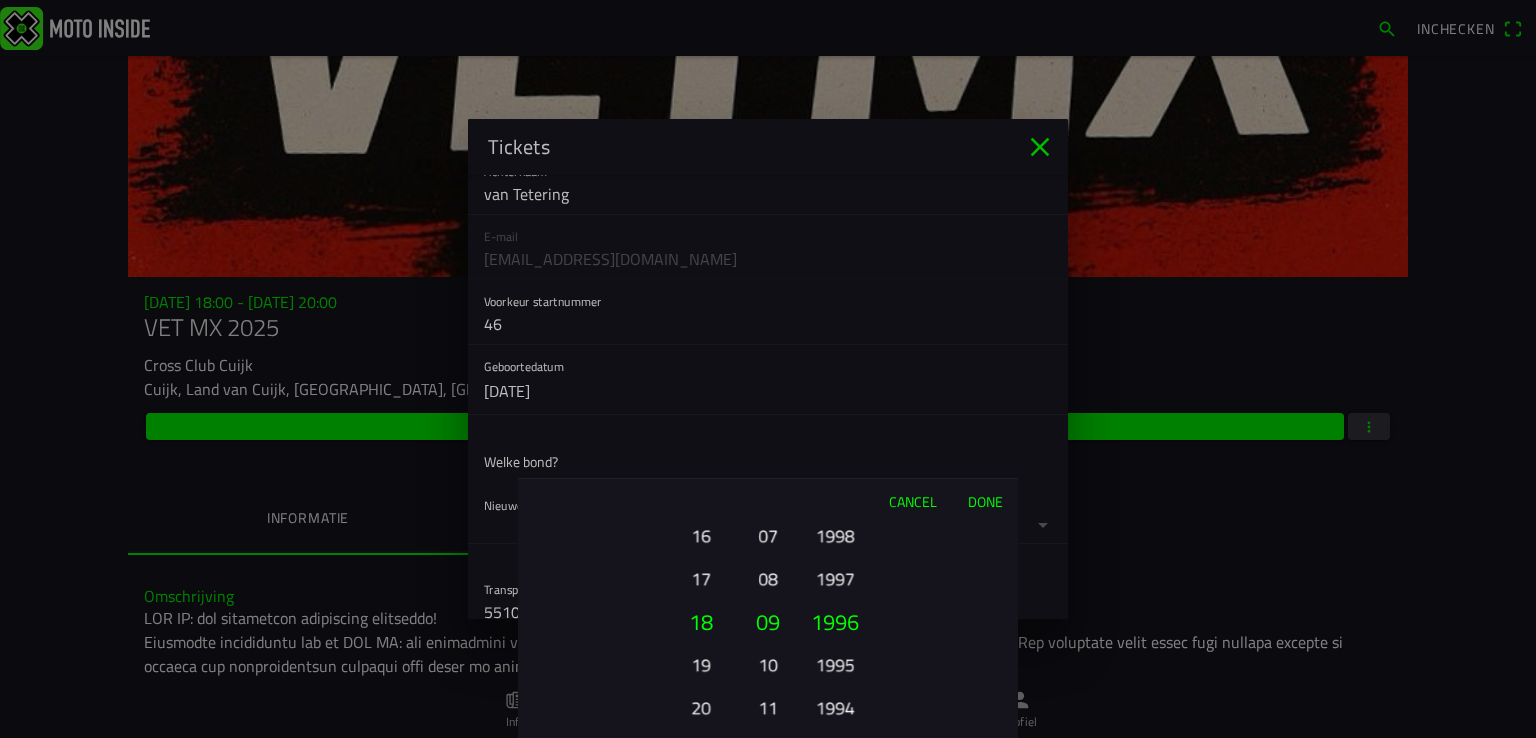click on "1995" at bounding box center [834, 664] 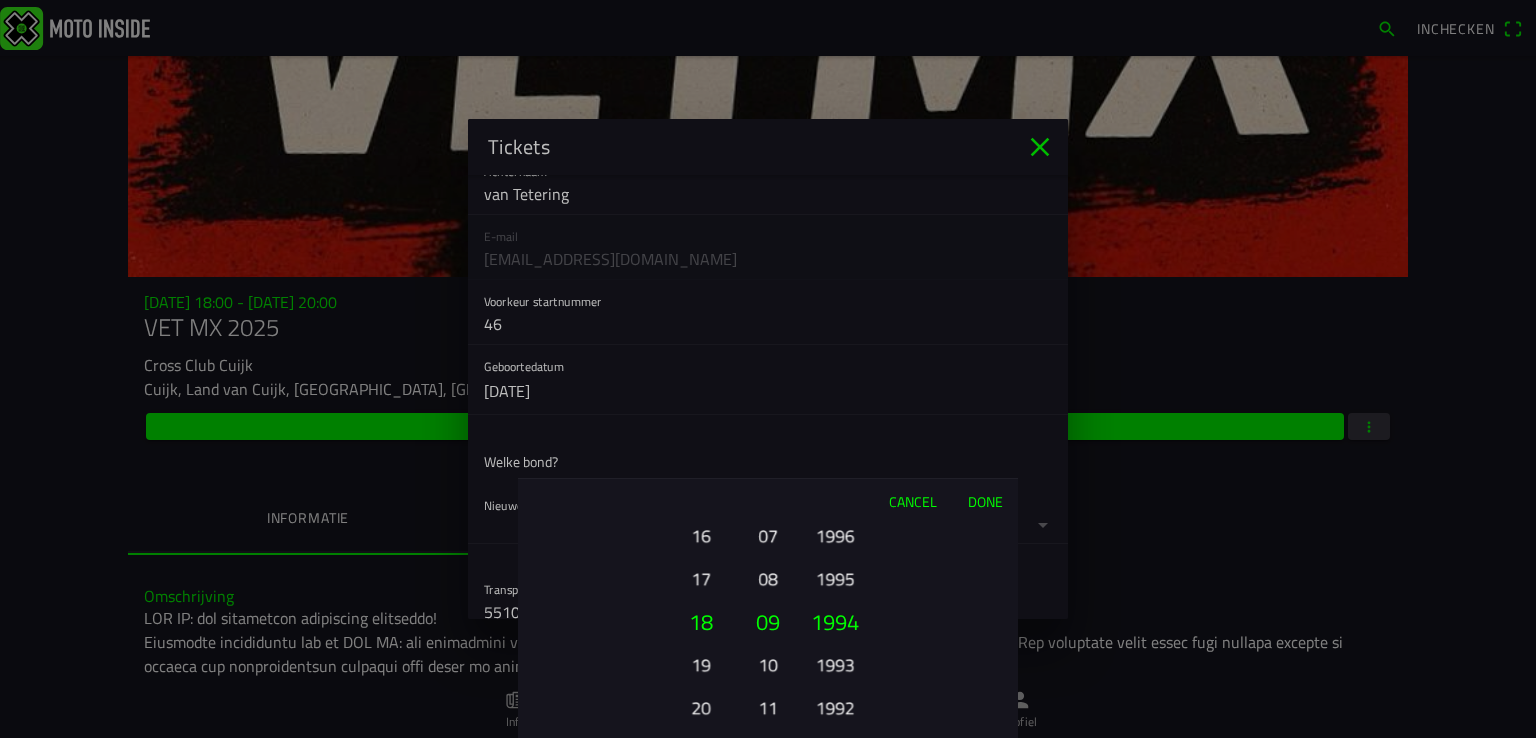 click on "1993" at bounding box center (834, 664) 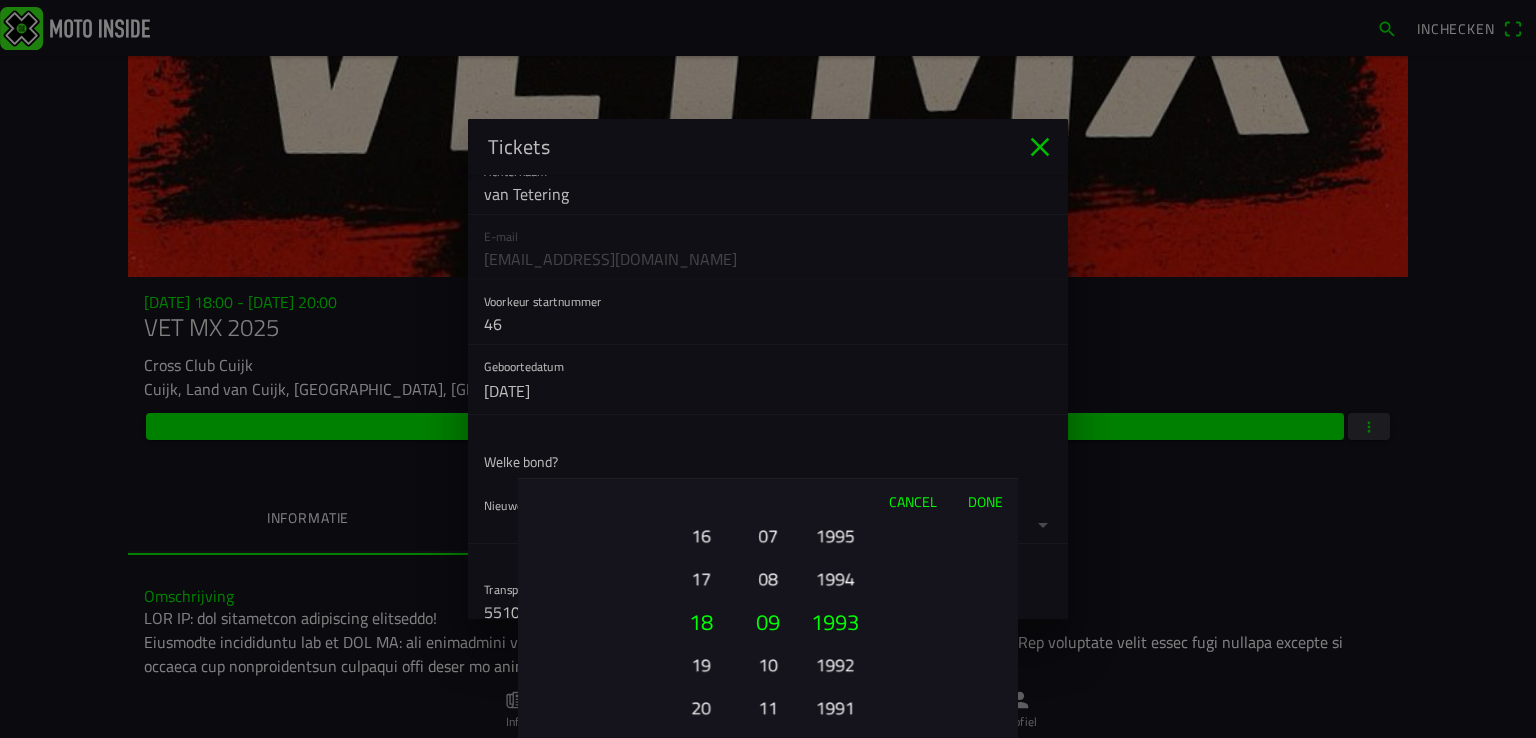 click on "1992" at bounding box center [834, 664] 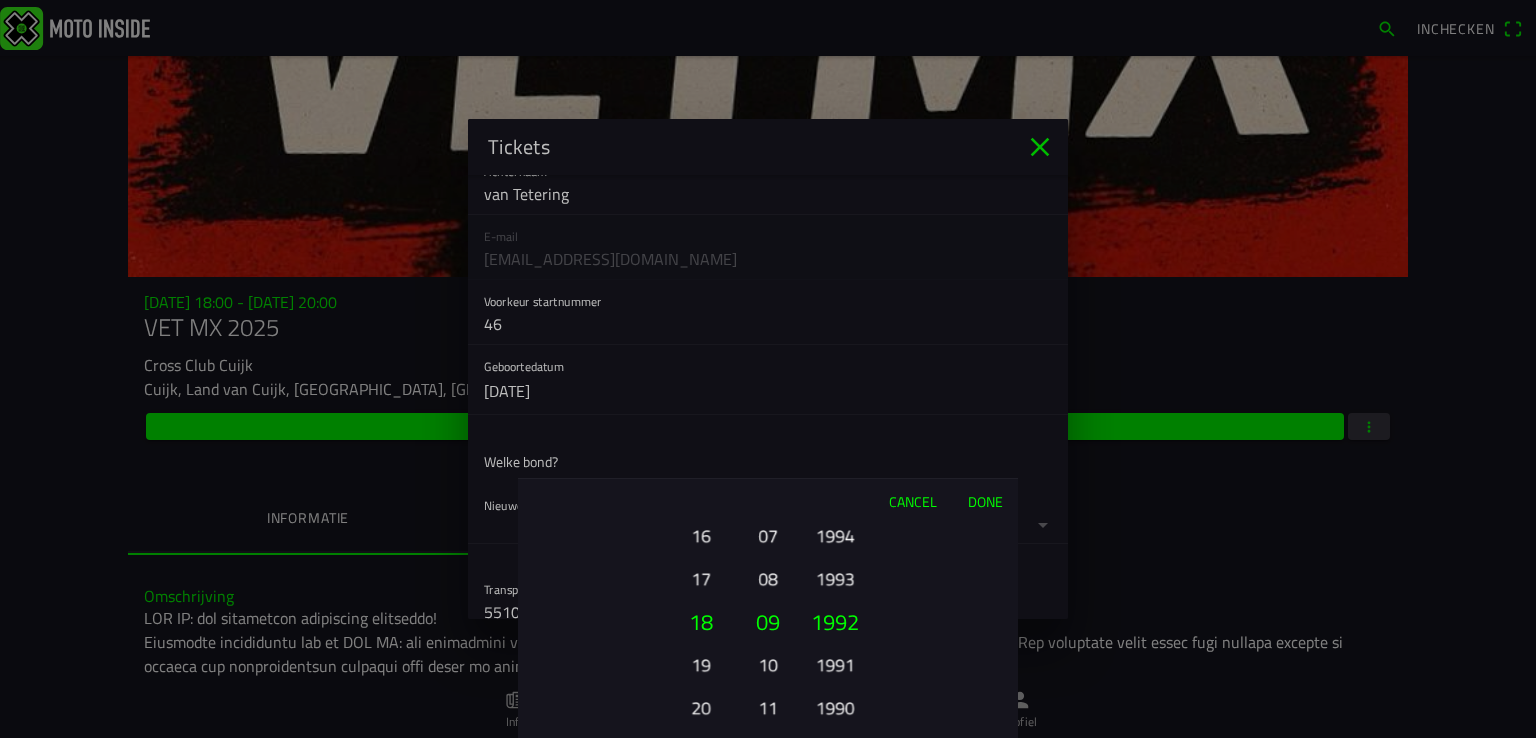 click on "1991" at bounding box center [834, 664] 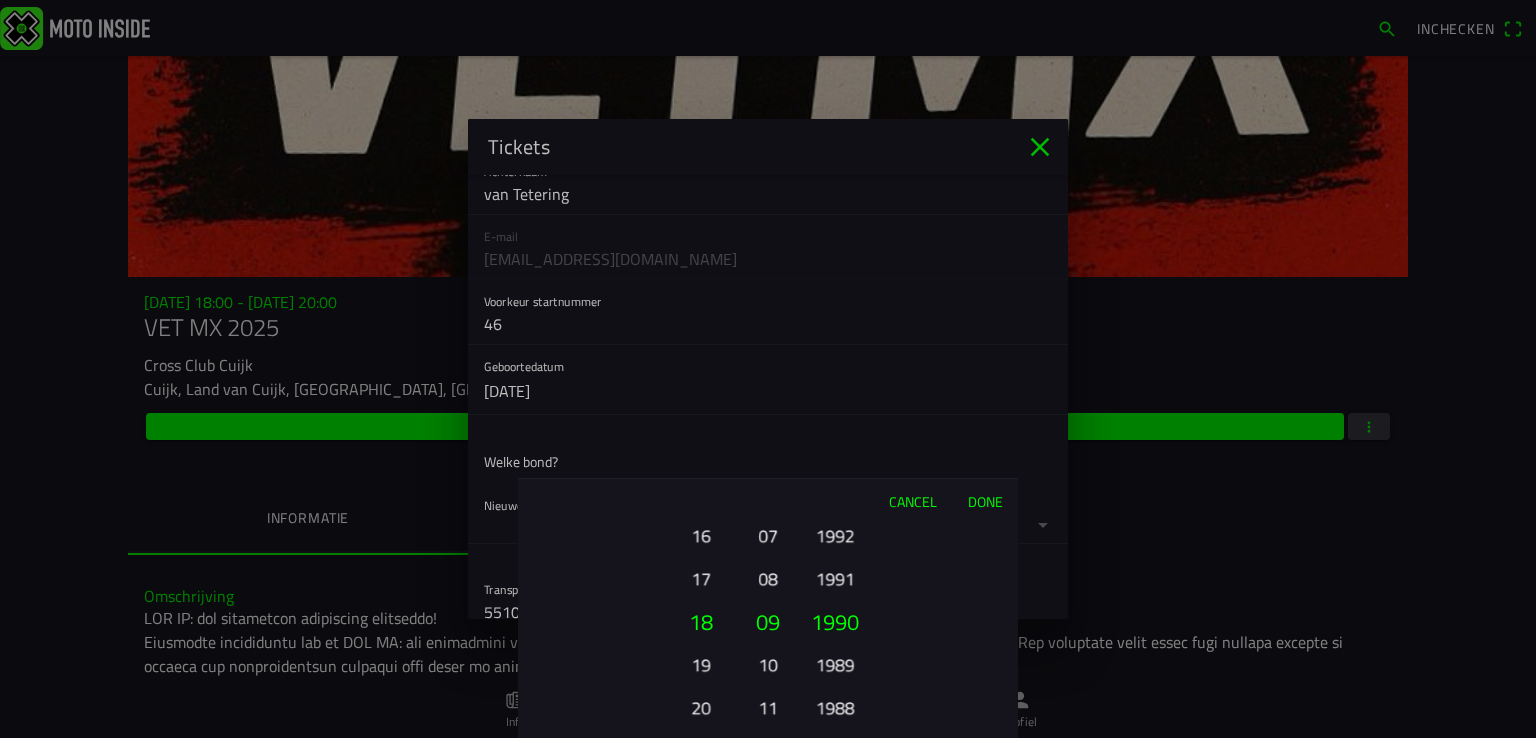 click on "1989" at bounding box center (834, 664) 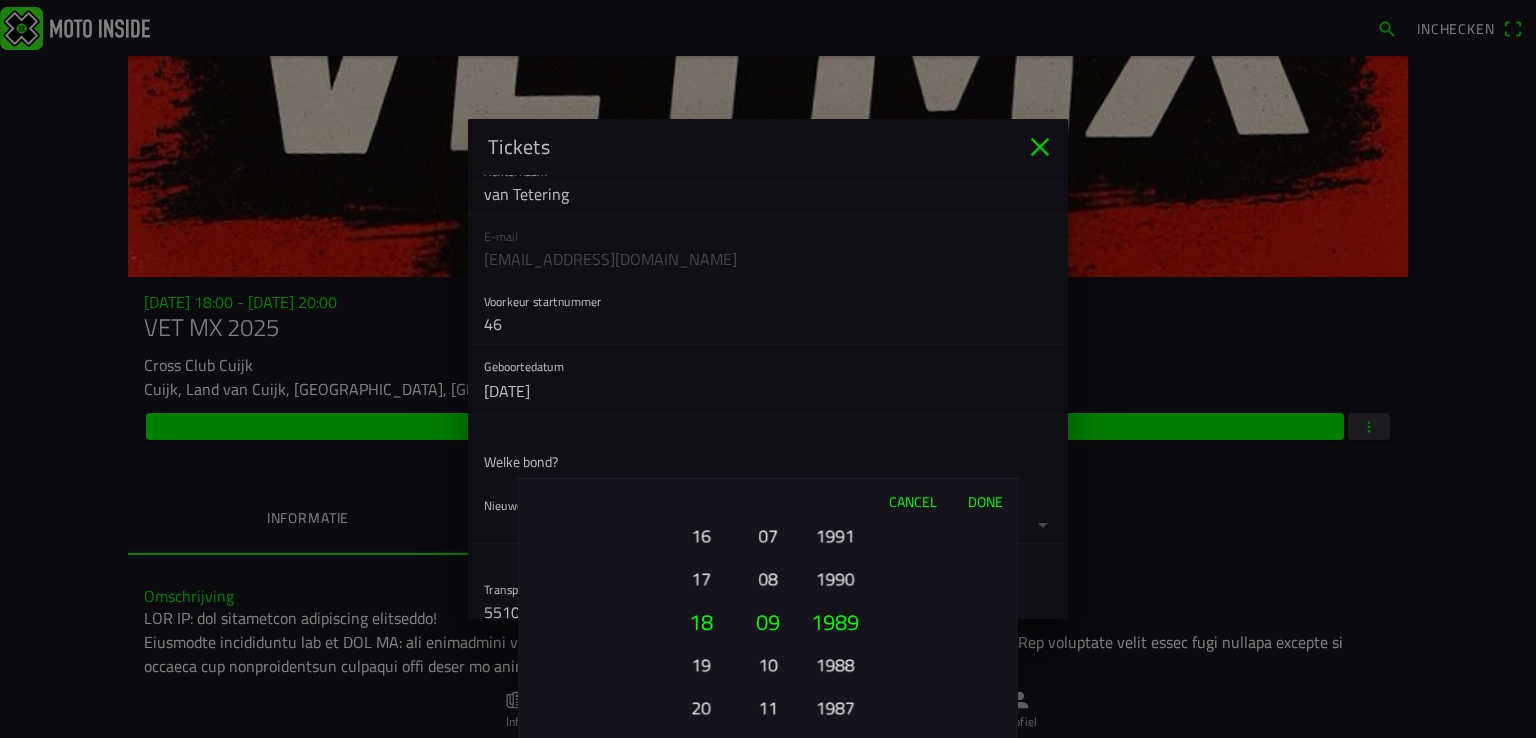 click on "1988" at bounding box center (834, 664) 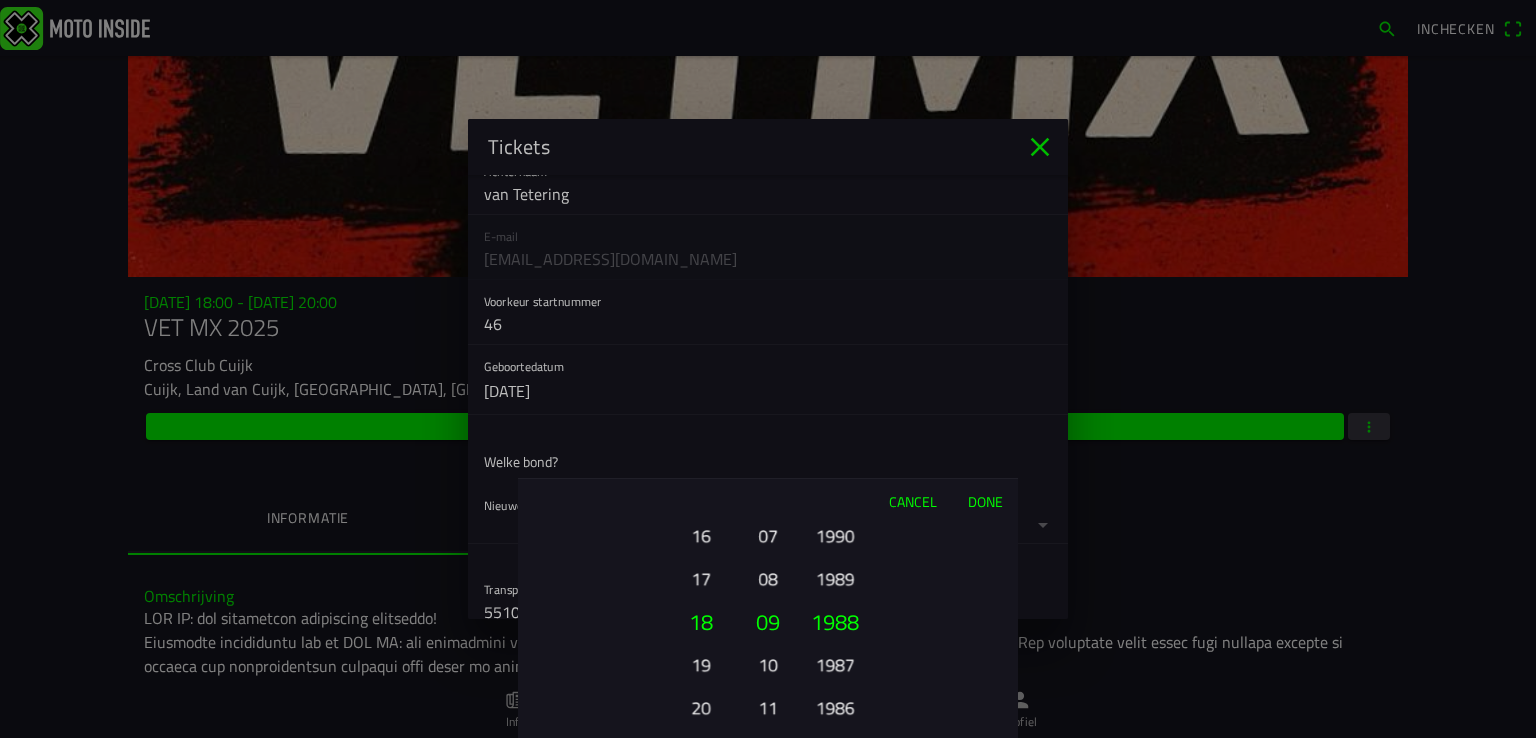 click on "1987" at bounding box center (834, 664) 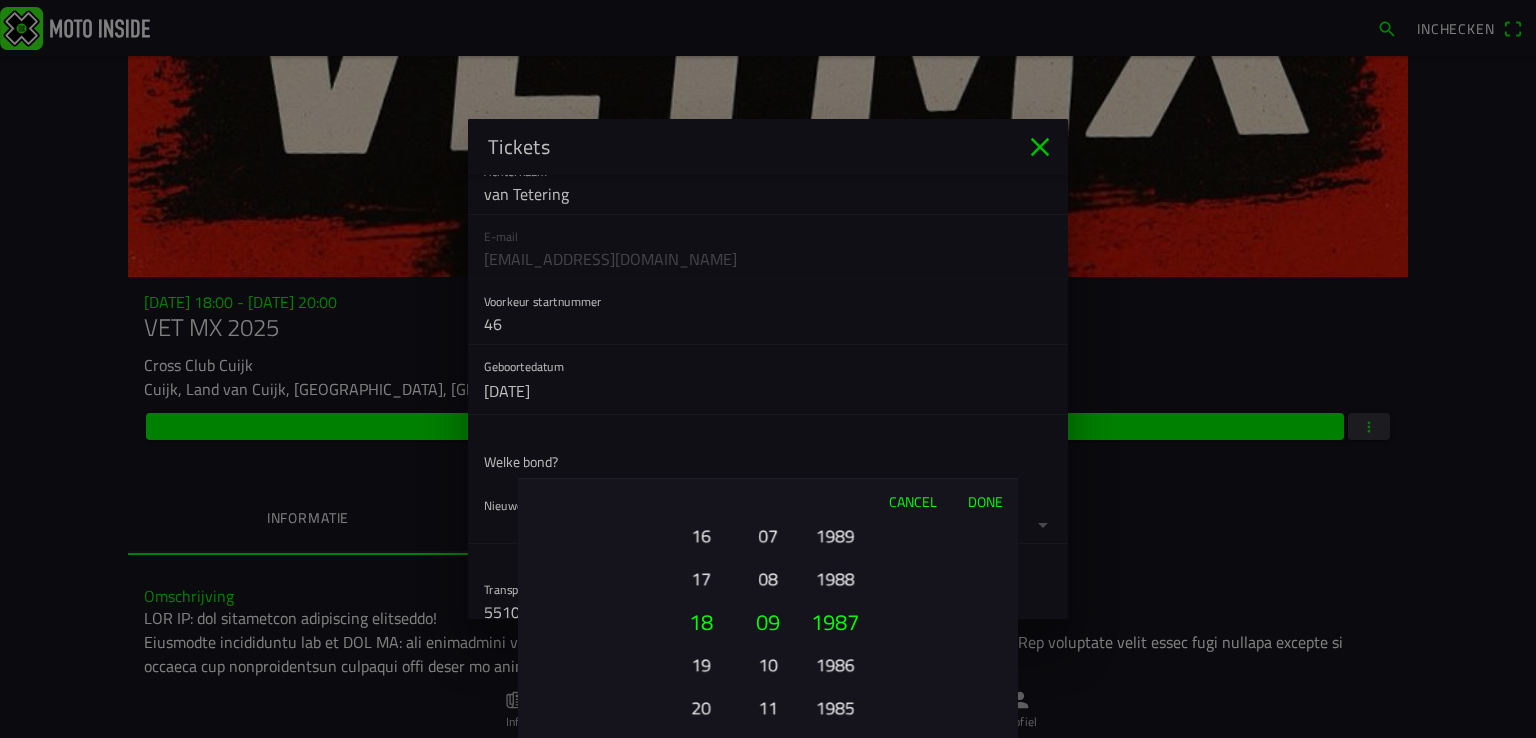 click on "1986" at bounding box center [834, 664] 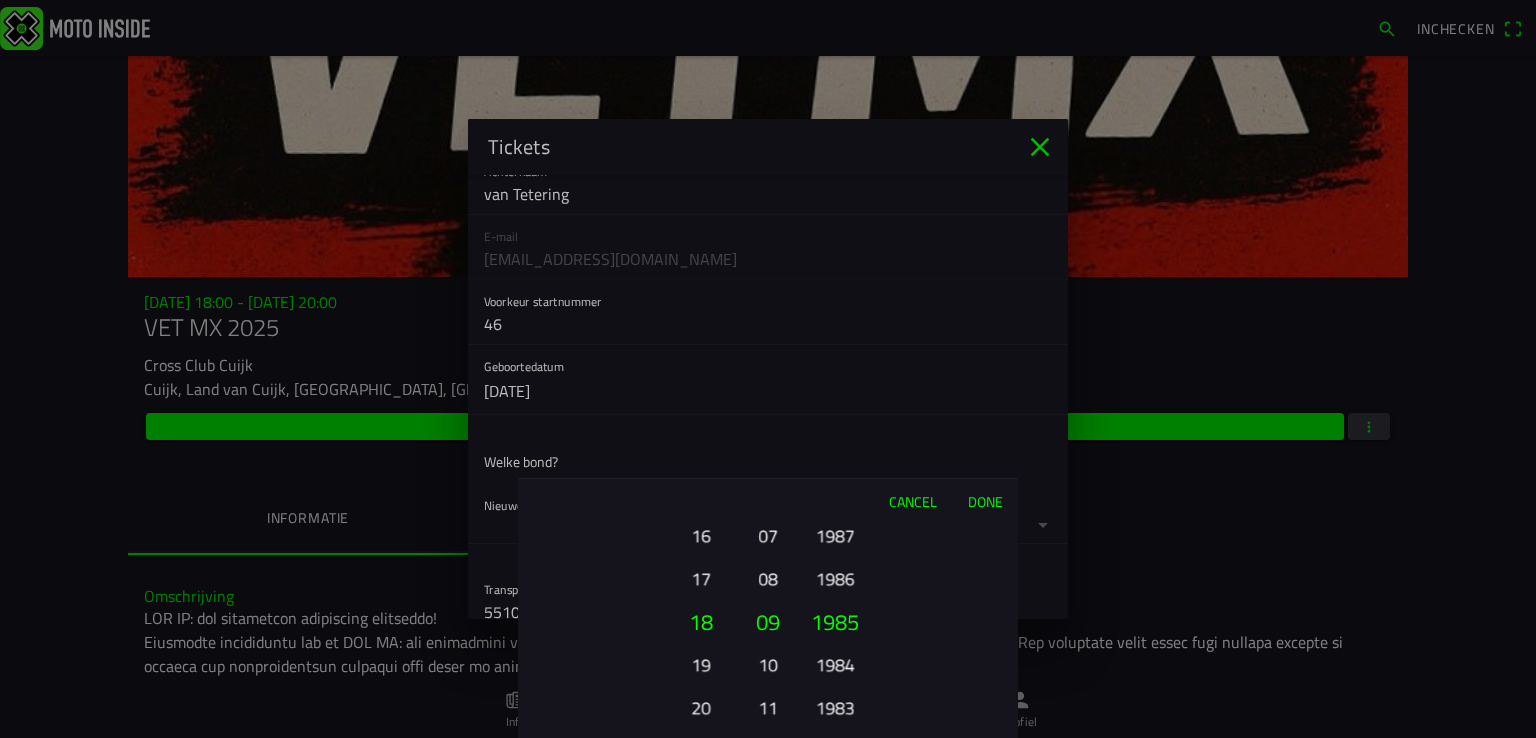click on "1984" at bounding box center [834, 664] 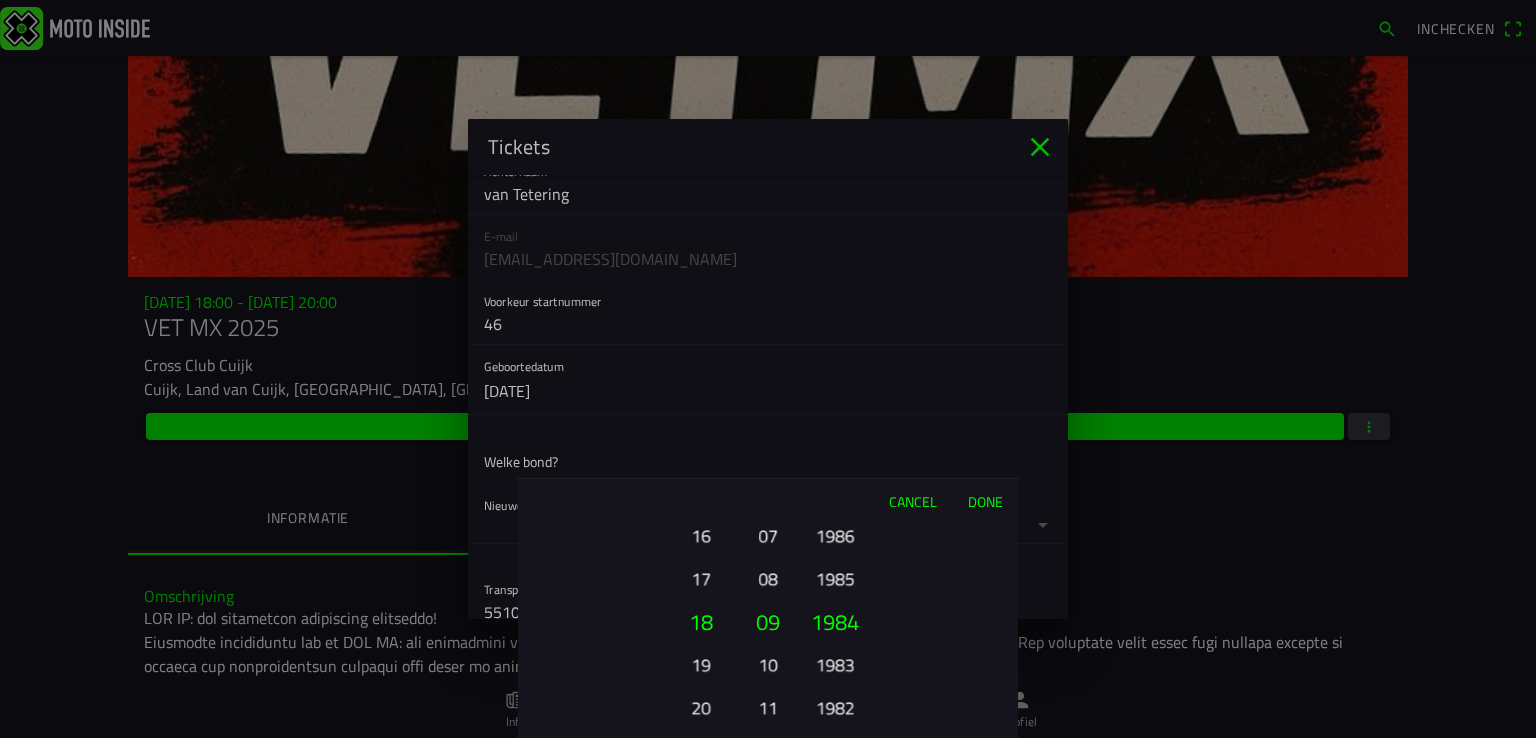 click on "1983" at bounding box center (834, 664) 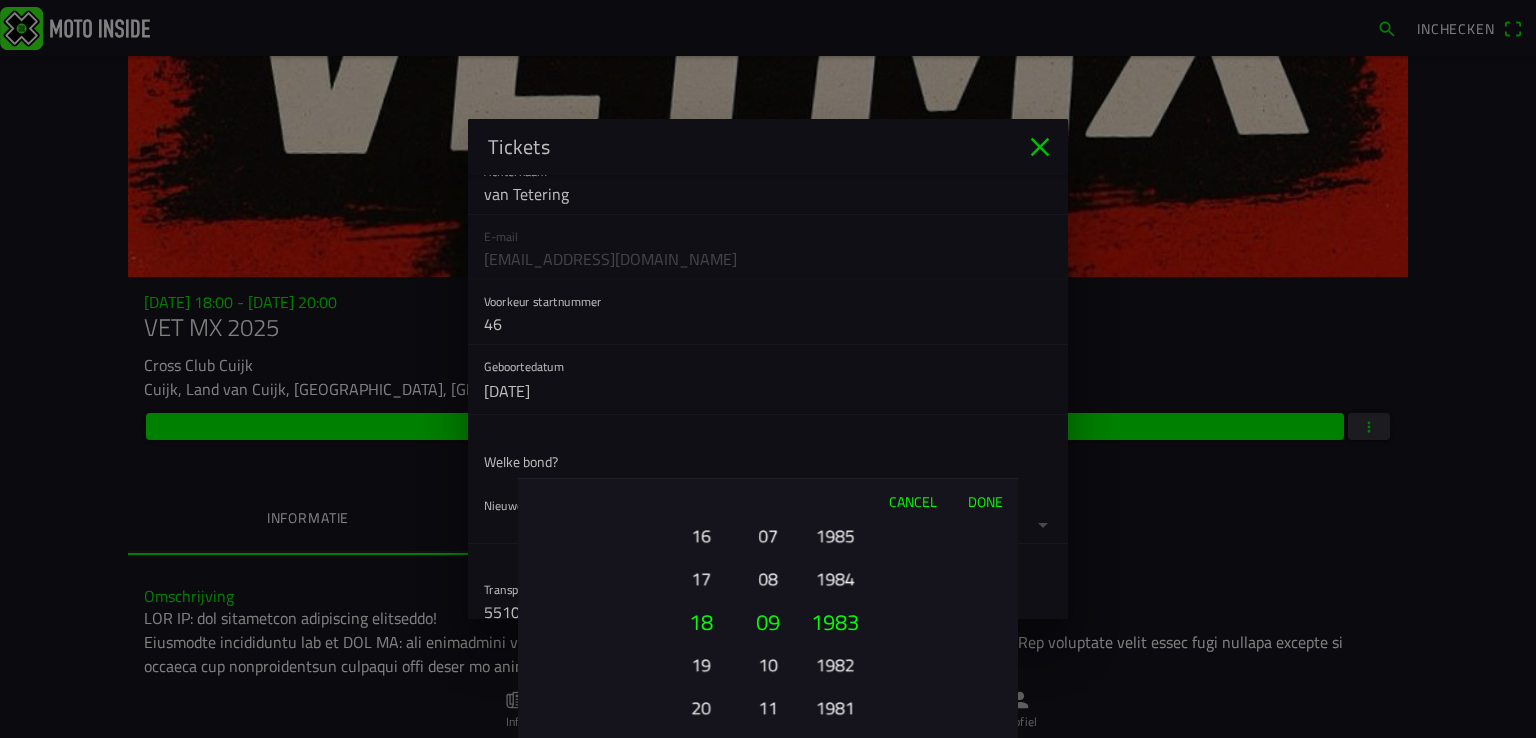 click on "1982" at bounding box center (834, 664) 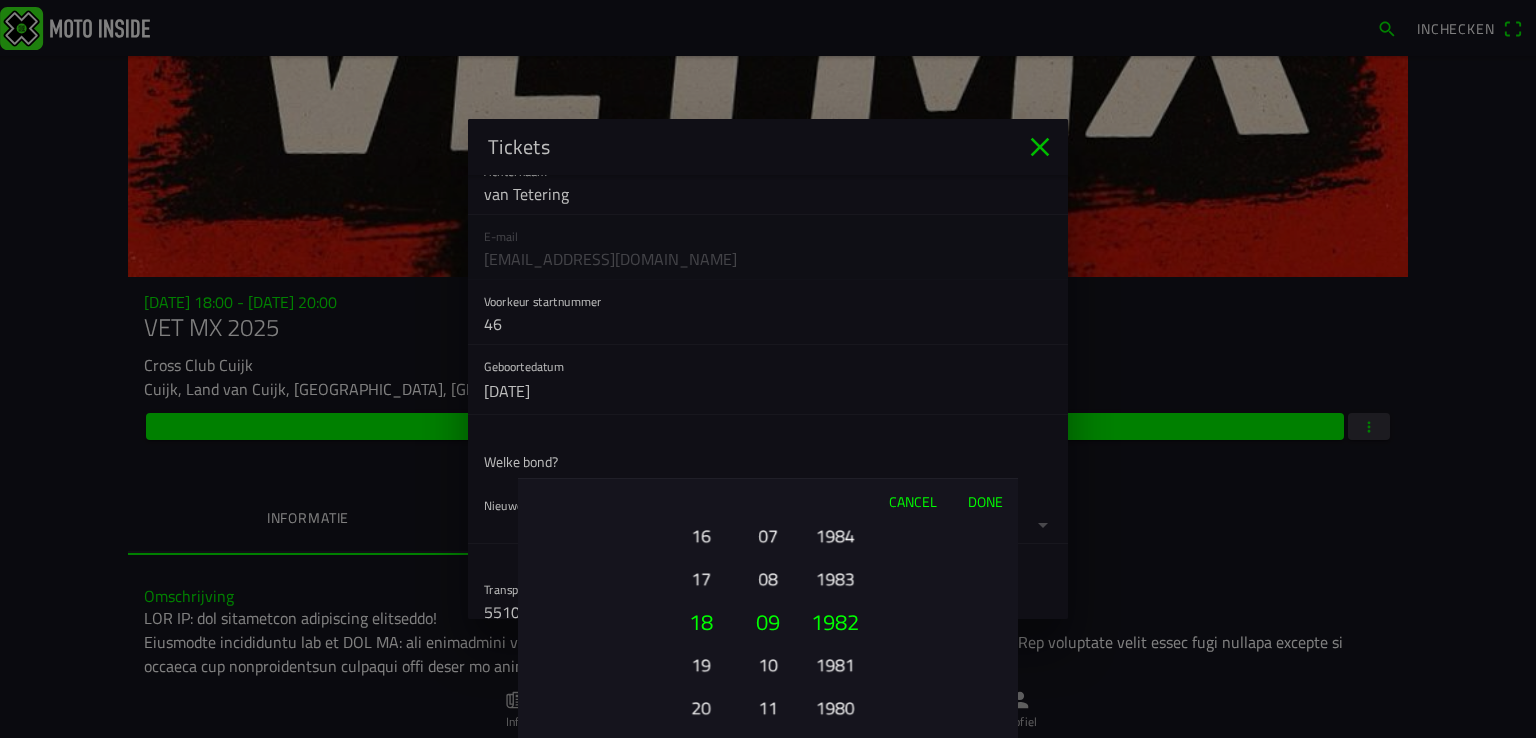 click on "1981" at bounding box center (834, 664) 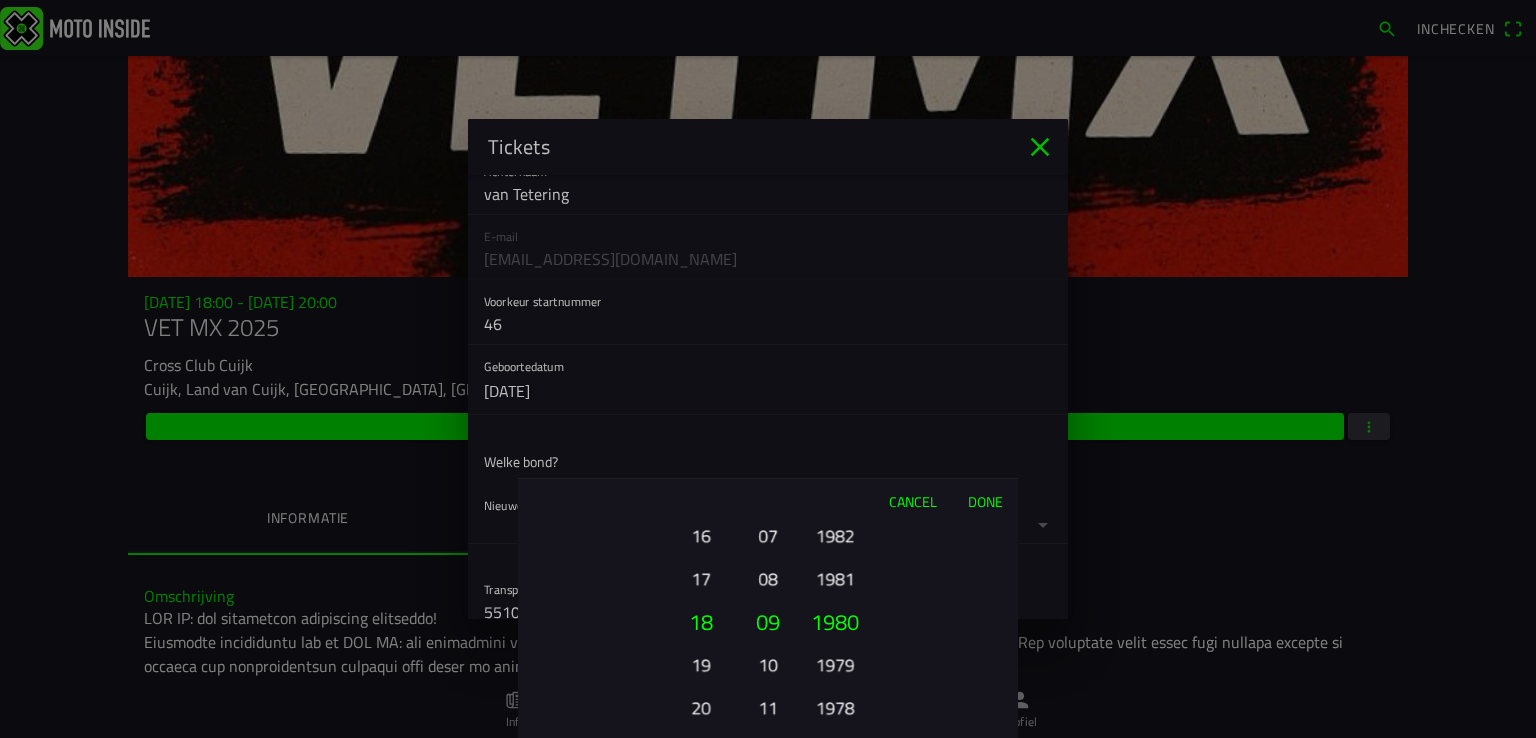 click on "1979" at bounding box center [834, 664] 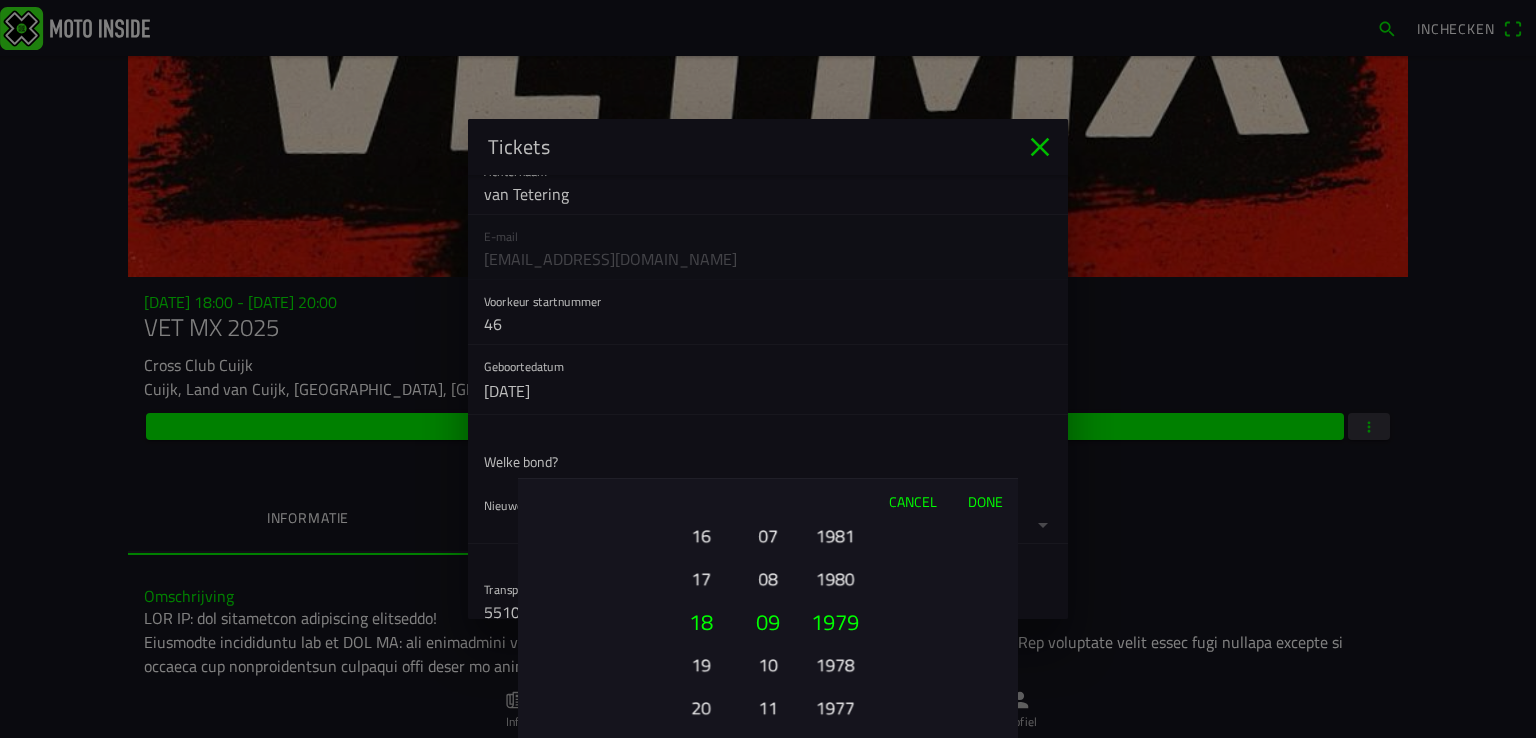 click on "1978" at bounding box center (834, 664) 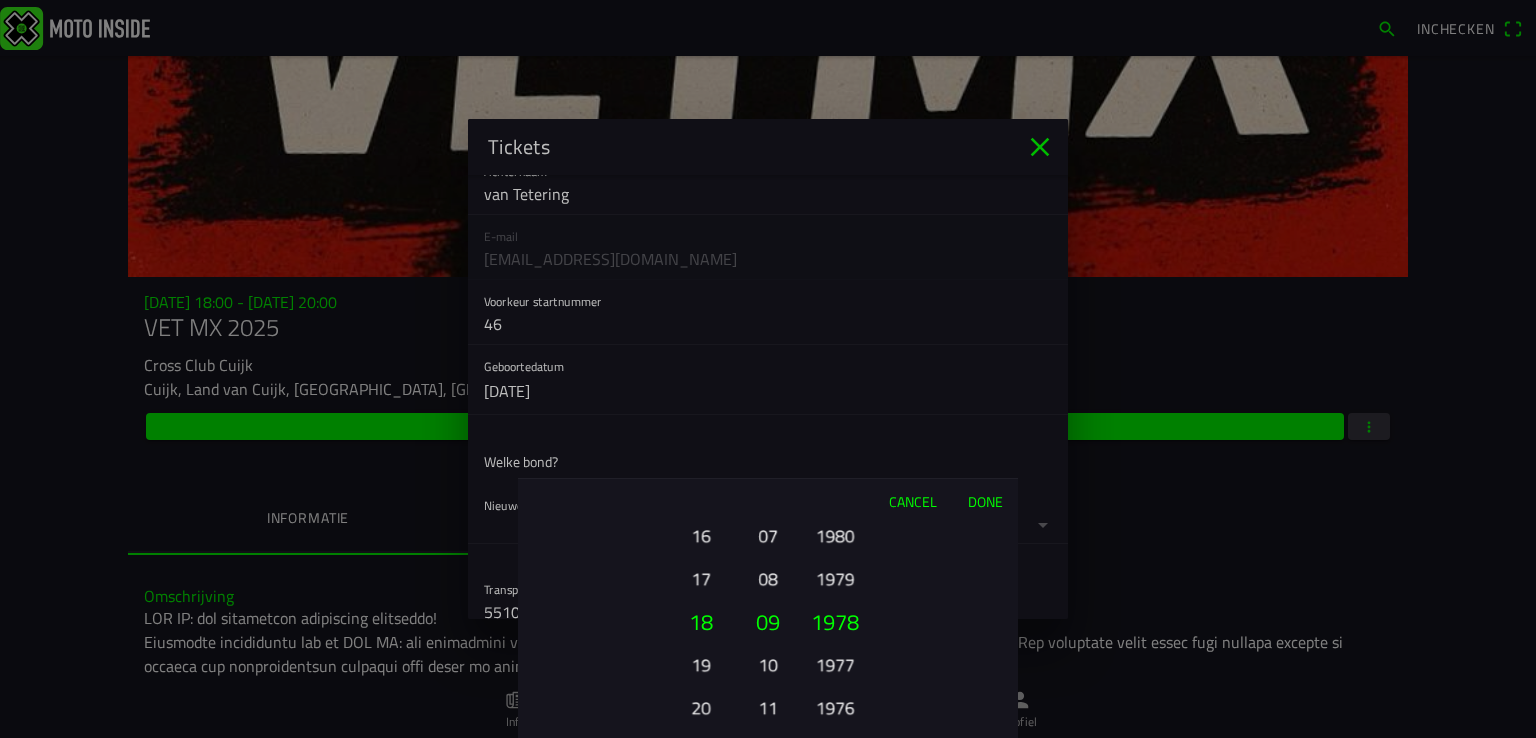 click on "1977" at bounding box center (834, 664) 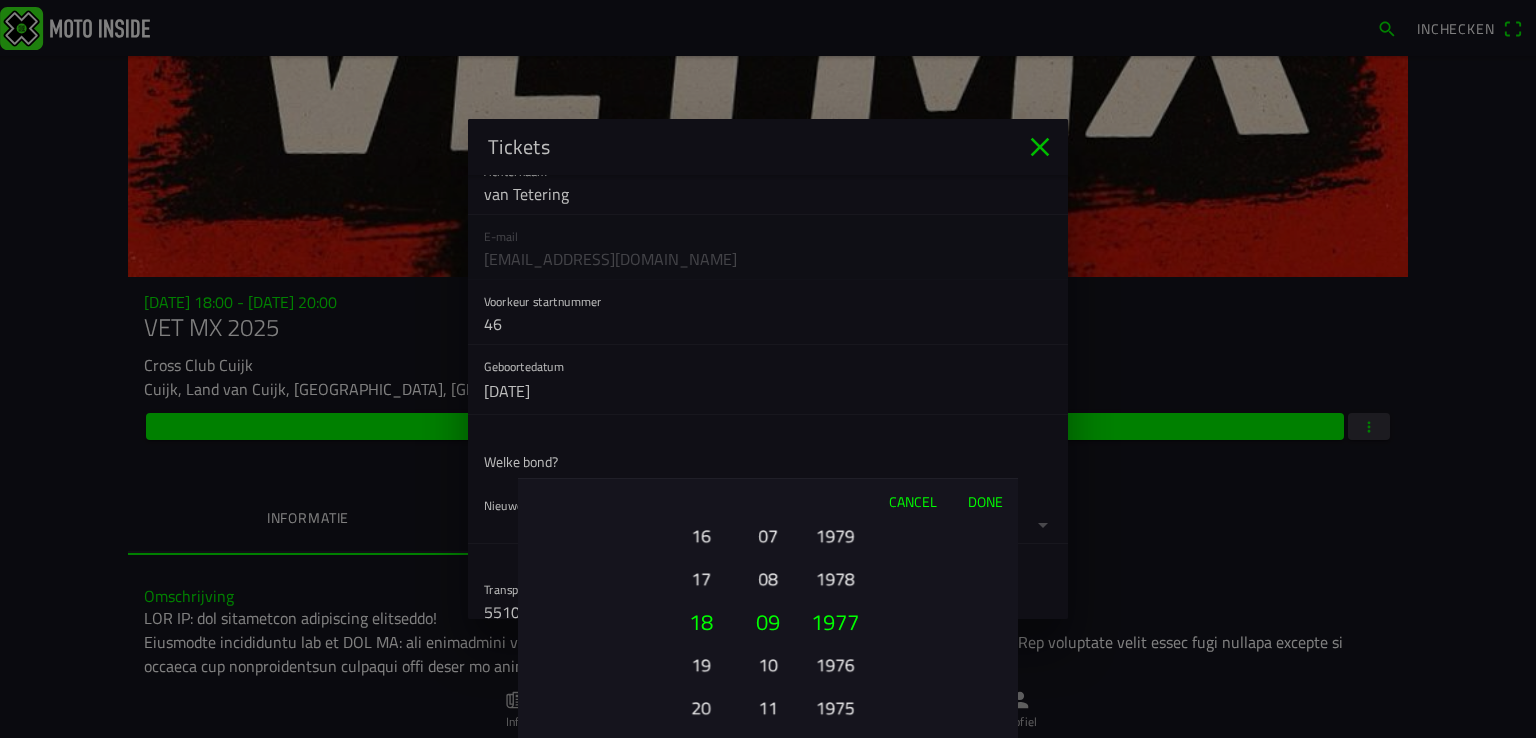 click on "1976" at bounding box center (834, 664) 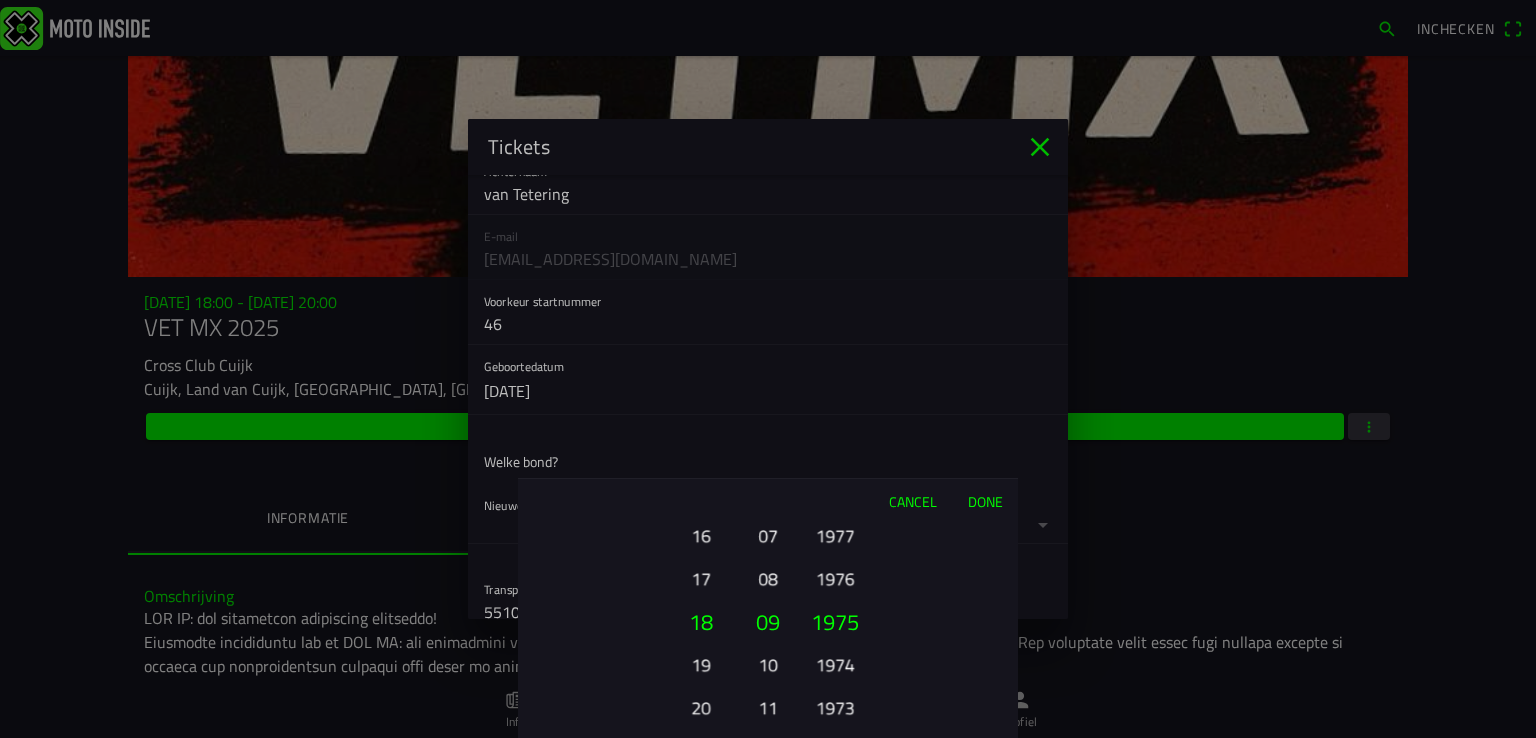 click on "1974" at bounding box center [834, 664] 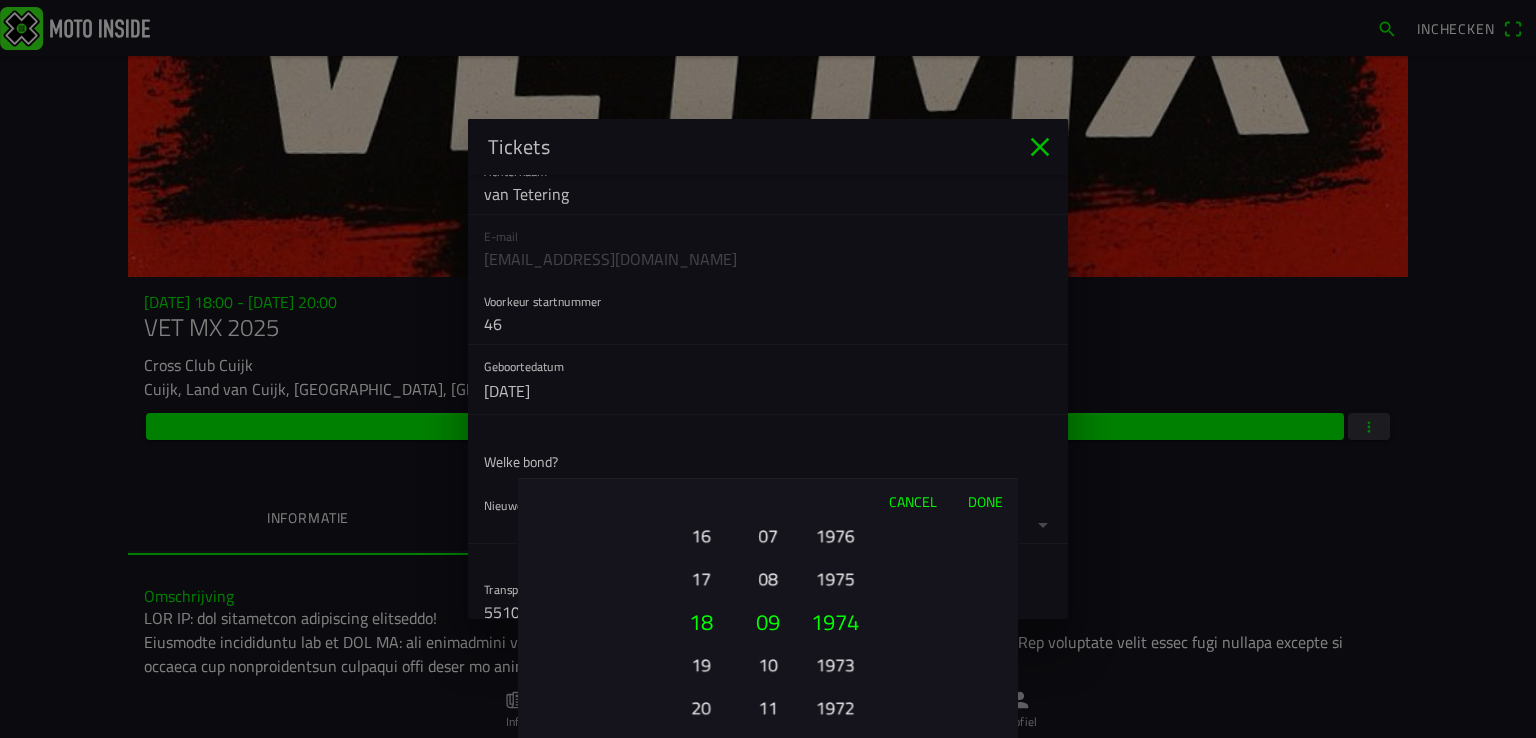 click on "1973" at bounding box center [834, 664] 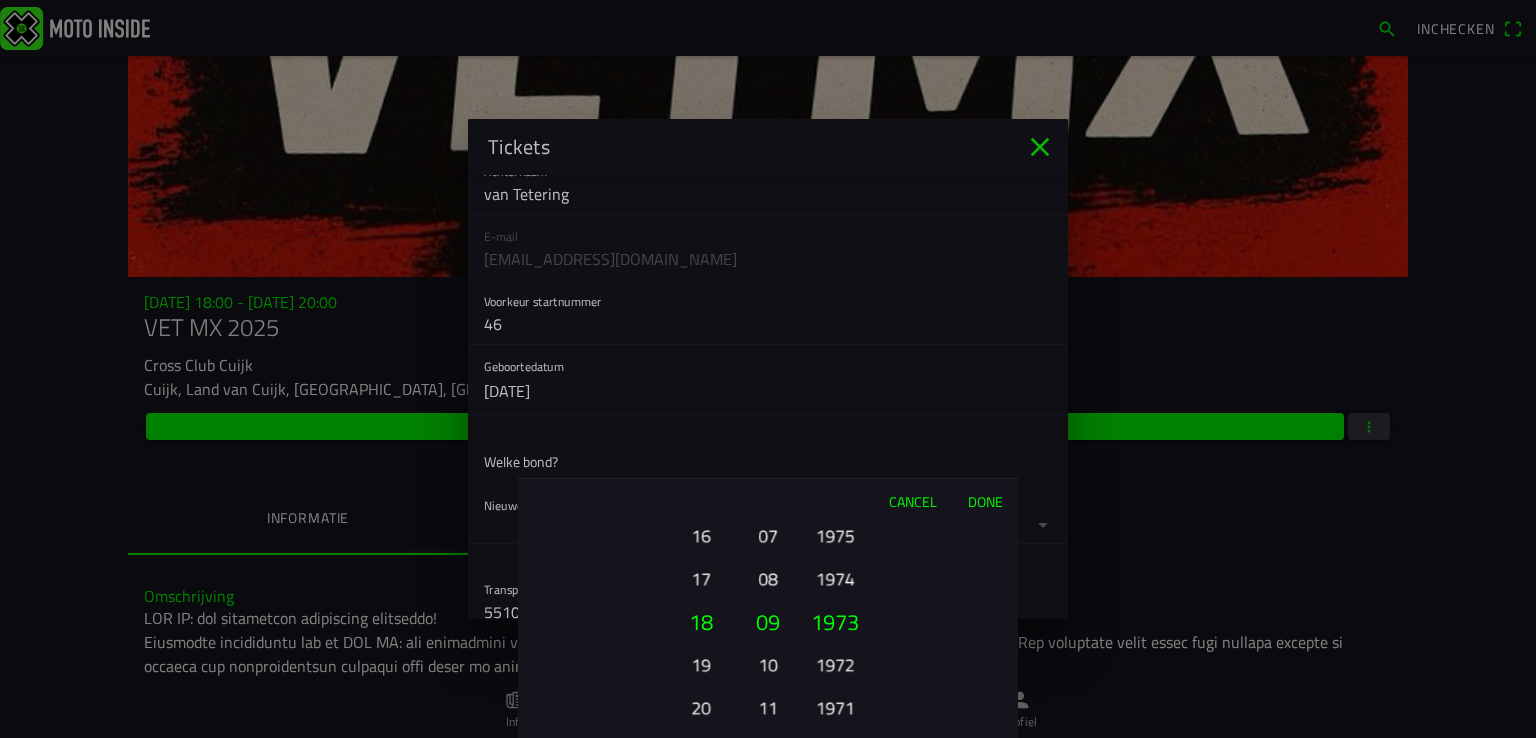 click on "1972" at bounding box center (834, 664) 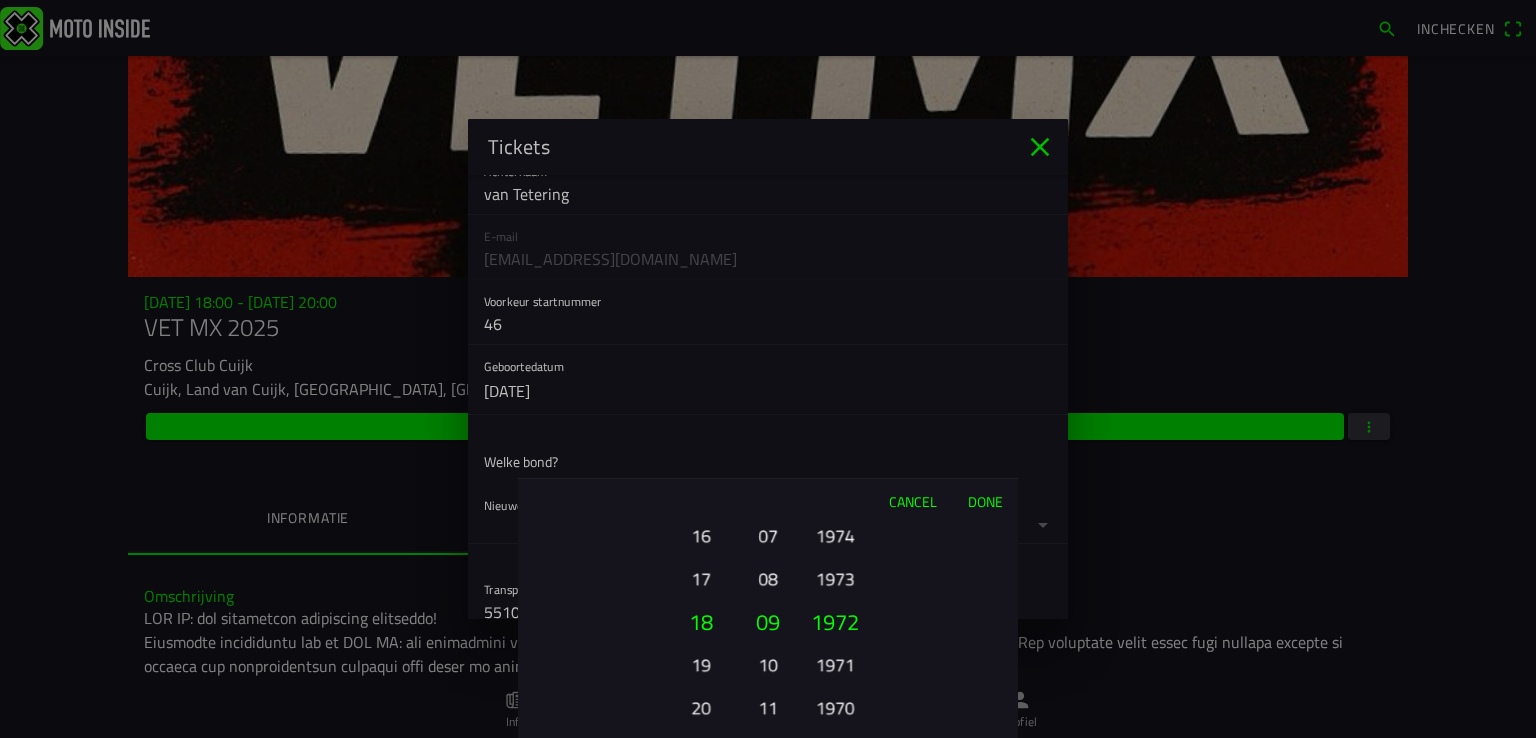 click on "1971" at bounding box center [834, 664] 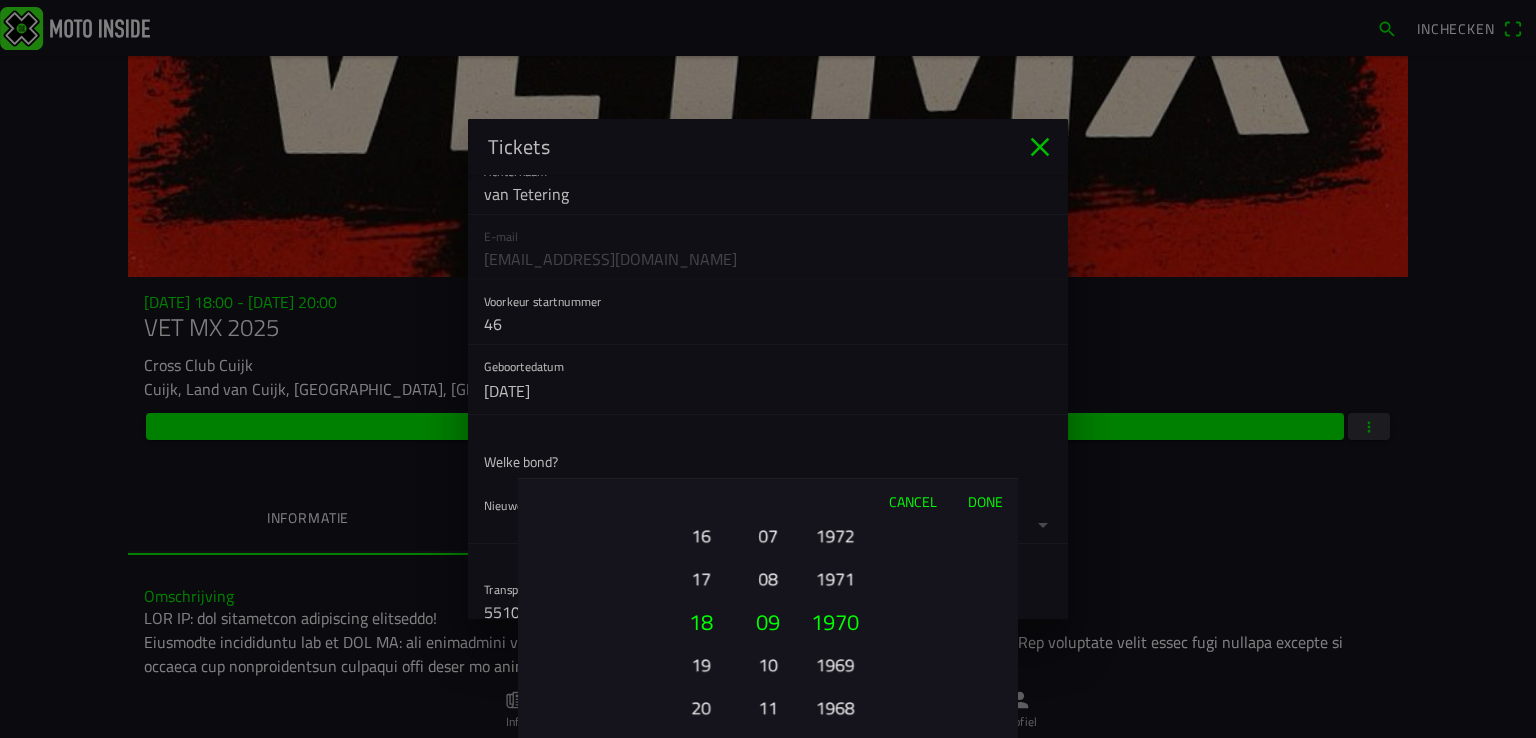 click on "1969" at bounding box center [834, 664] 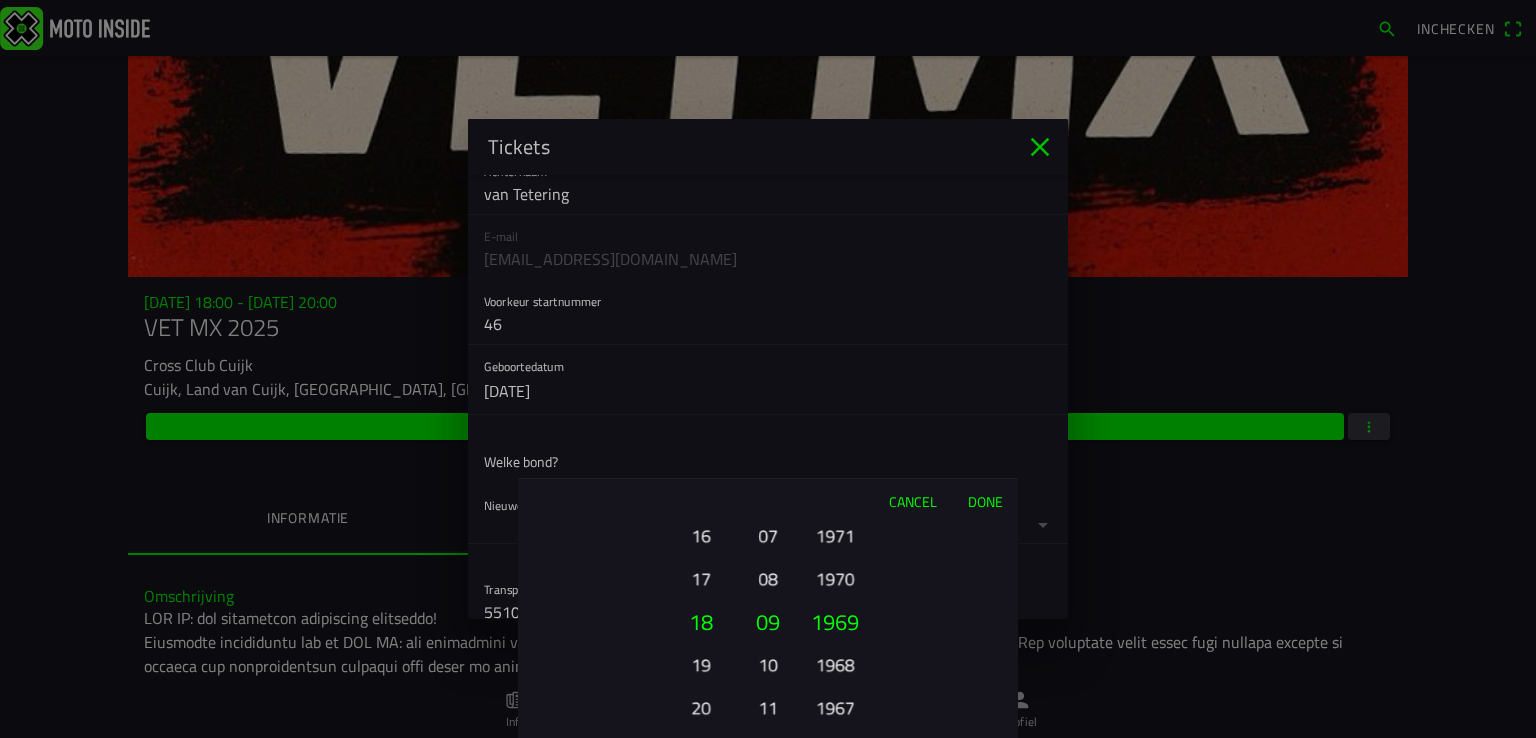 click on "1968" at bounding box center [834, 664] 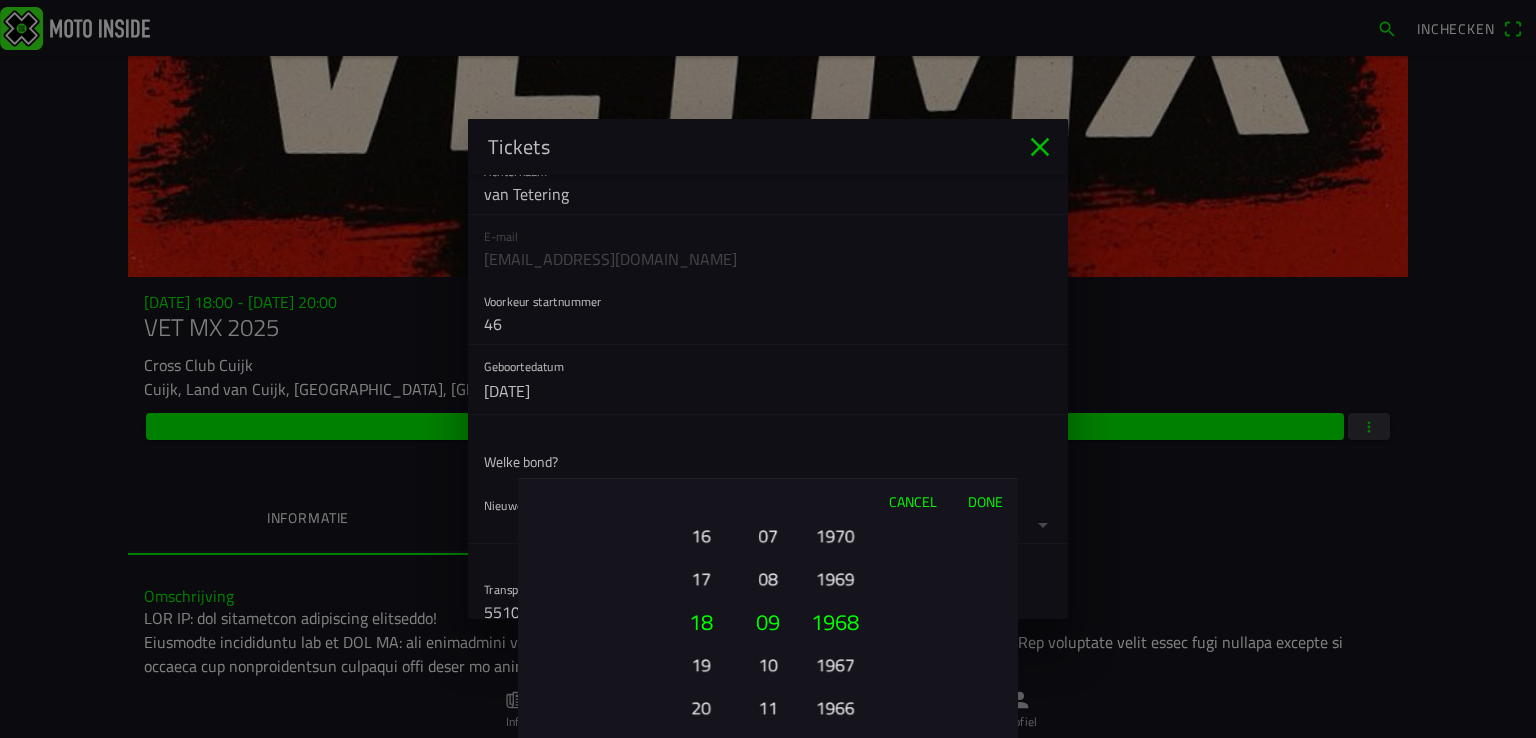 click on "1967" at bounding box center [834, 664] 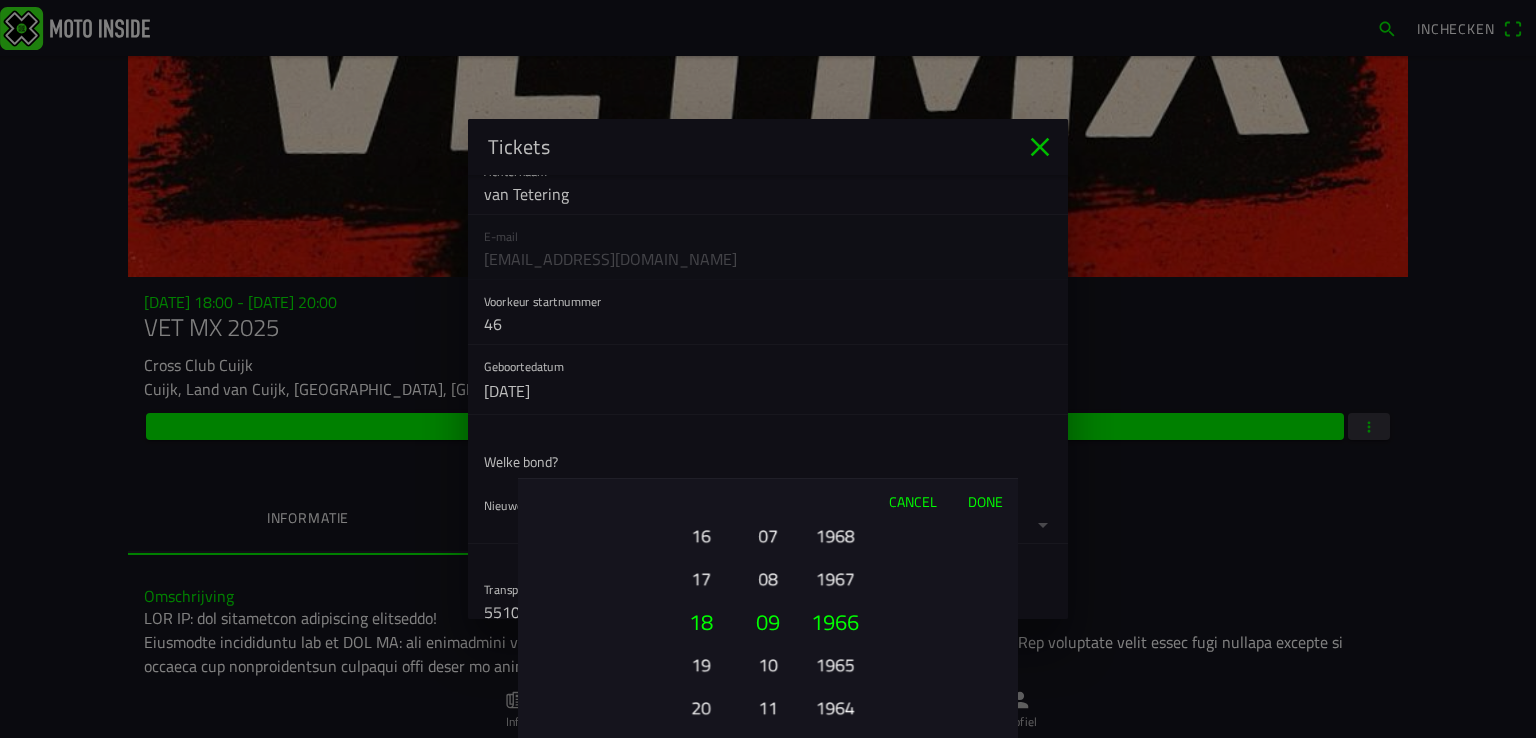 click on "1965" at bounding box center [834, 664] 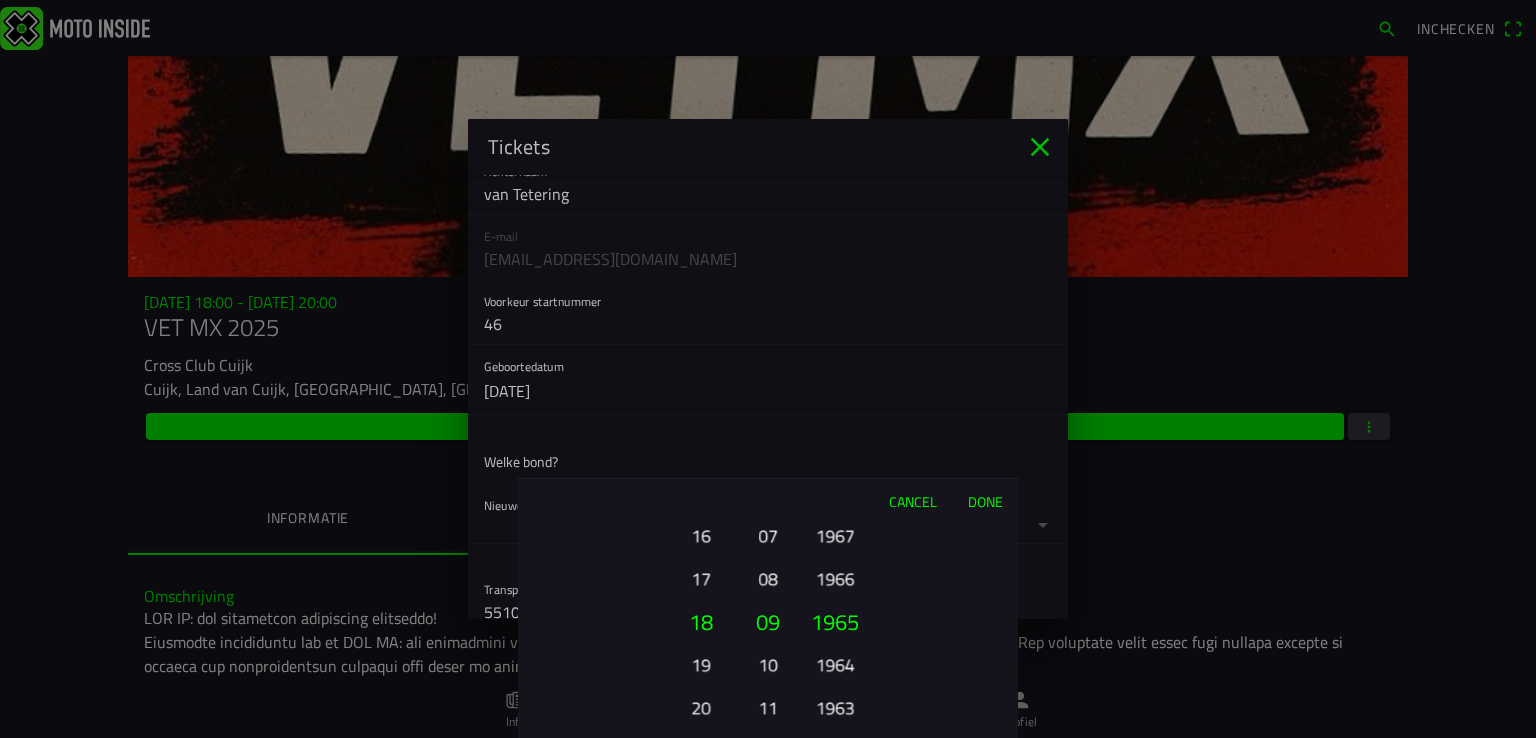 click on "1964" at bounding box center [834, 664] 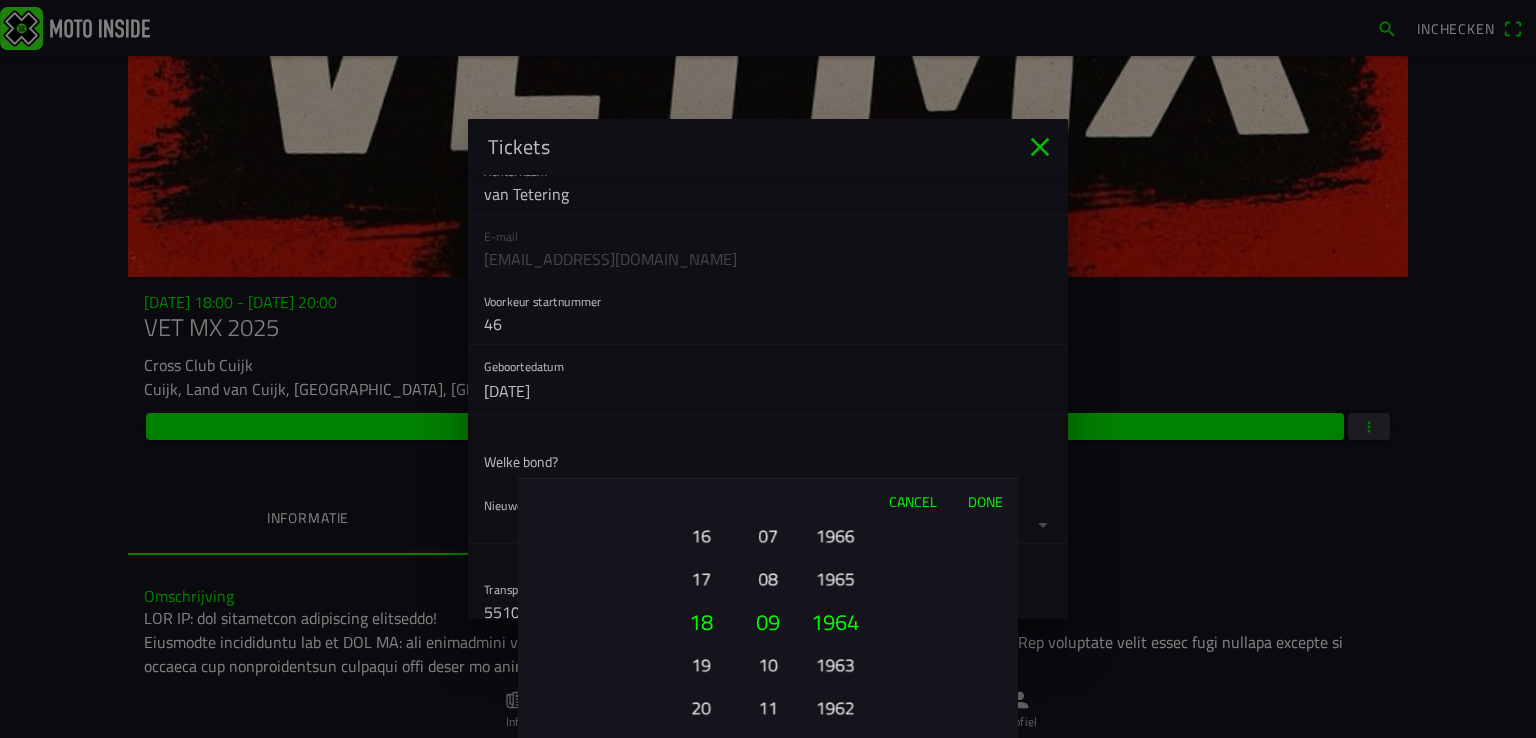 click on "1963" at bounding box center [834, 664] 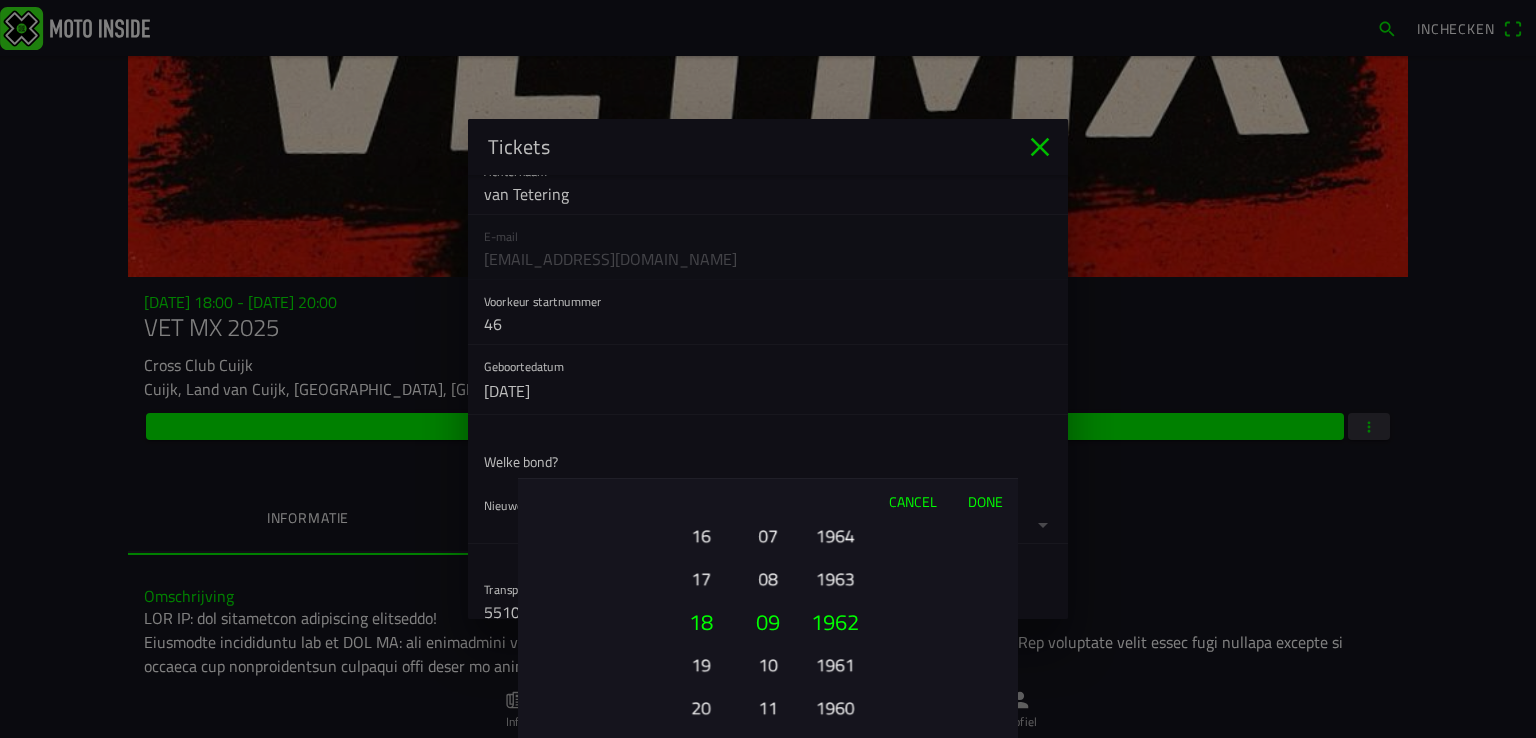 click on "1961" at bounding box center [834, 664] 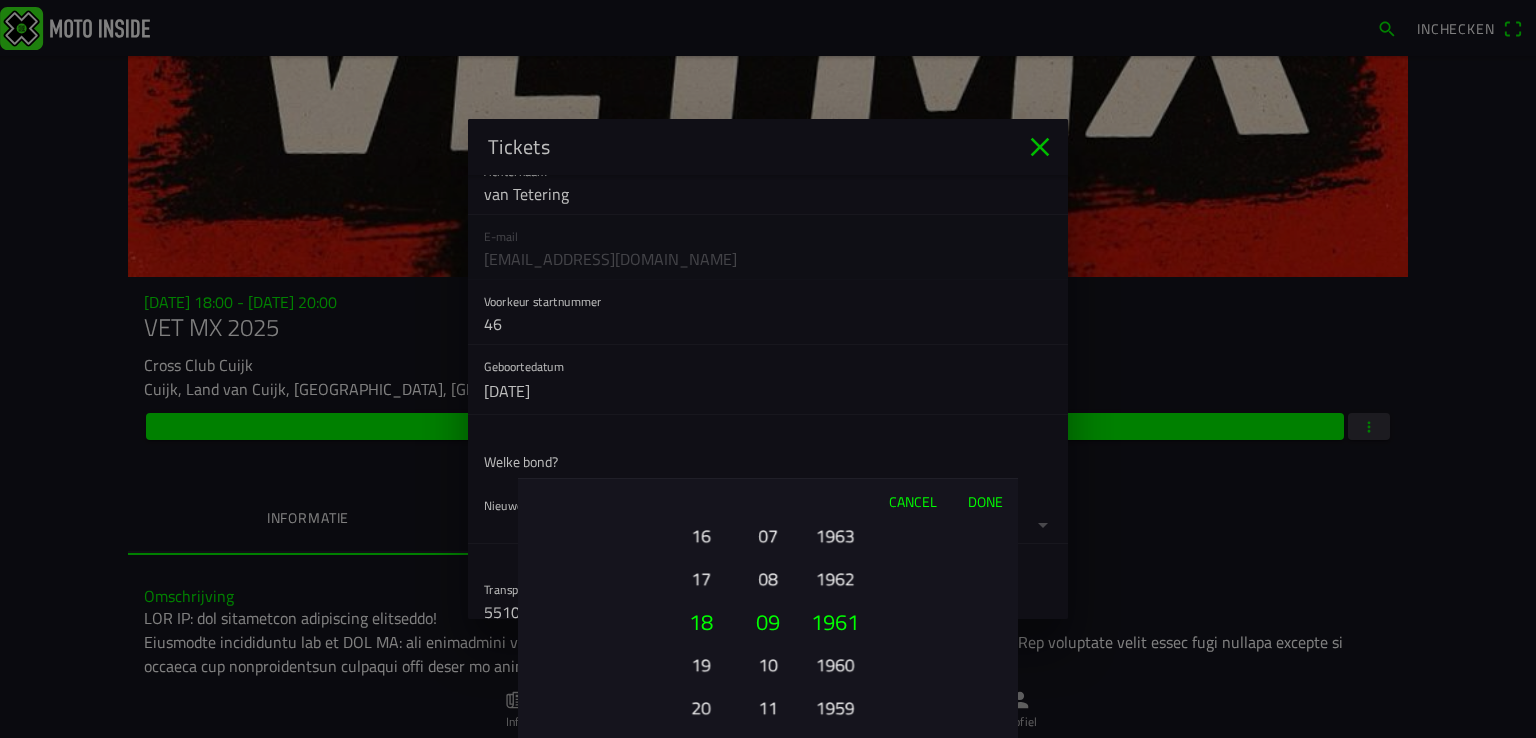 click on "1962" at bounding box center [834, 578] 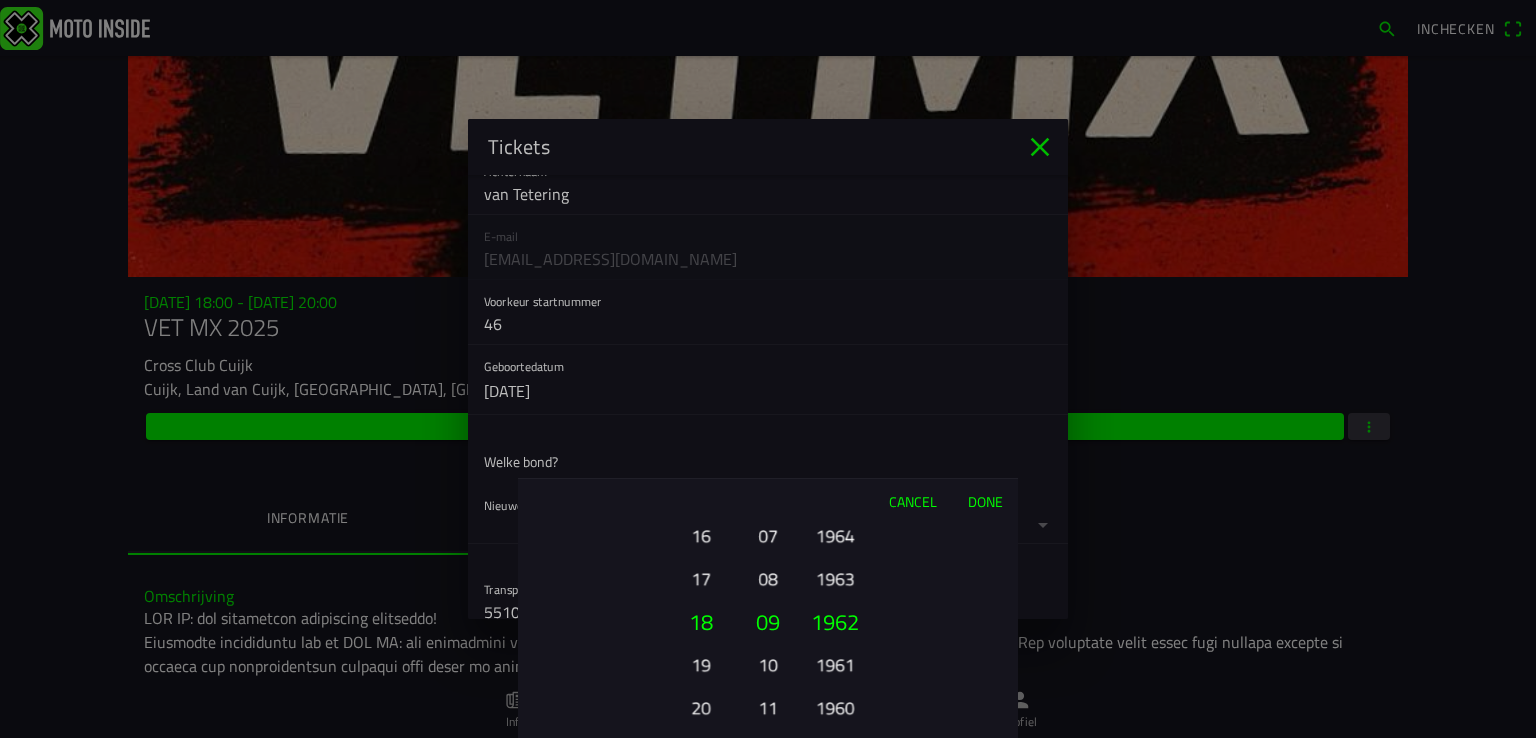 click on "1963" at bounding box center [834, 578] 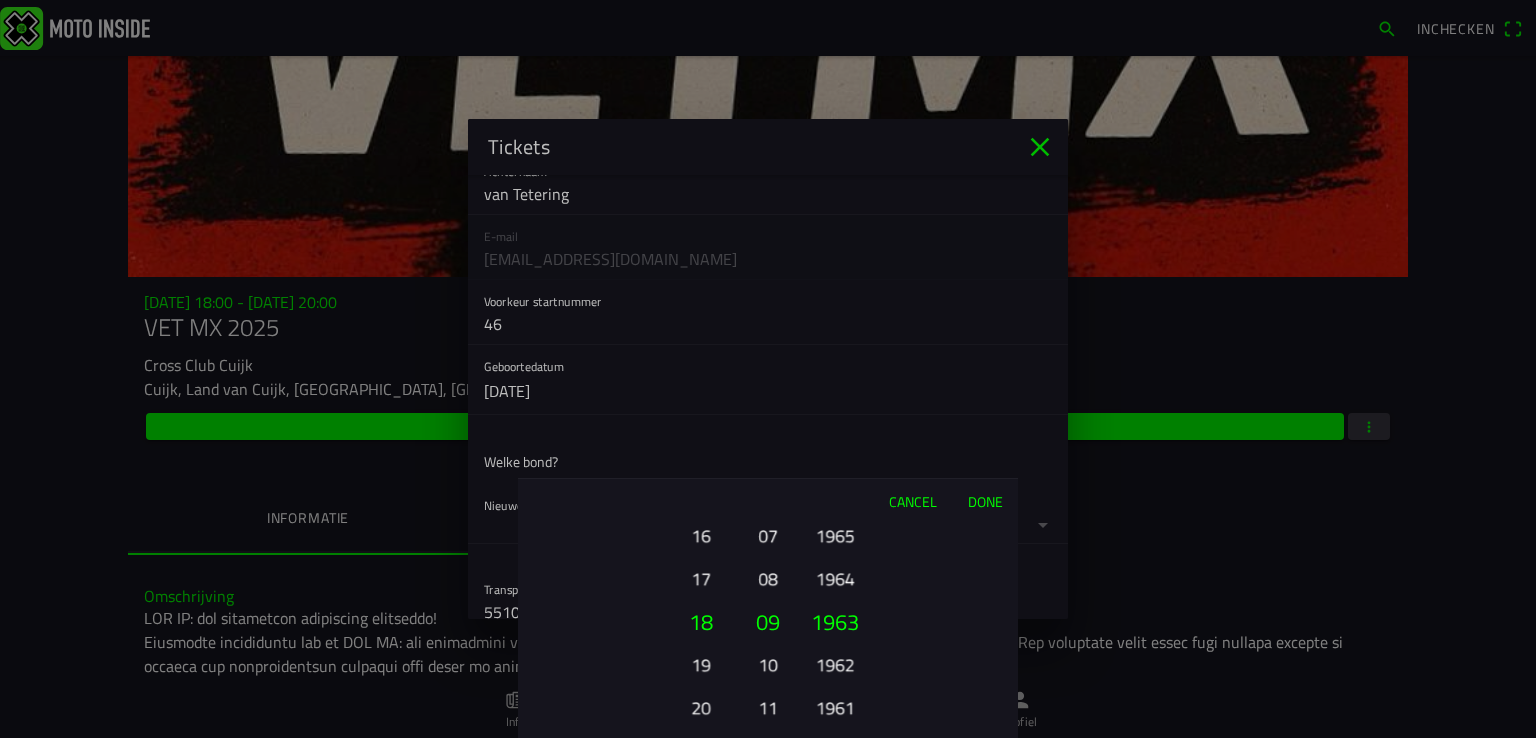 click on "1964" at bounding box center [834, 578] 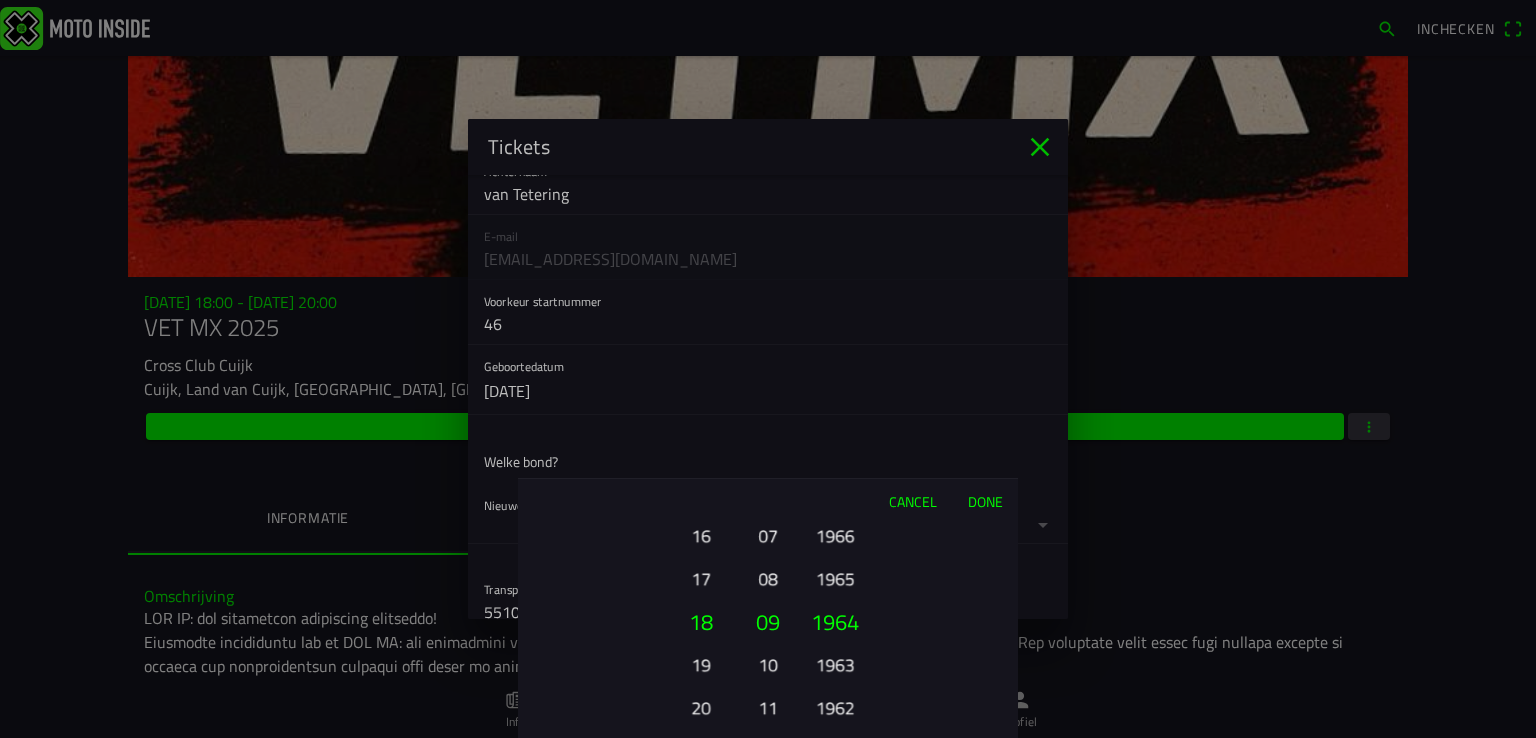 click on "Done" at bounding box center [985, 501] 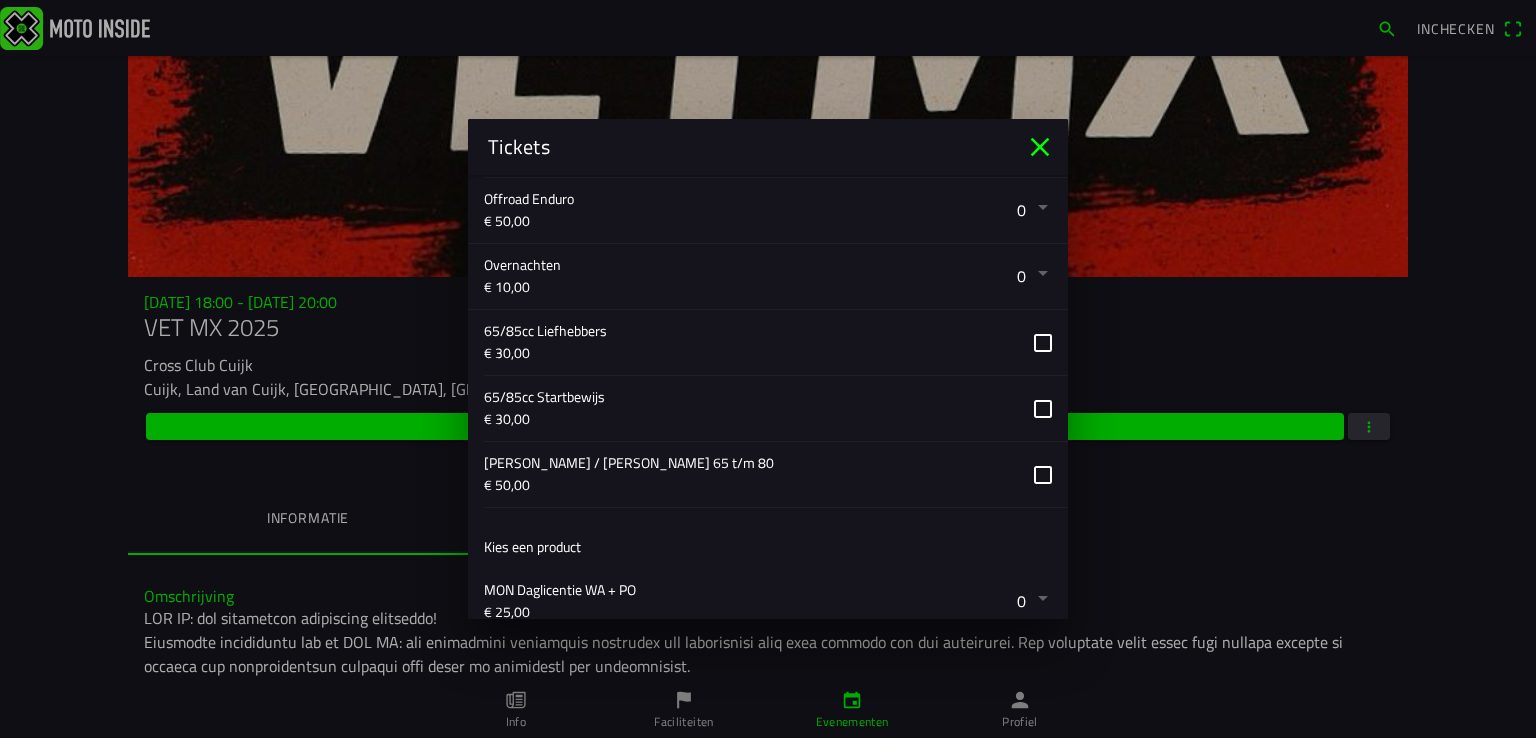 click 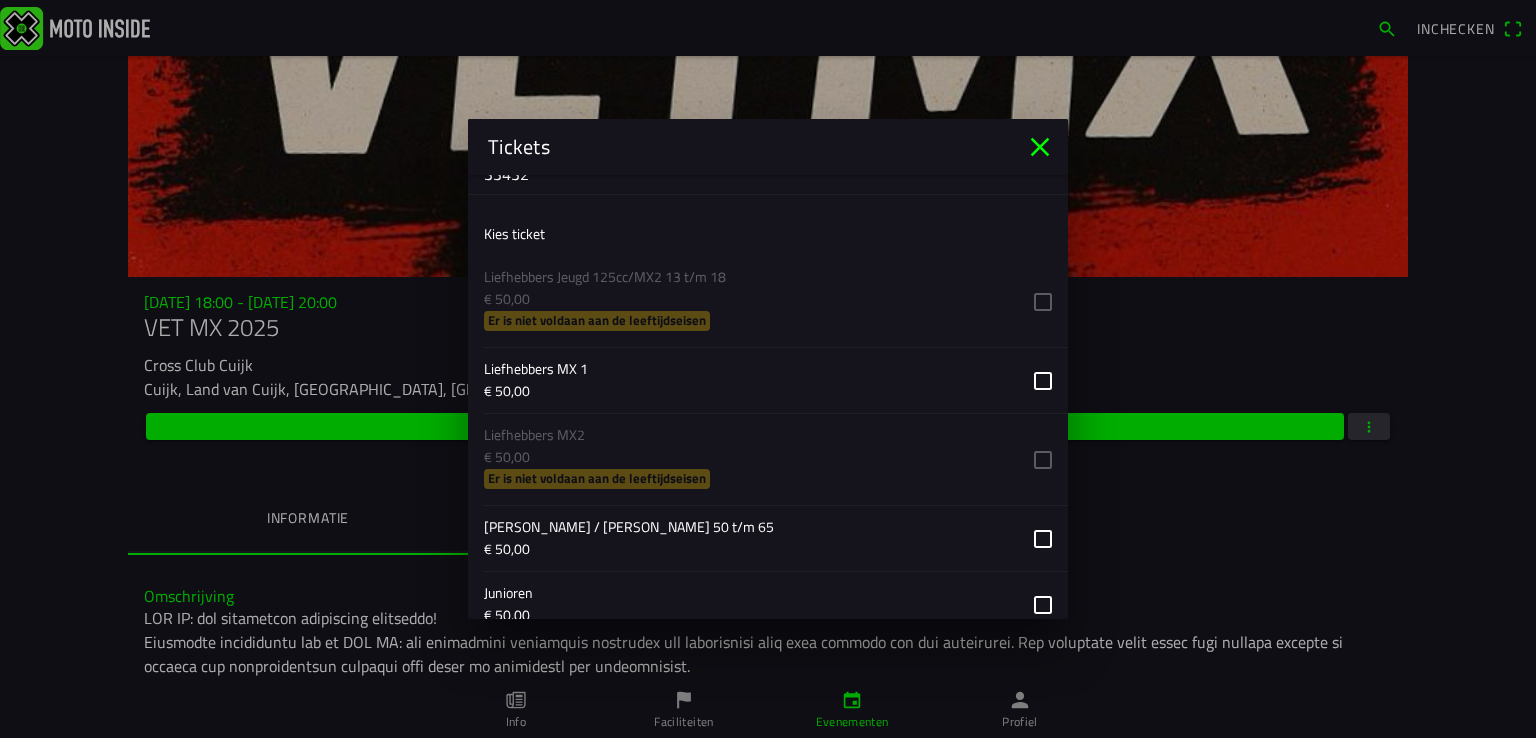 scroll, scrollTop: 644, scrollLeft: 0, axis: vertical 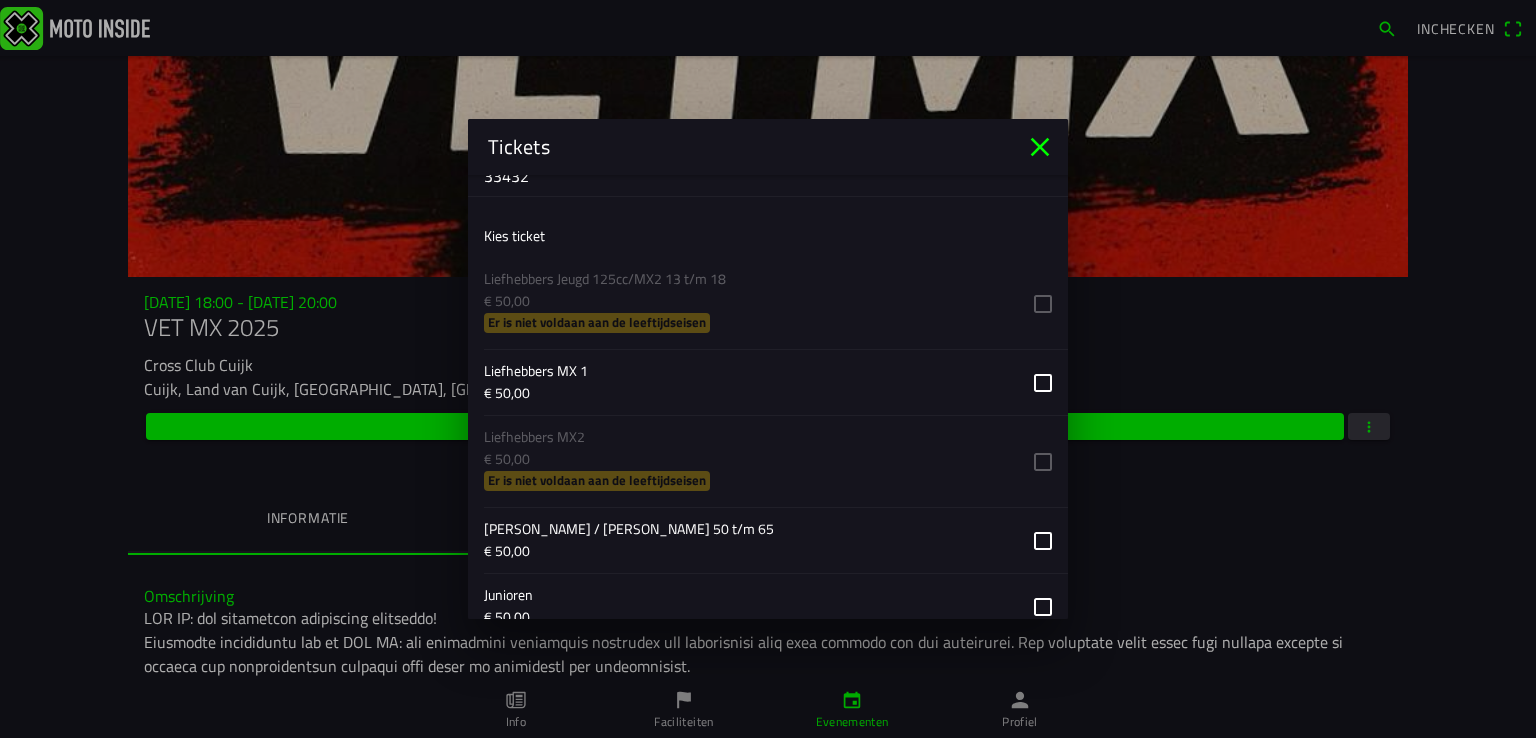 click 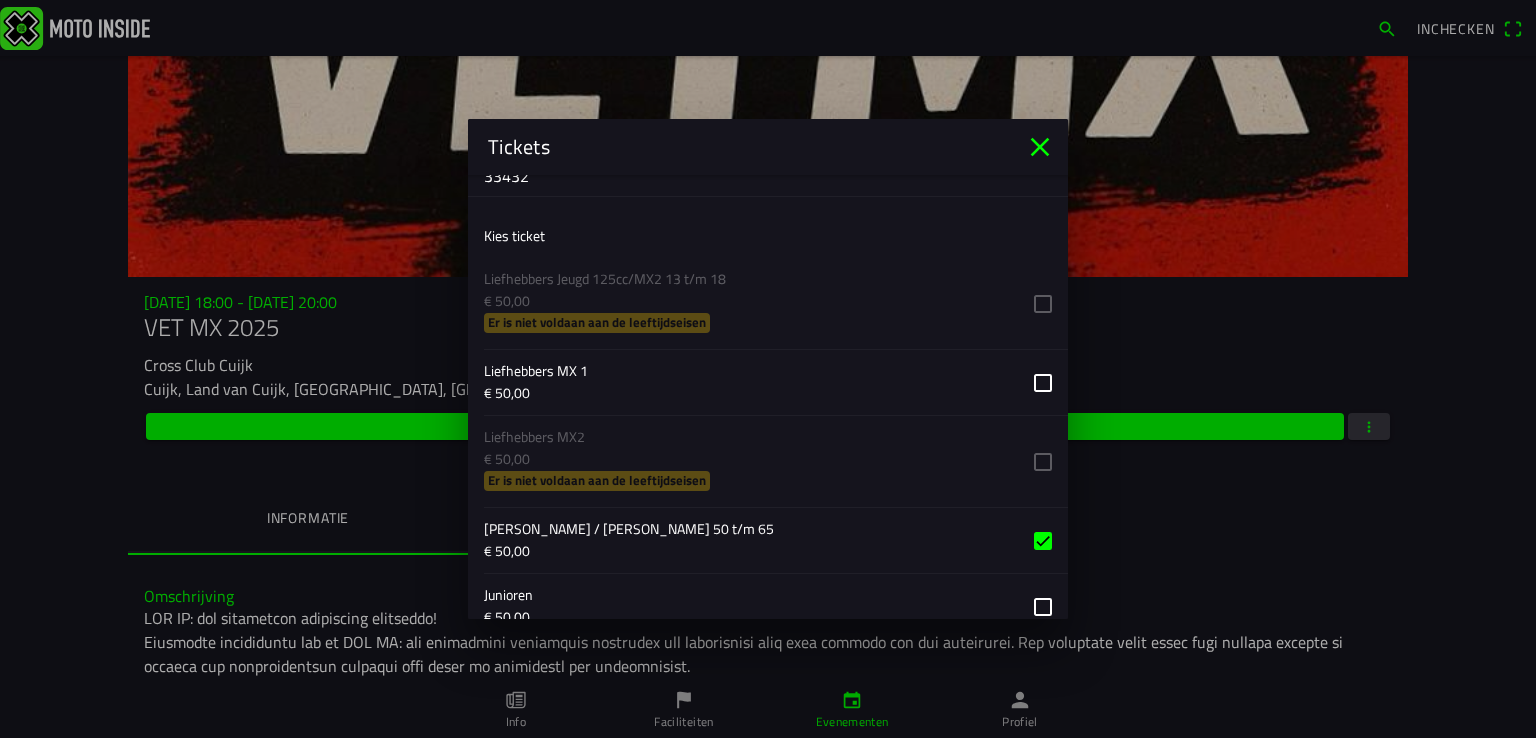 click 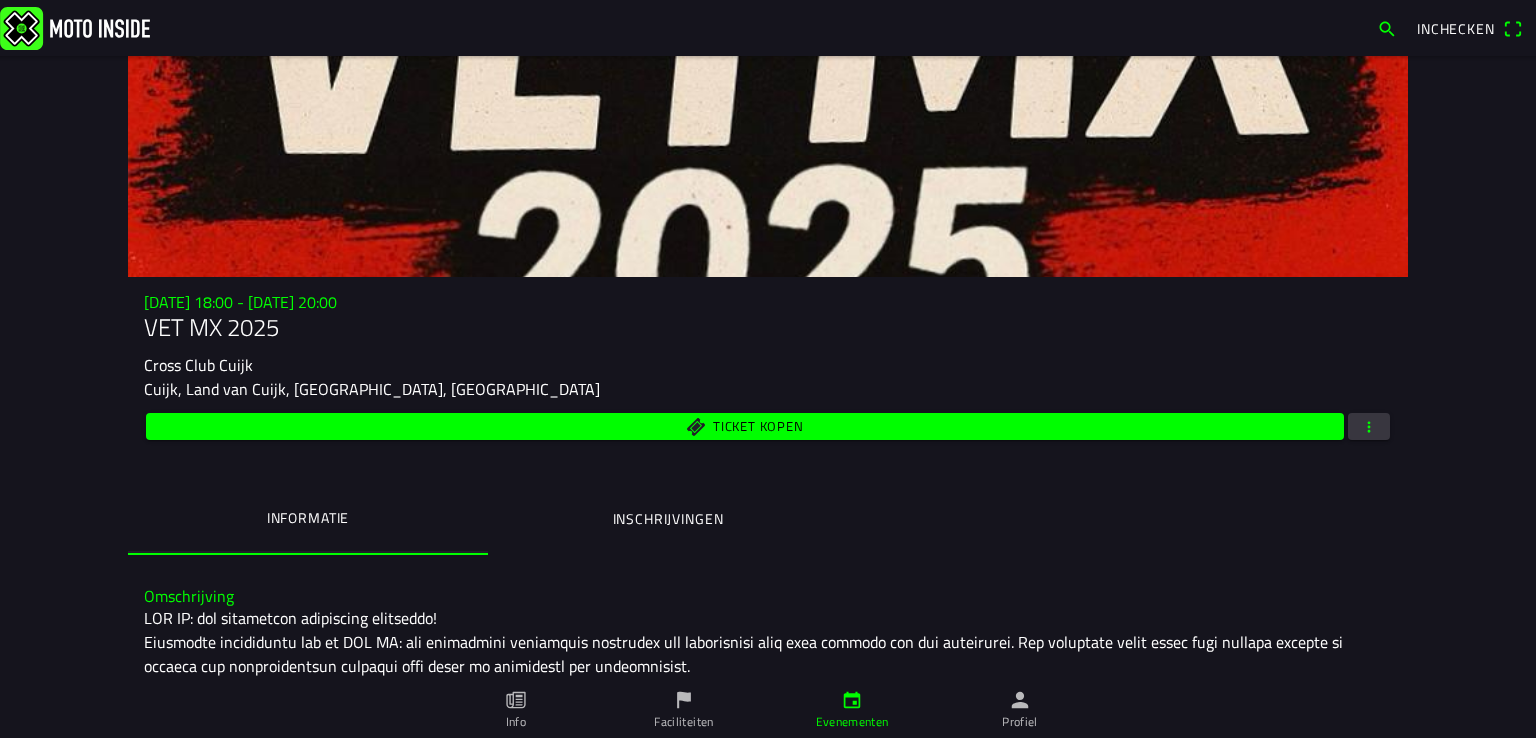 click on "Inschrijvingen" at bounding box center [668, 519] 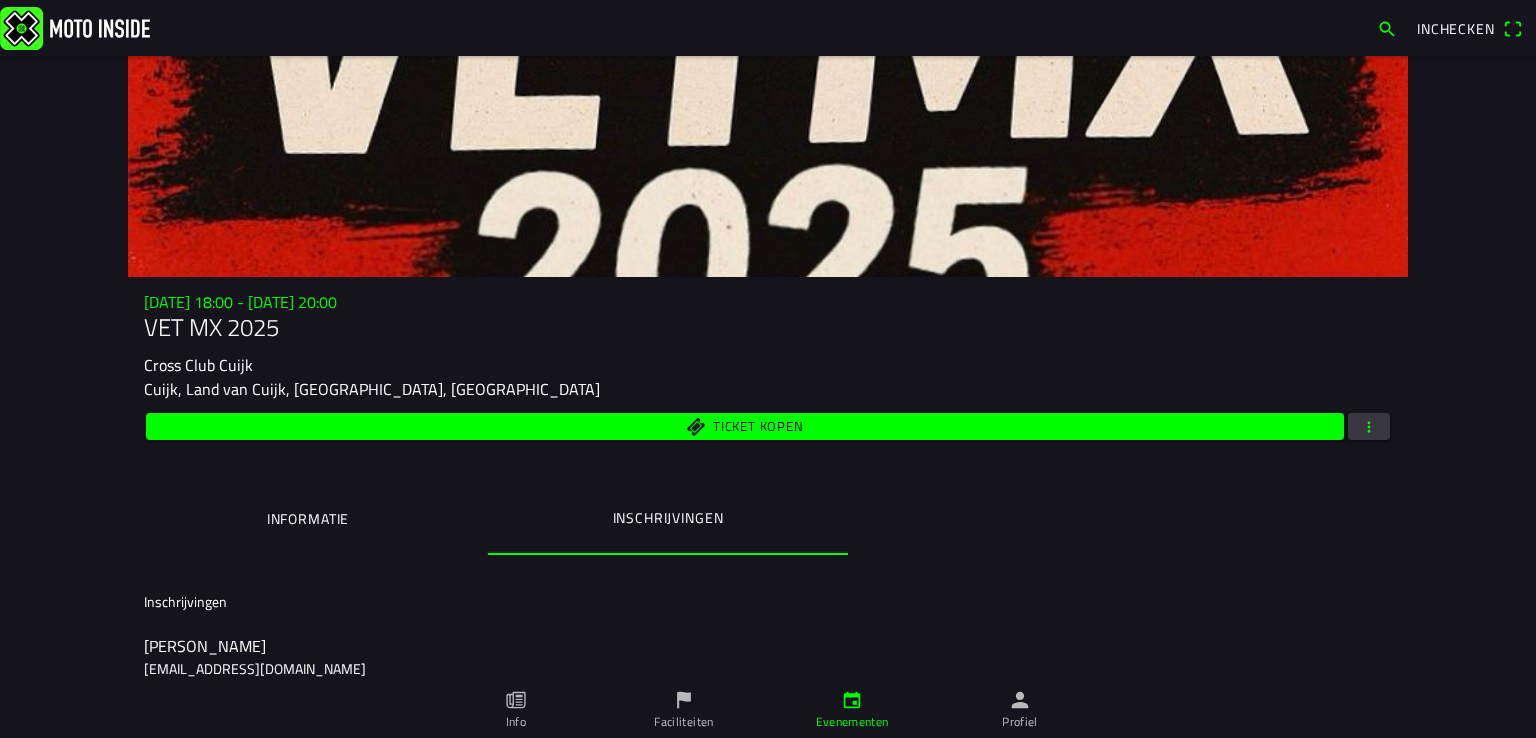 click at bounding box center (1369, 426) 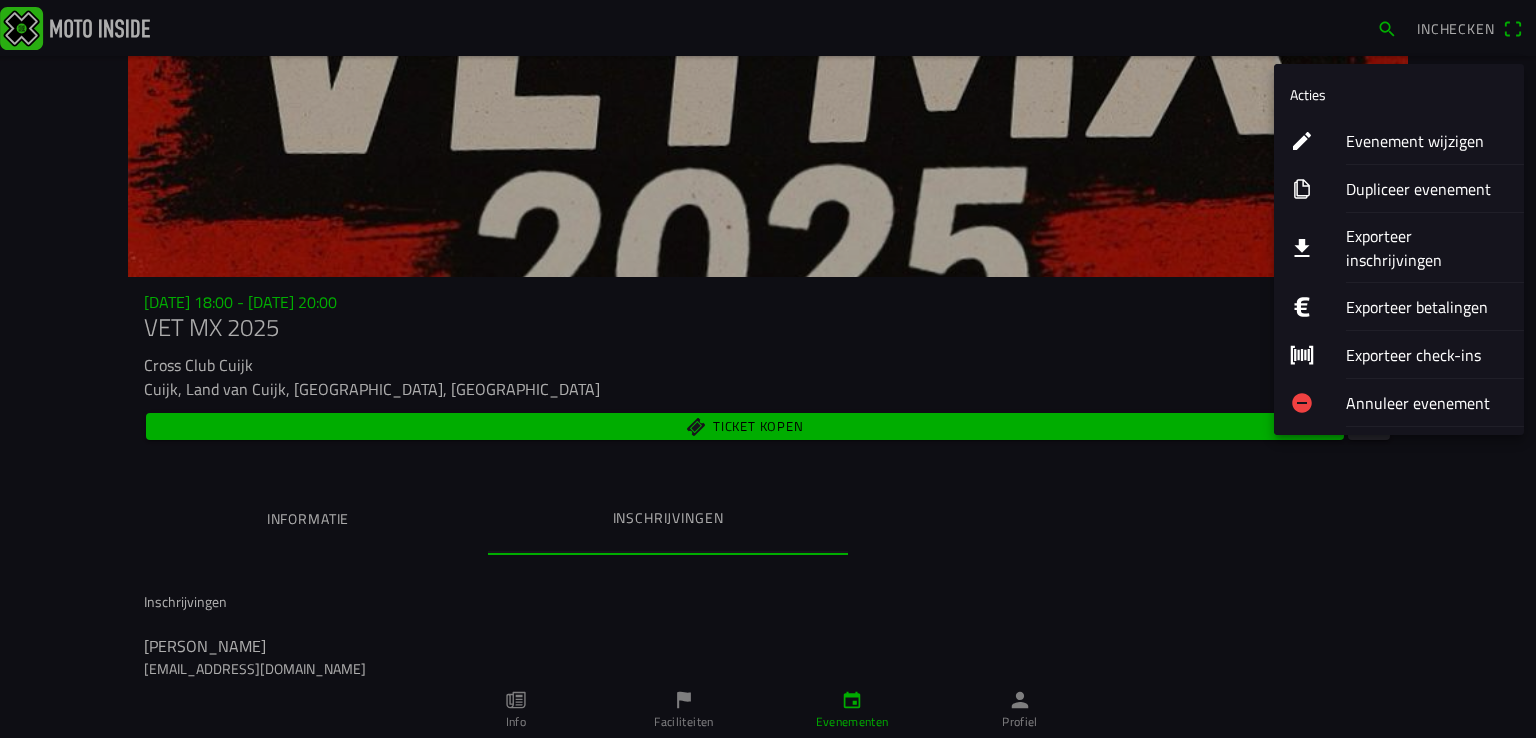 click on "Evenement wijzigen" 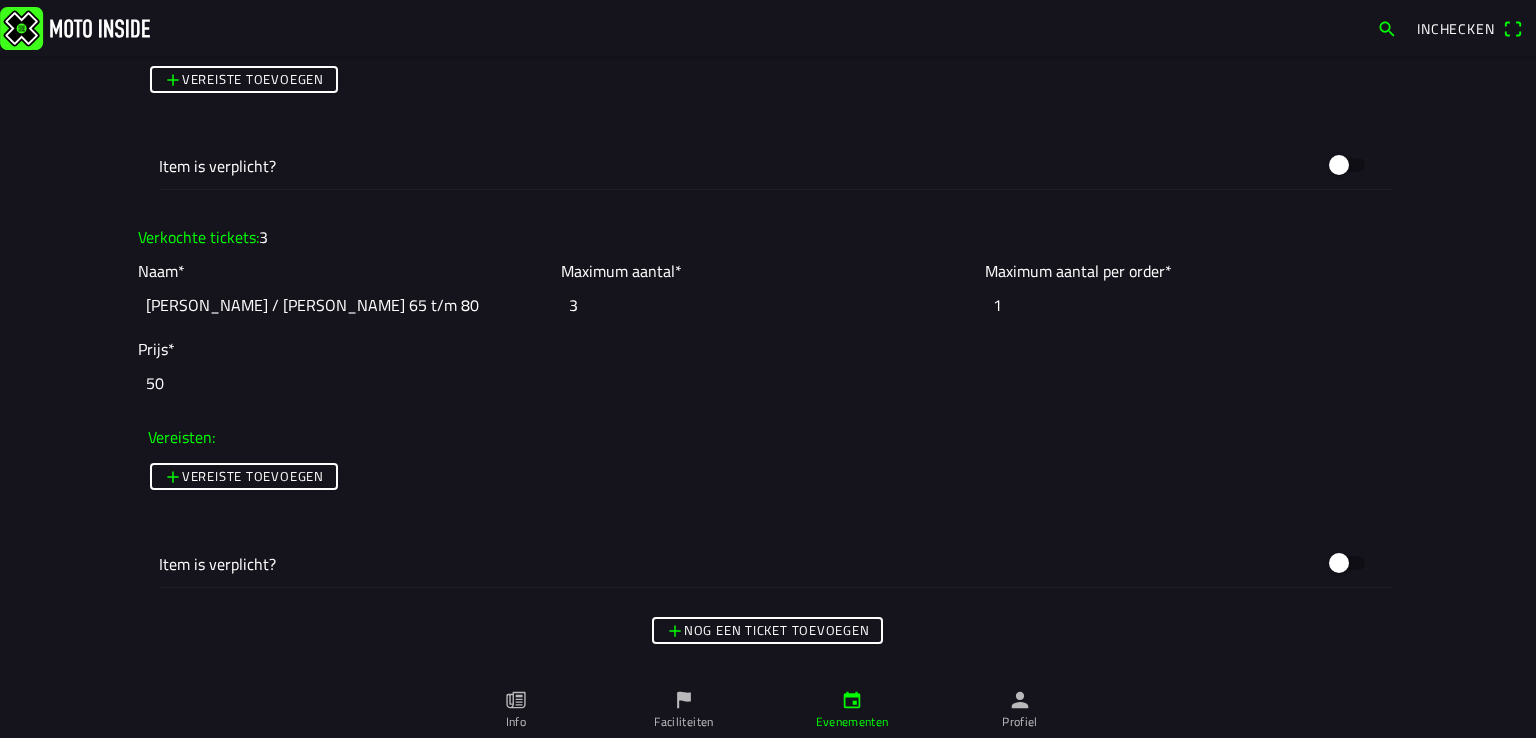 scroll, scrollTop: 7332, scrollLeft: 0, axis: vertical 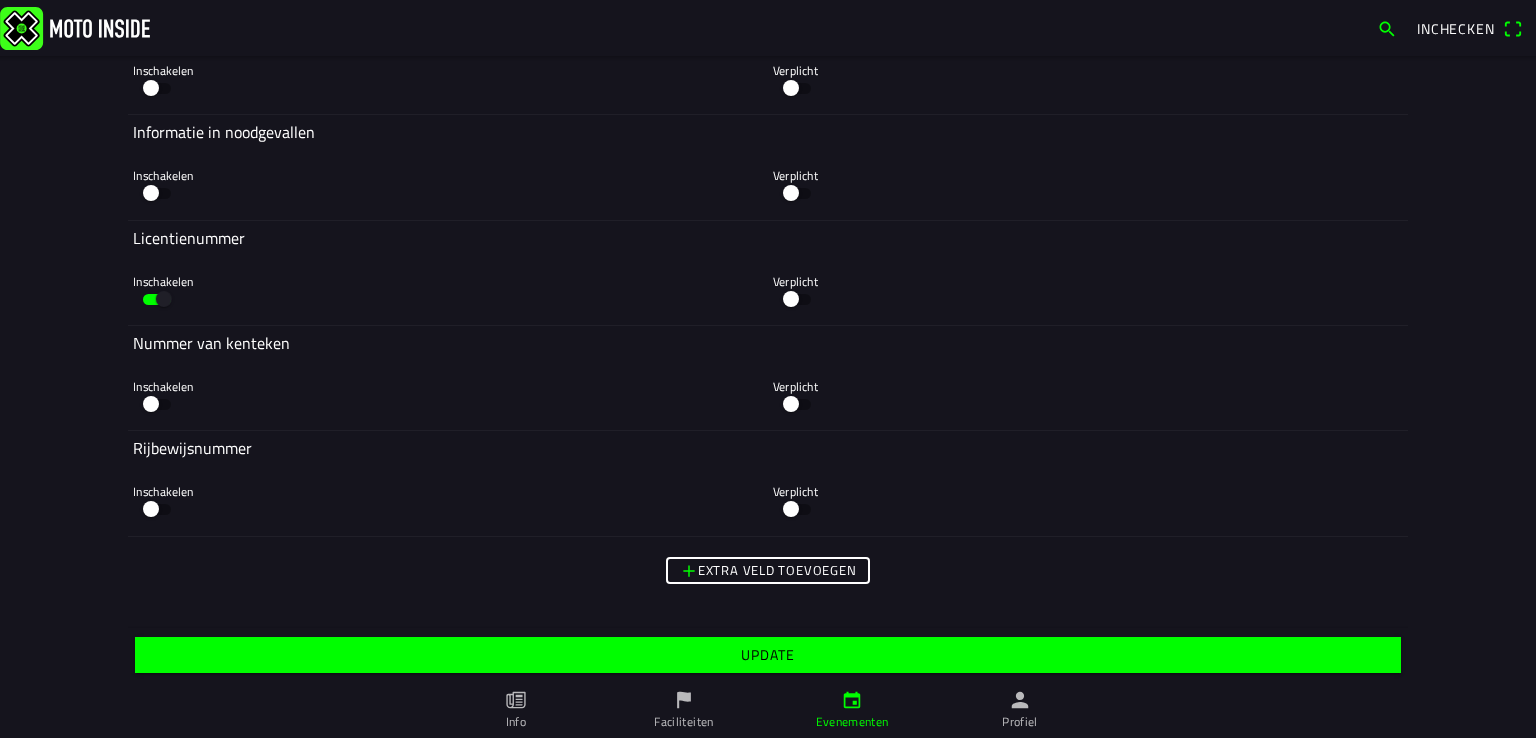 click on "Update" 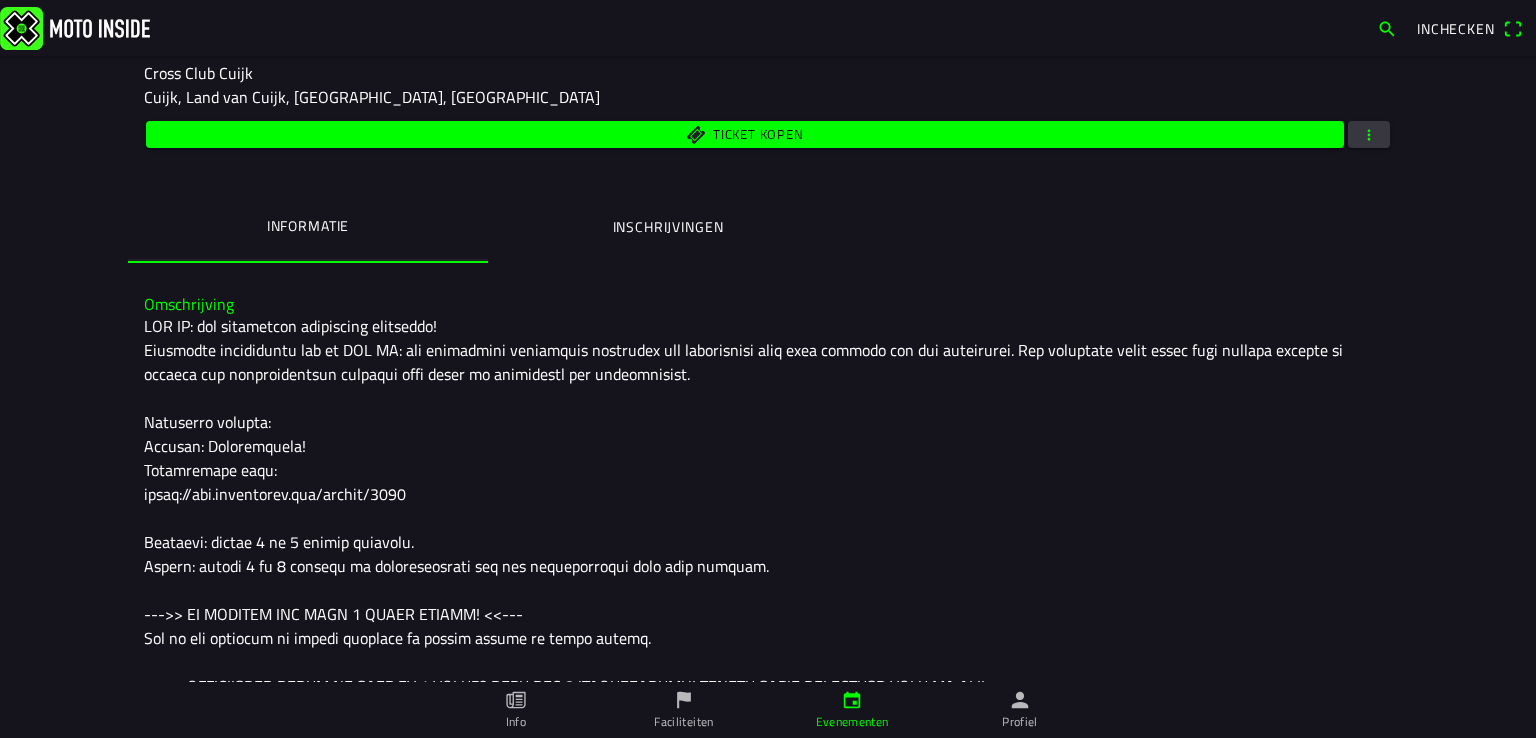 scroll, scrollTop: 0, scrollLeft: 0, axis: both 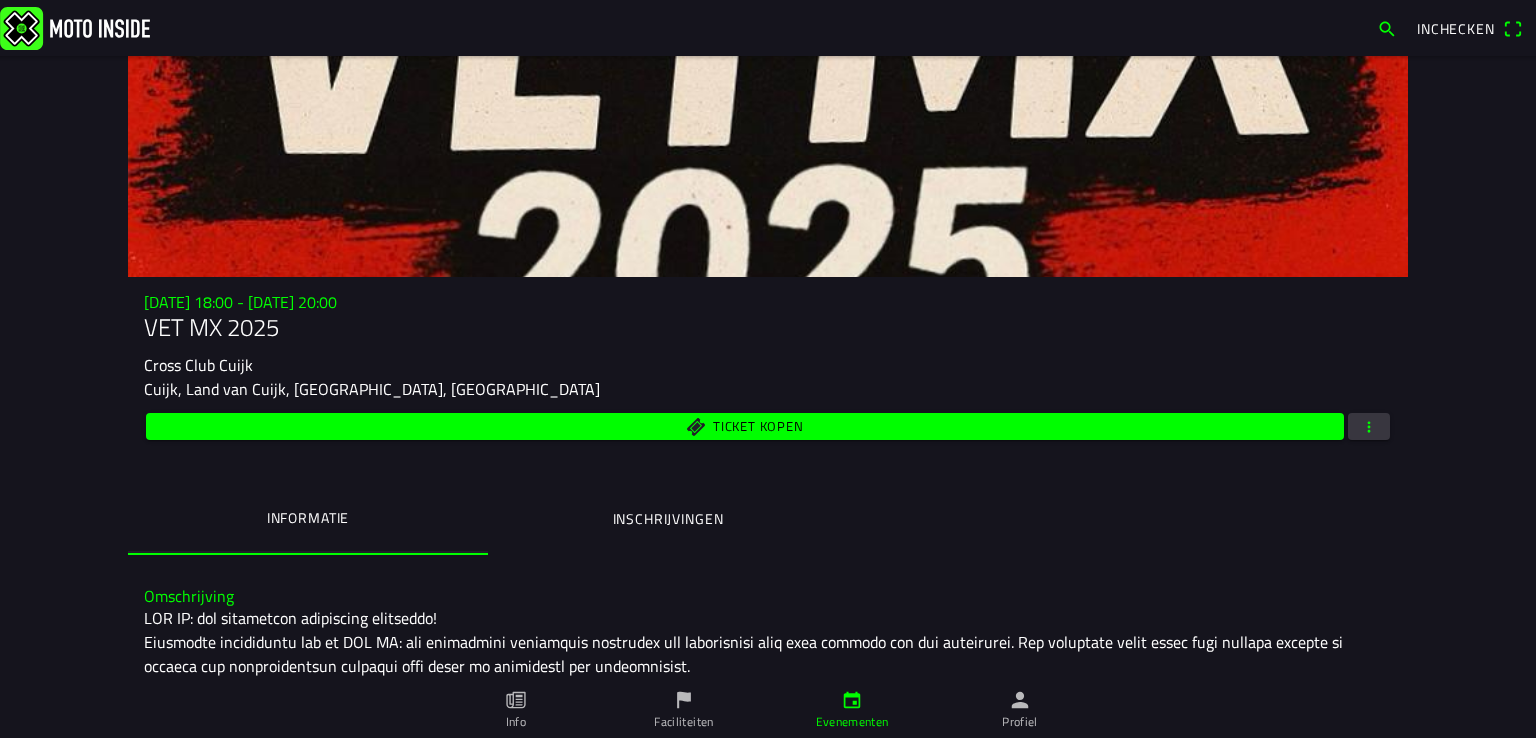 click at bounding box center (1369, 426) 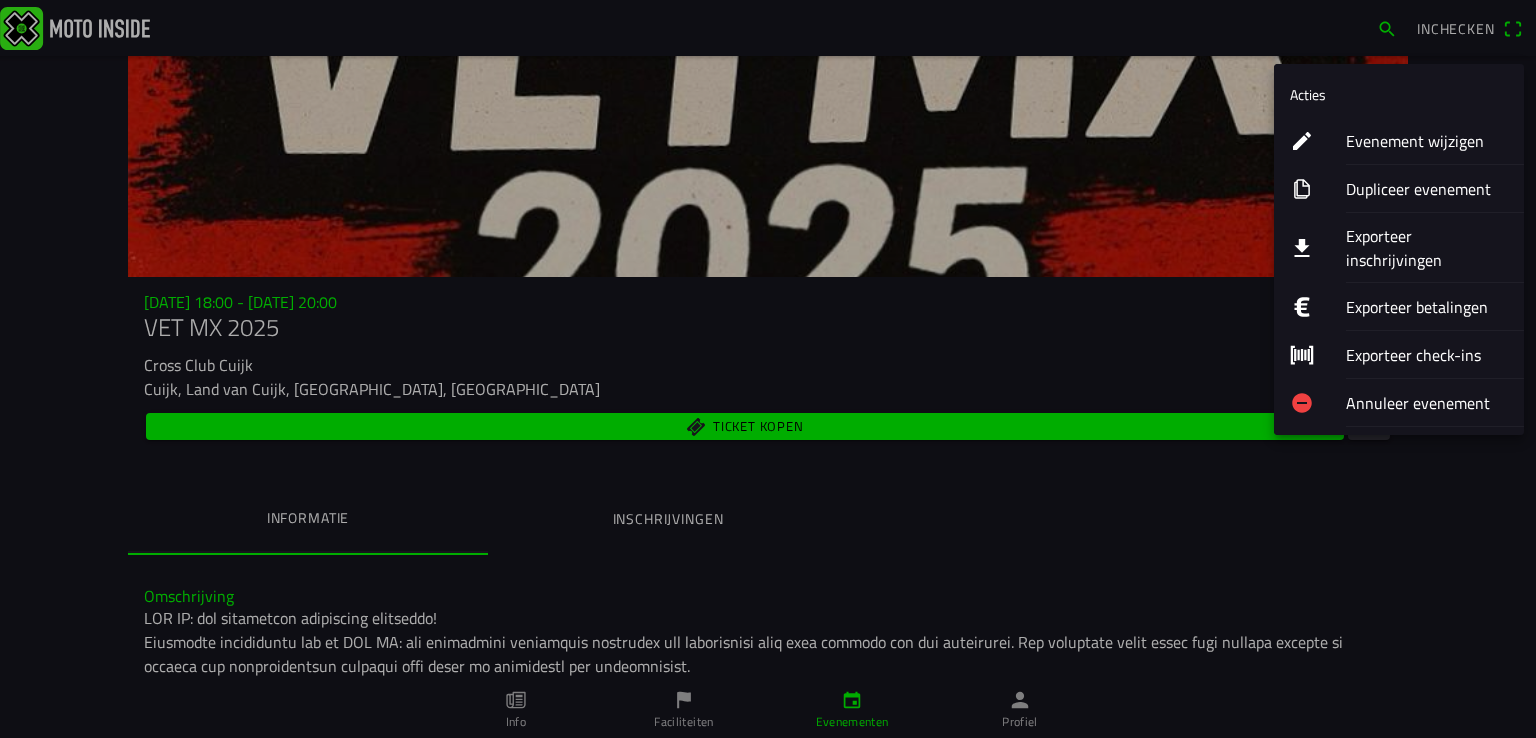click on "Evenement wijzigen" 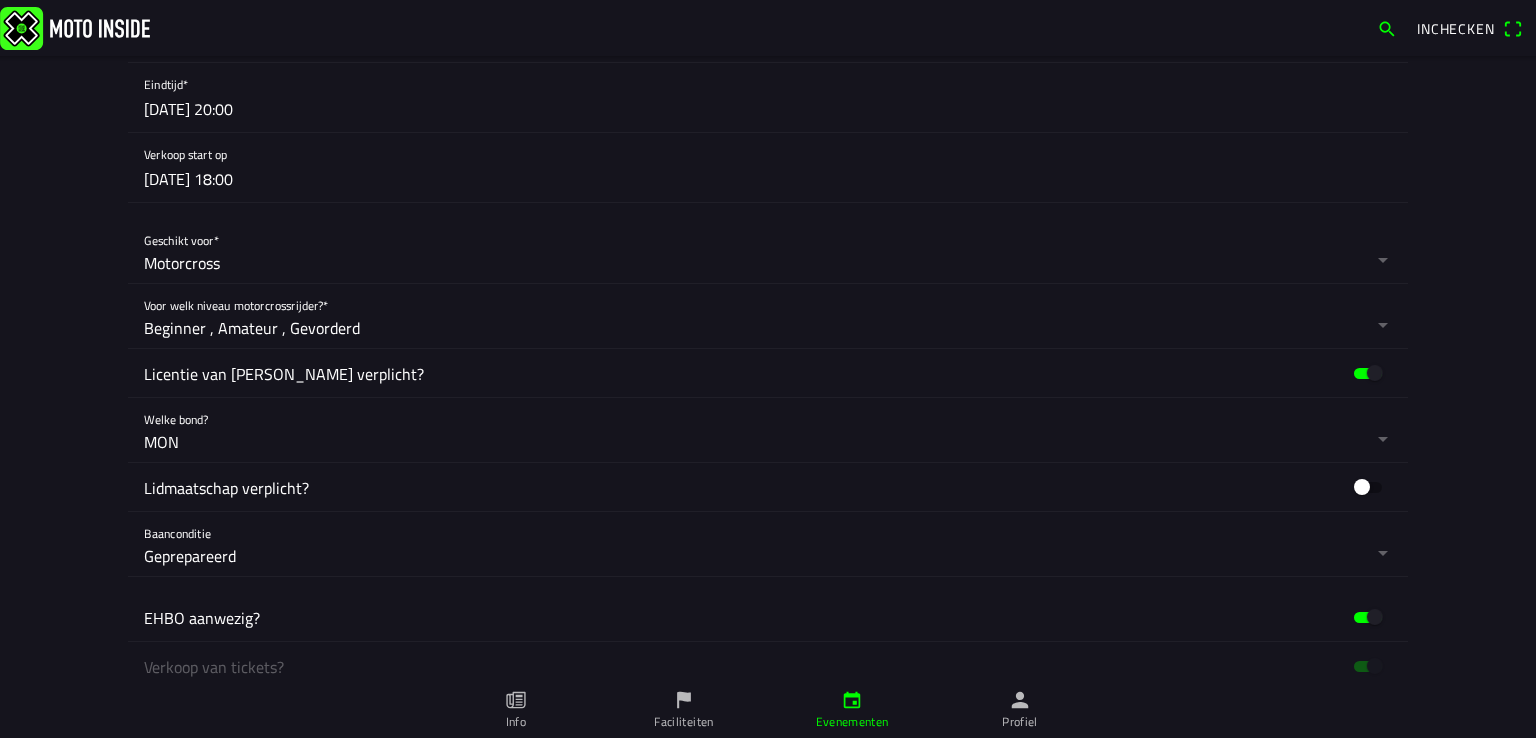 scroll, scrollTop: 1228, scrollLeft: 0, axis: vertical 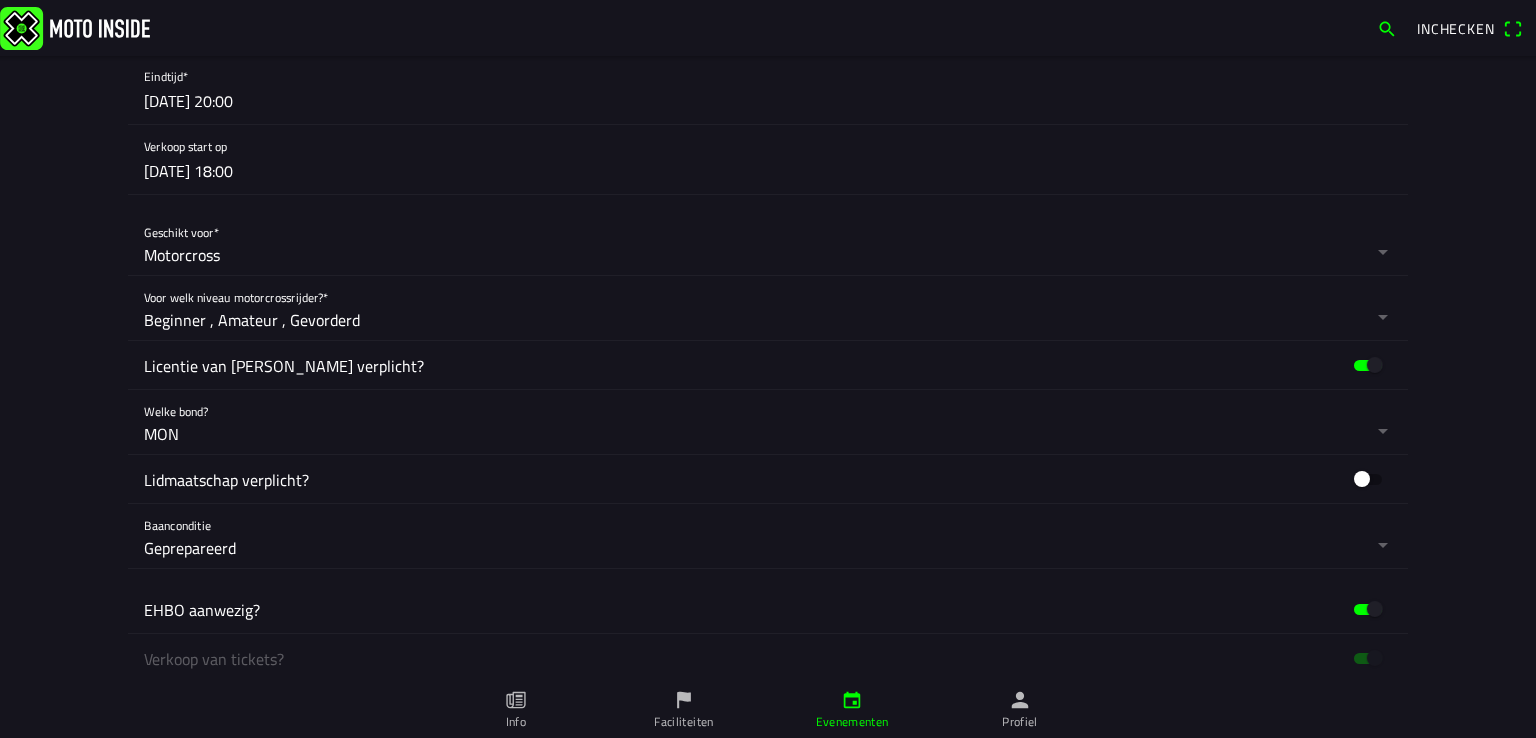 click 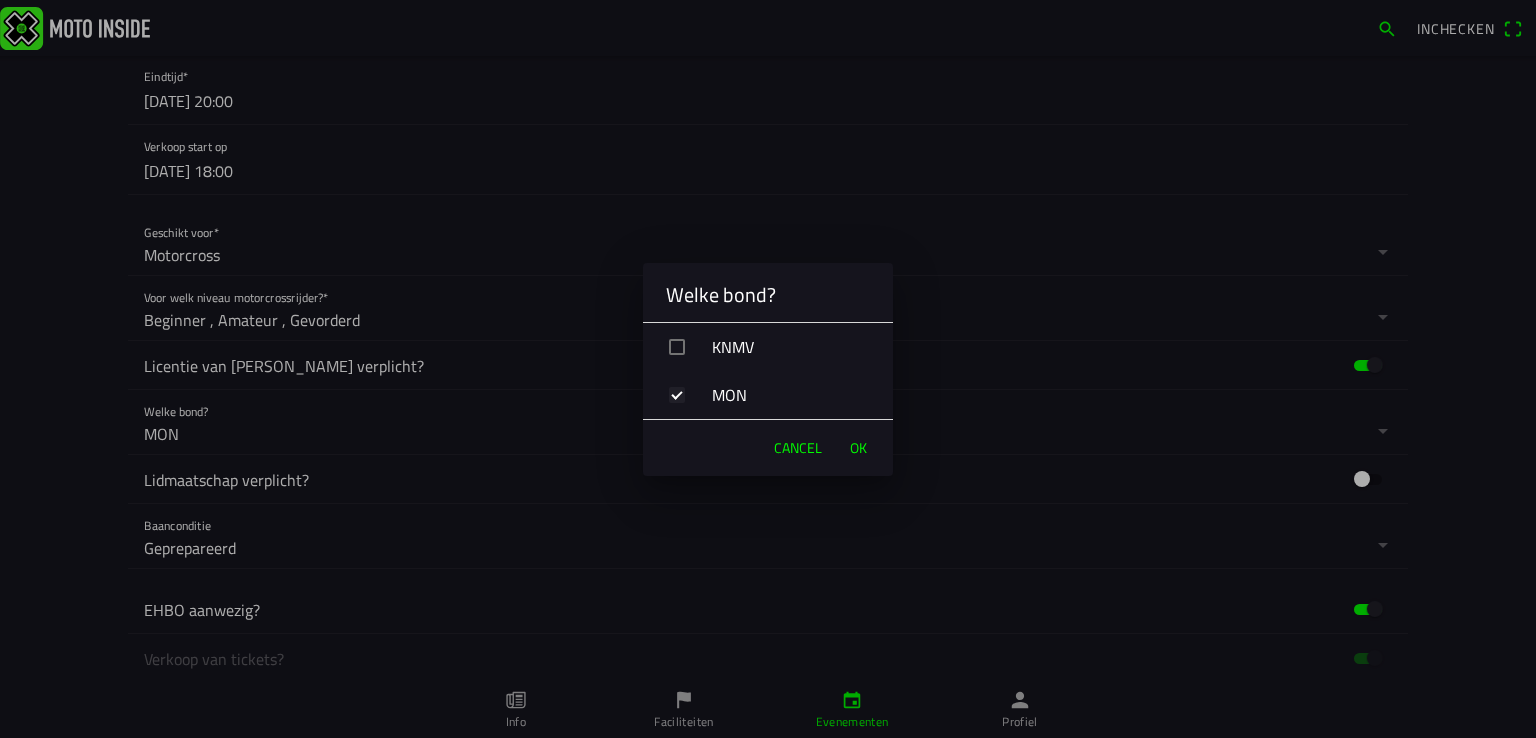 click on "Cancel" at bounding box center (798, 448) 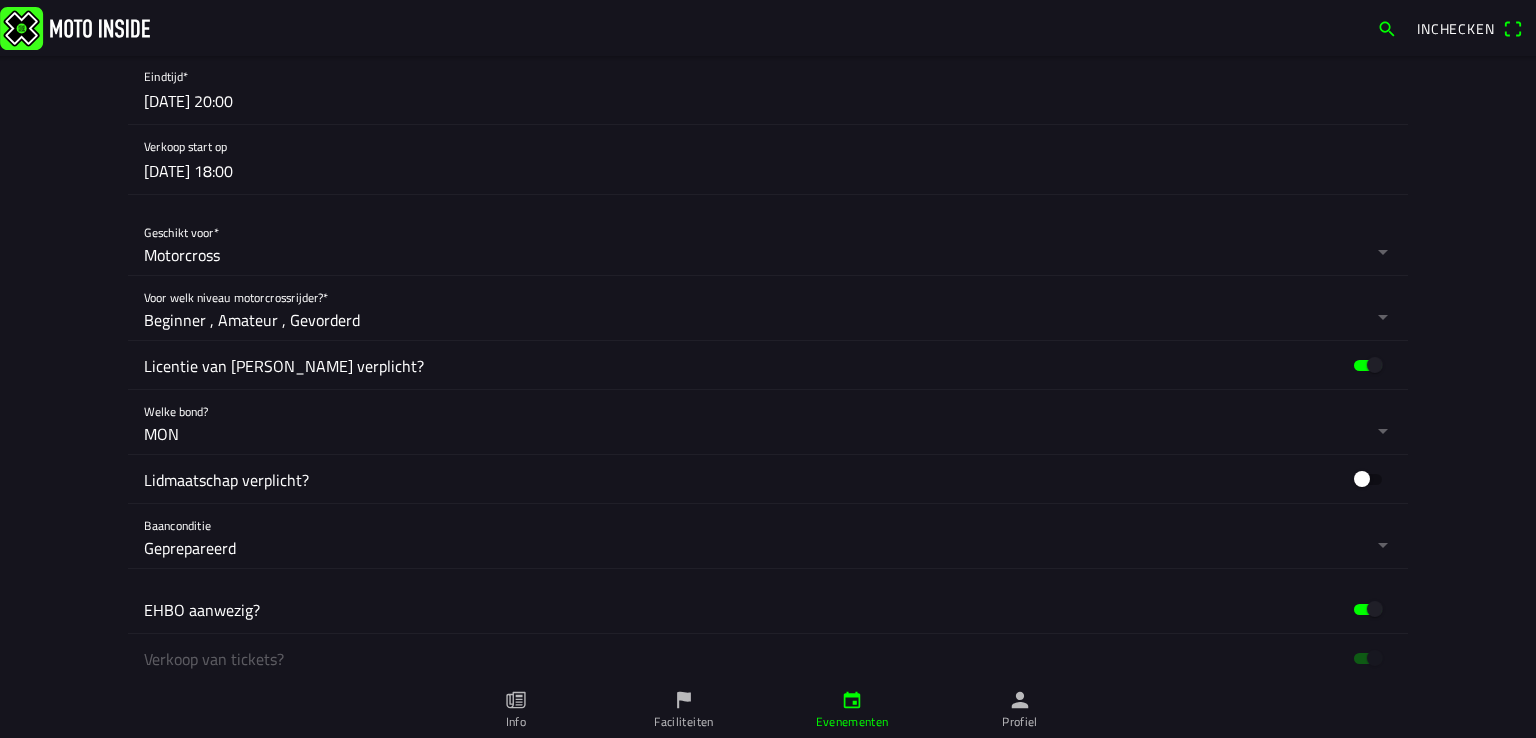 click 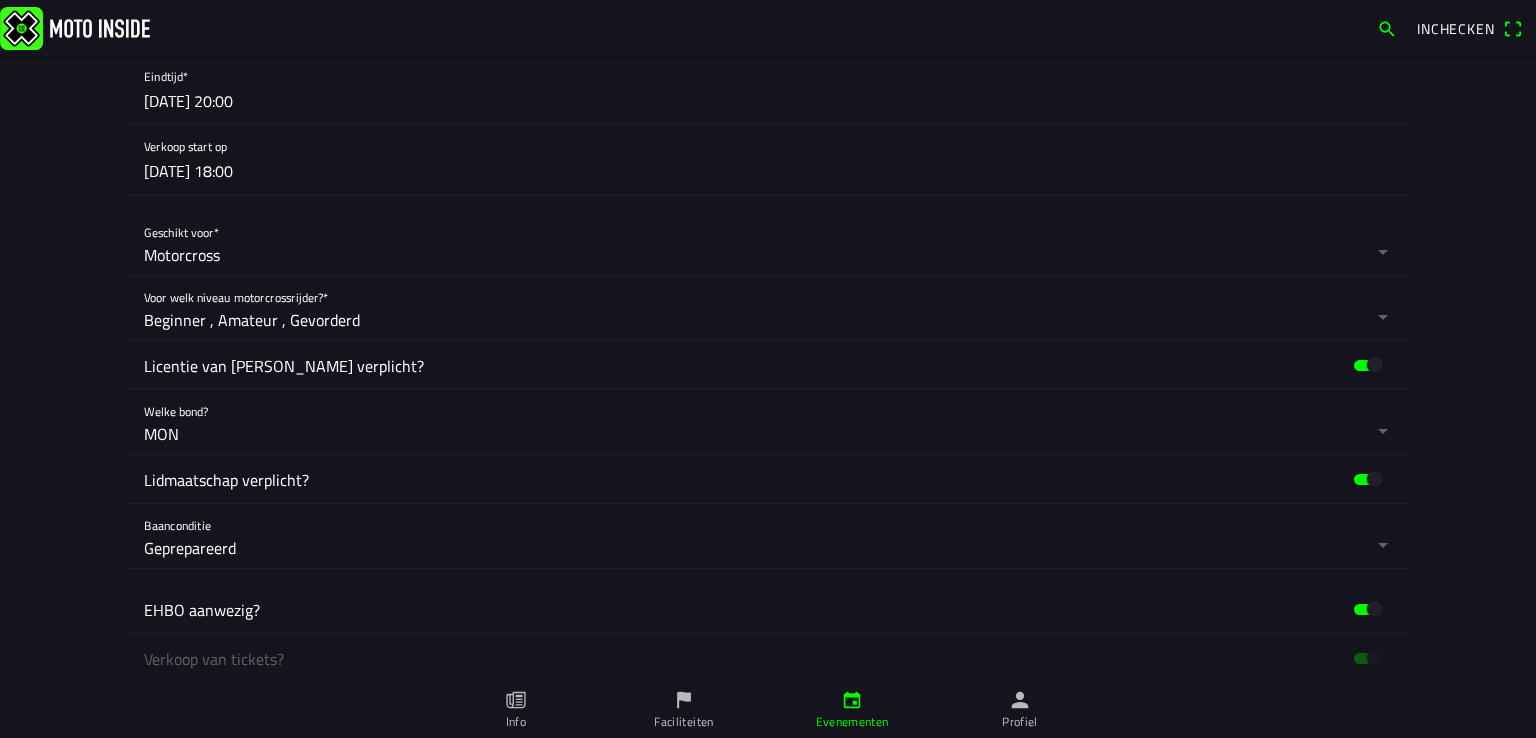 click 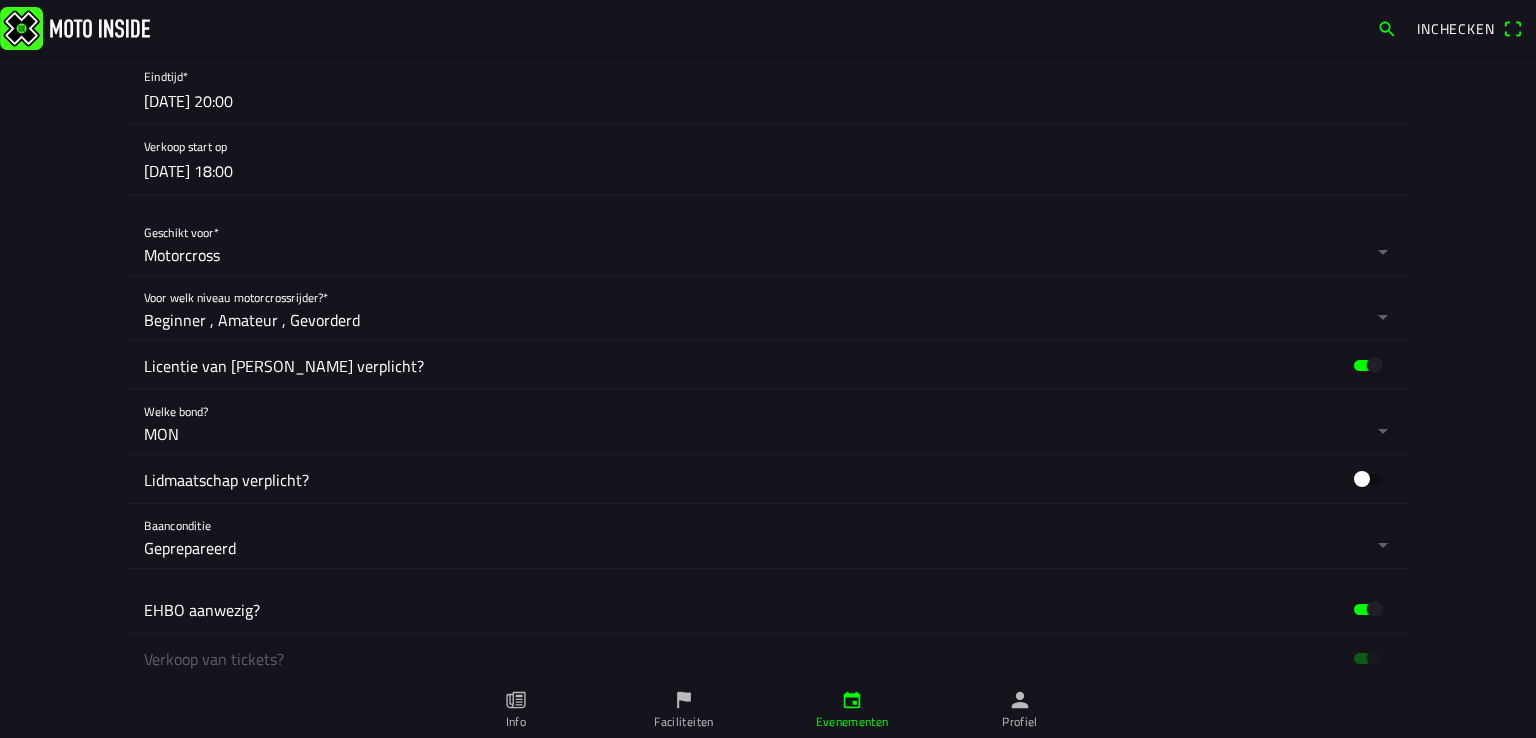 click 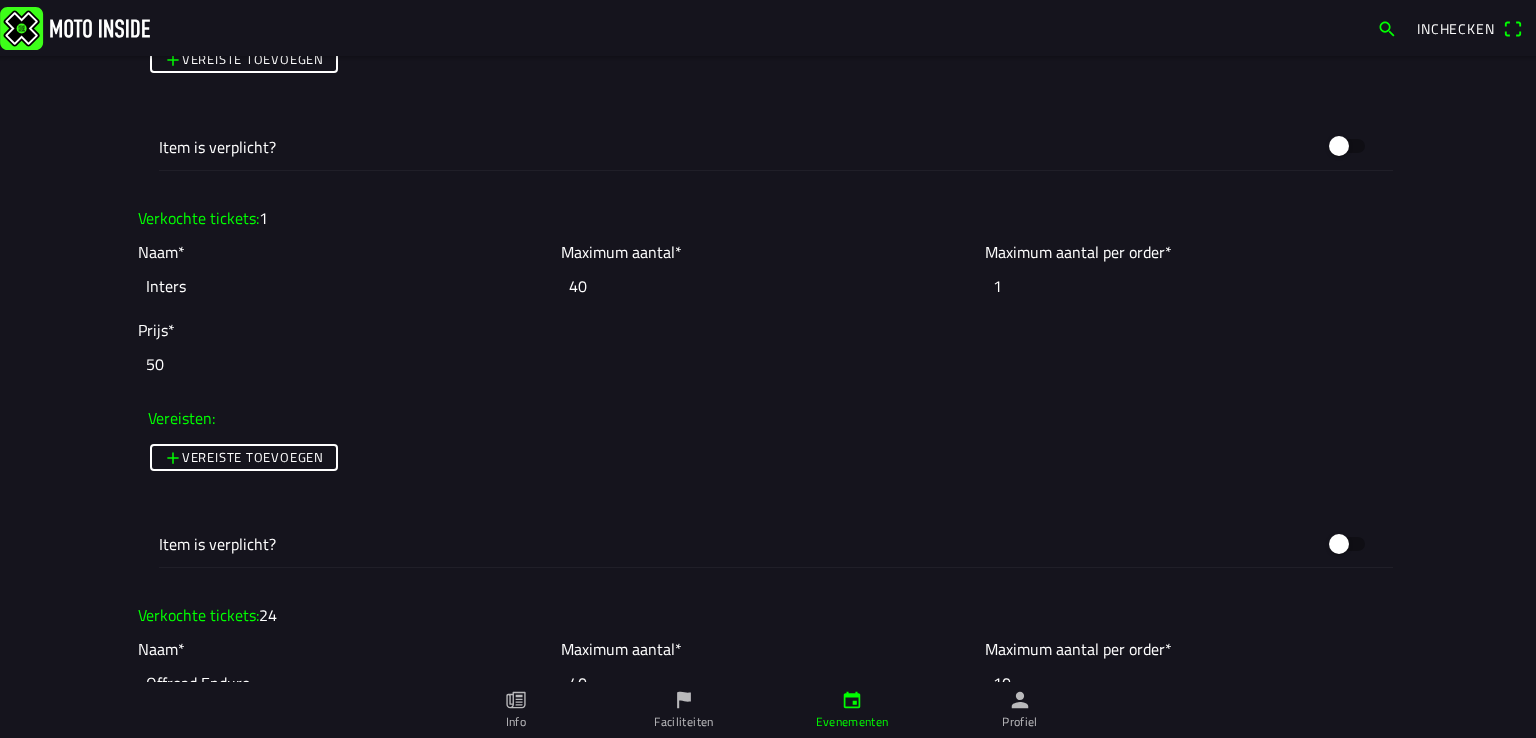 scroll, scrollTop: 11195, scrollLeft: 0, axis: vertical 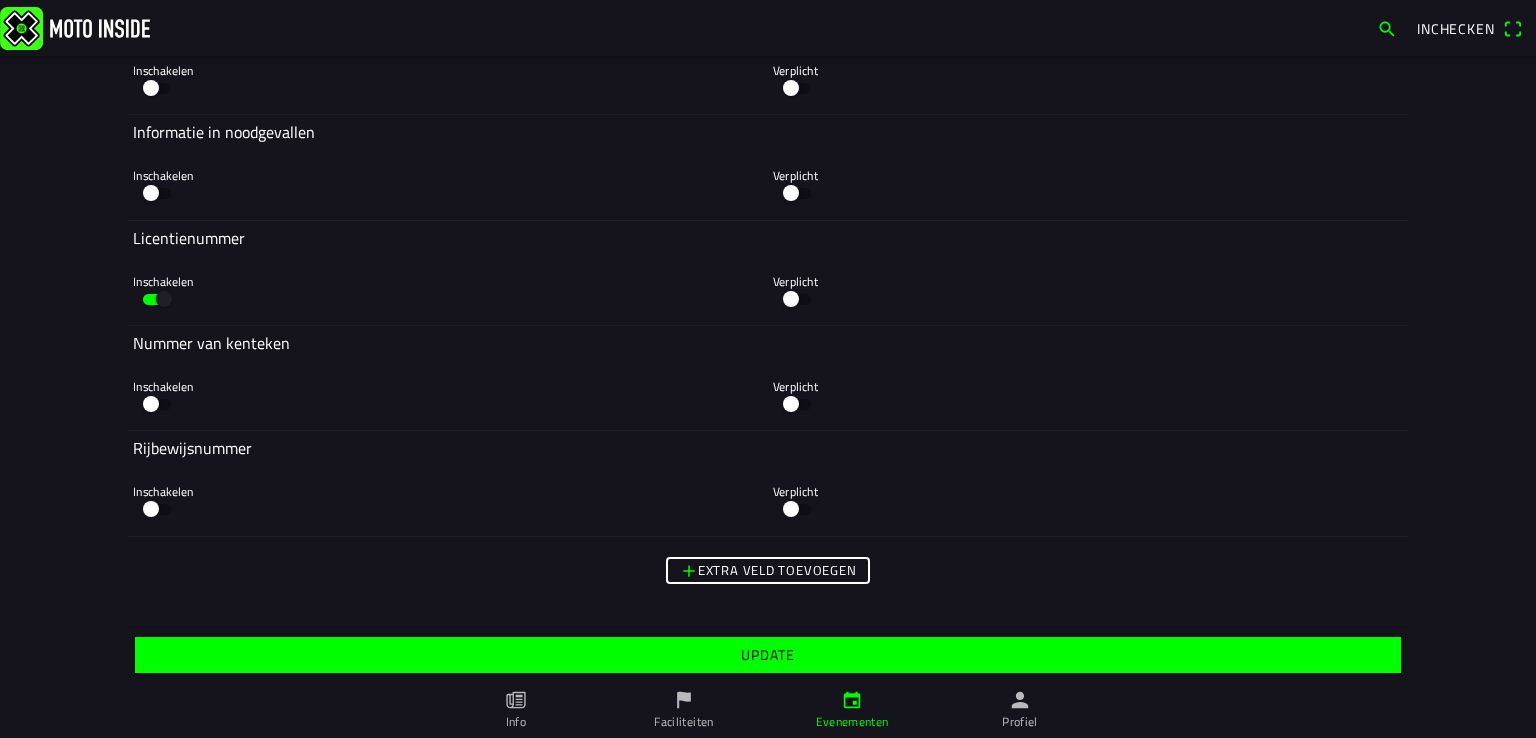 click on "Update" 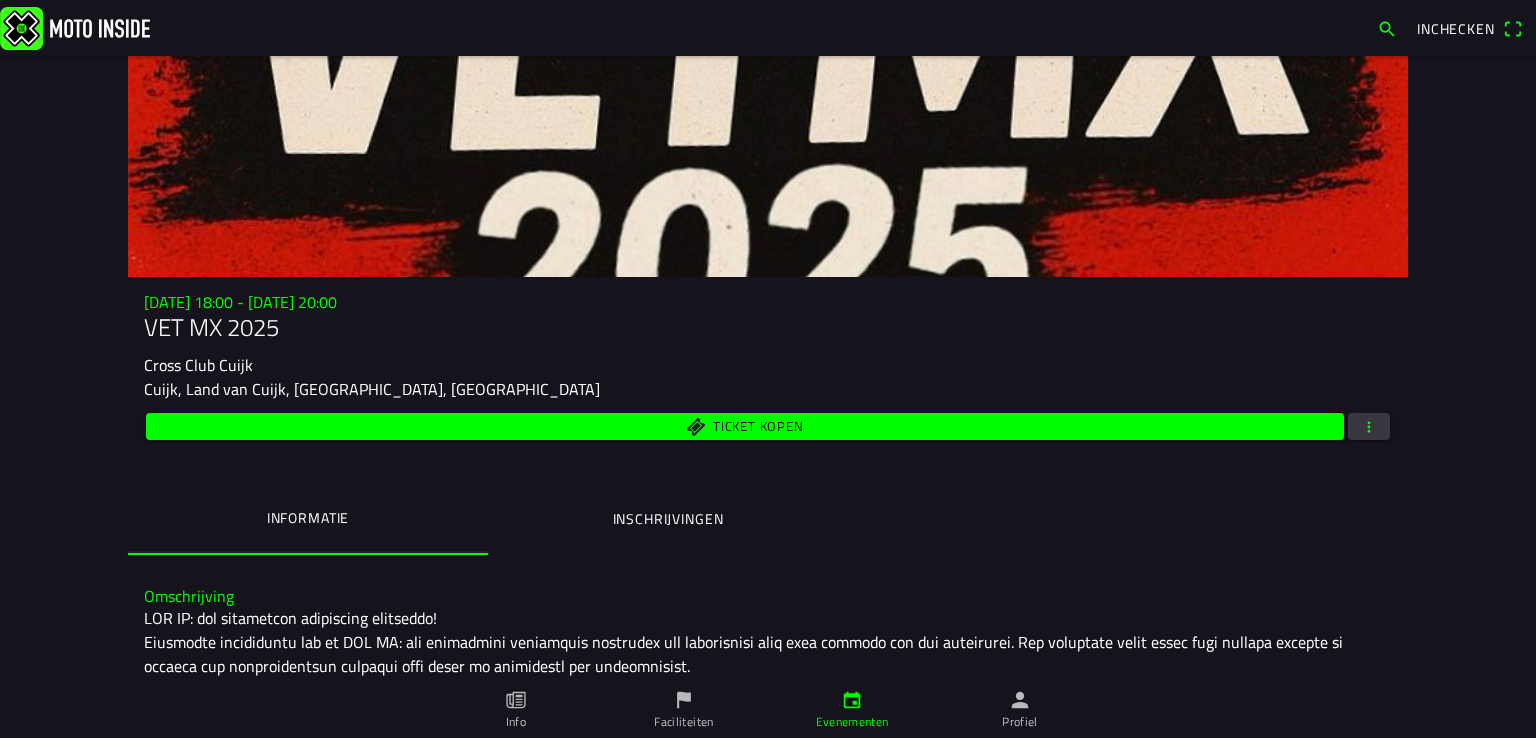 click at bounding box center (1369, 426) 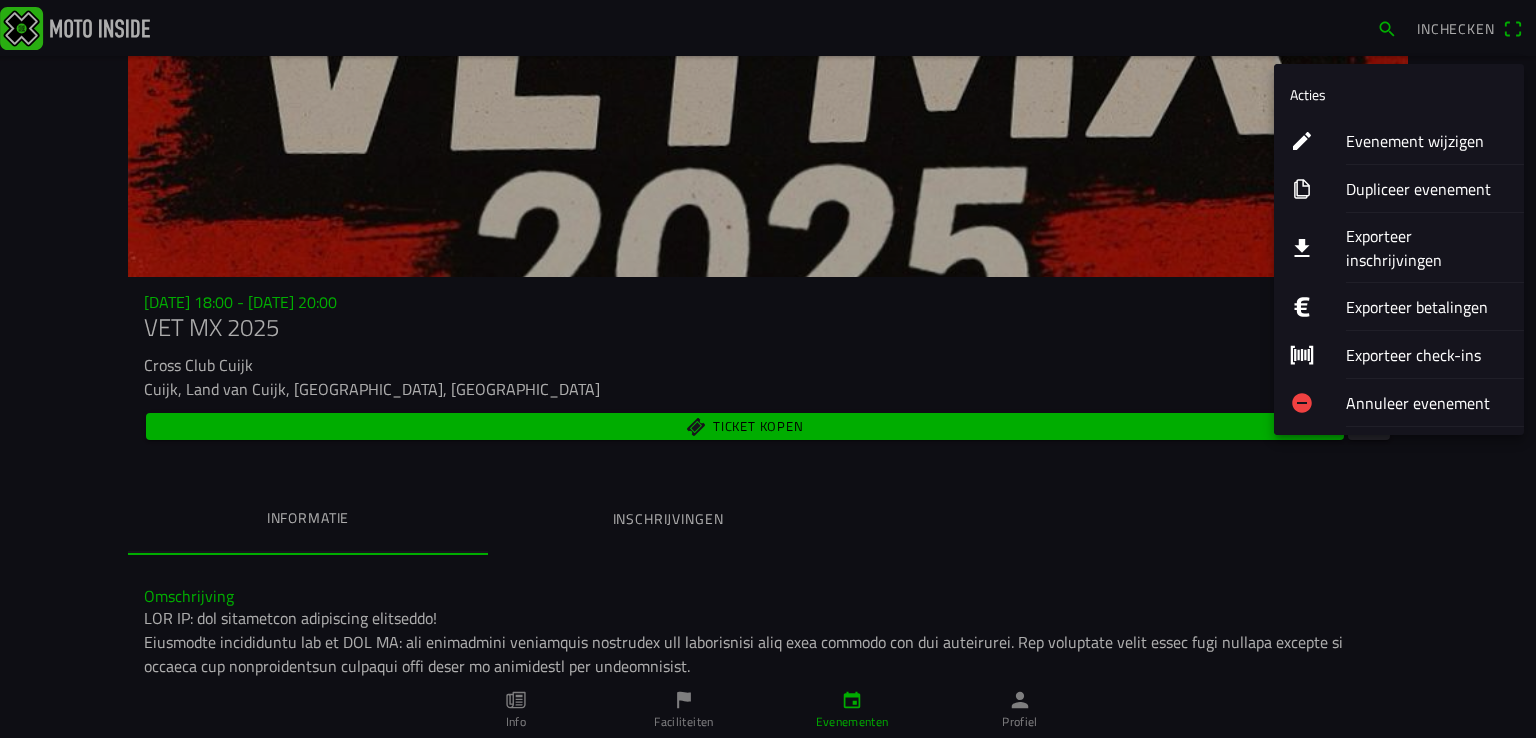 click on "Evenement wijzigen" 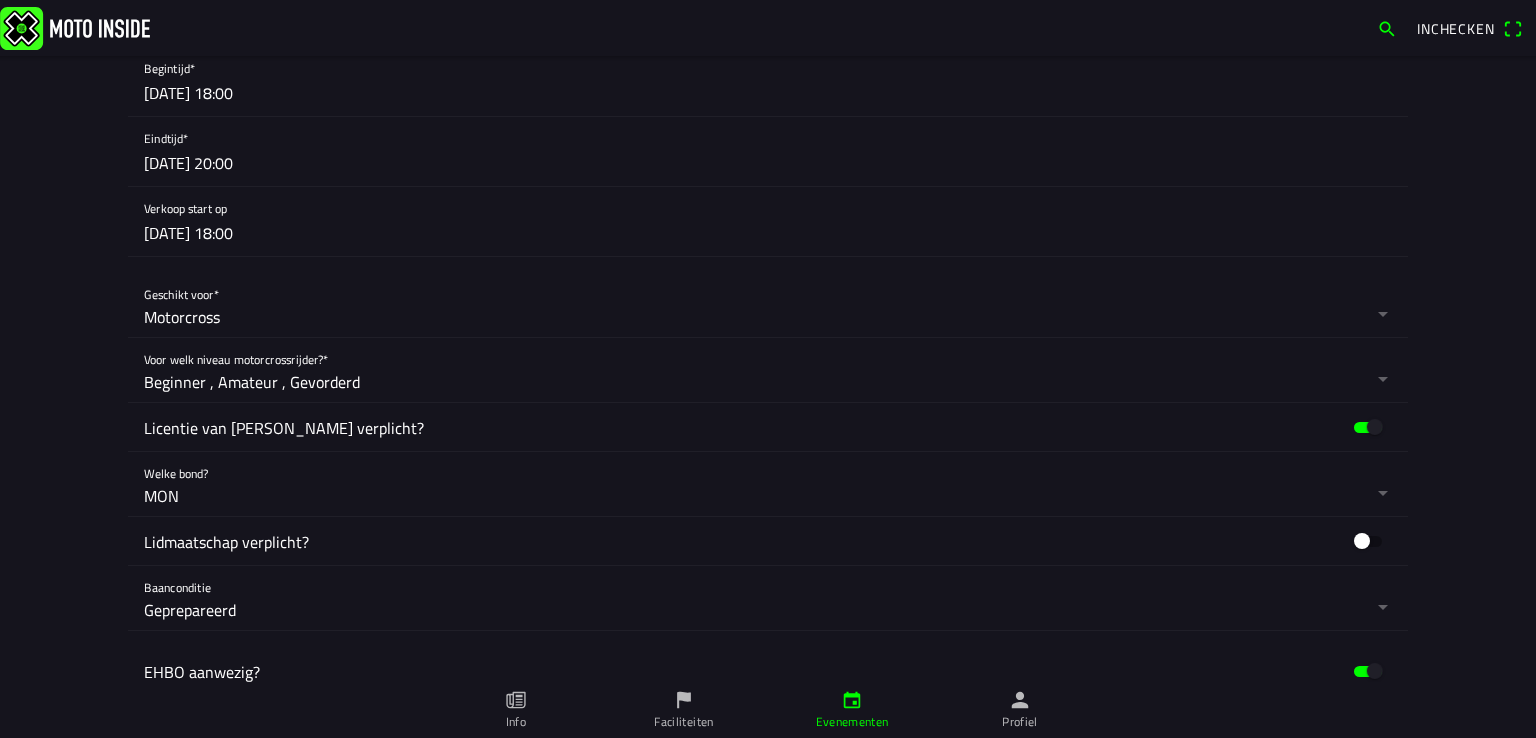 scroll, scrollTop: 1168, scrollLeft: 0, axis: vertical 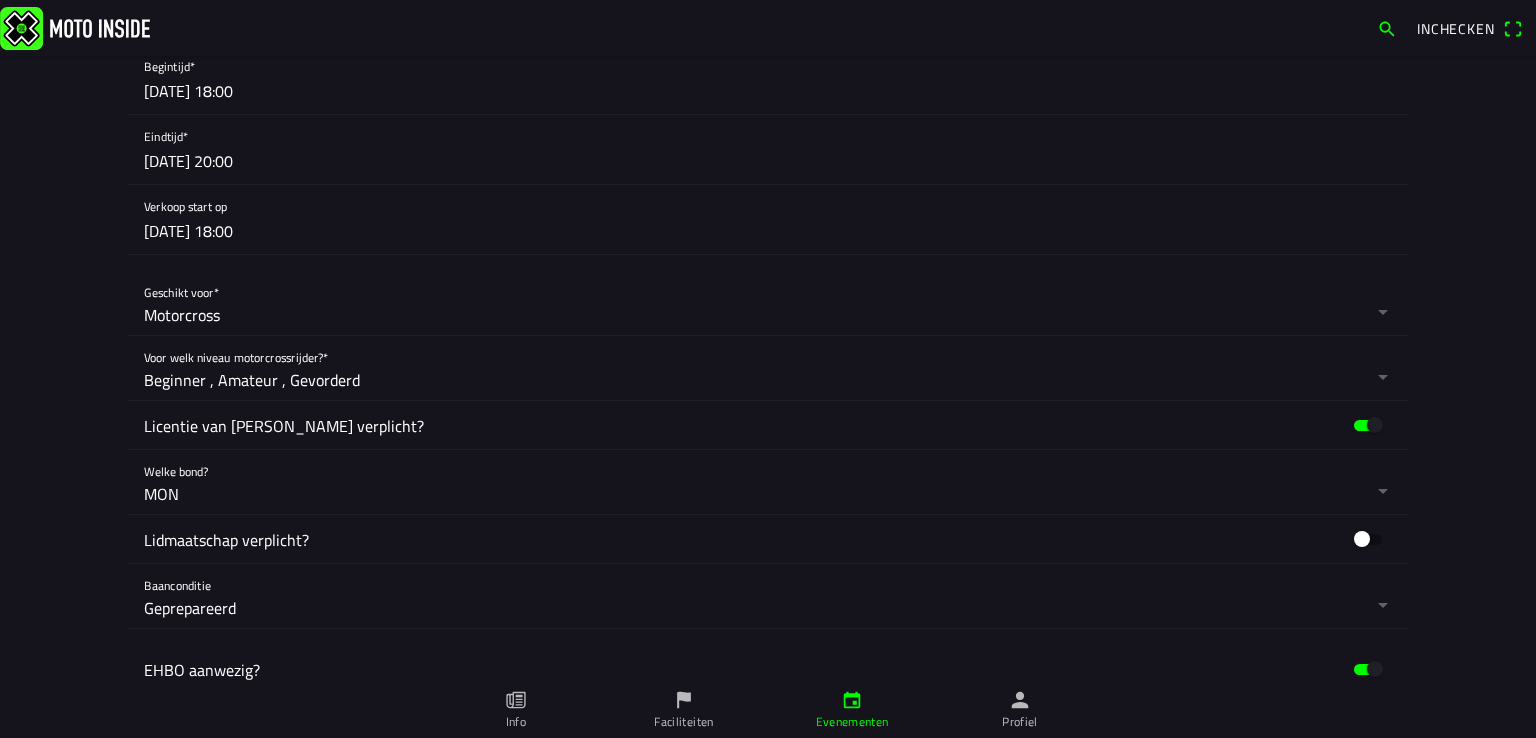 click 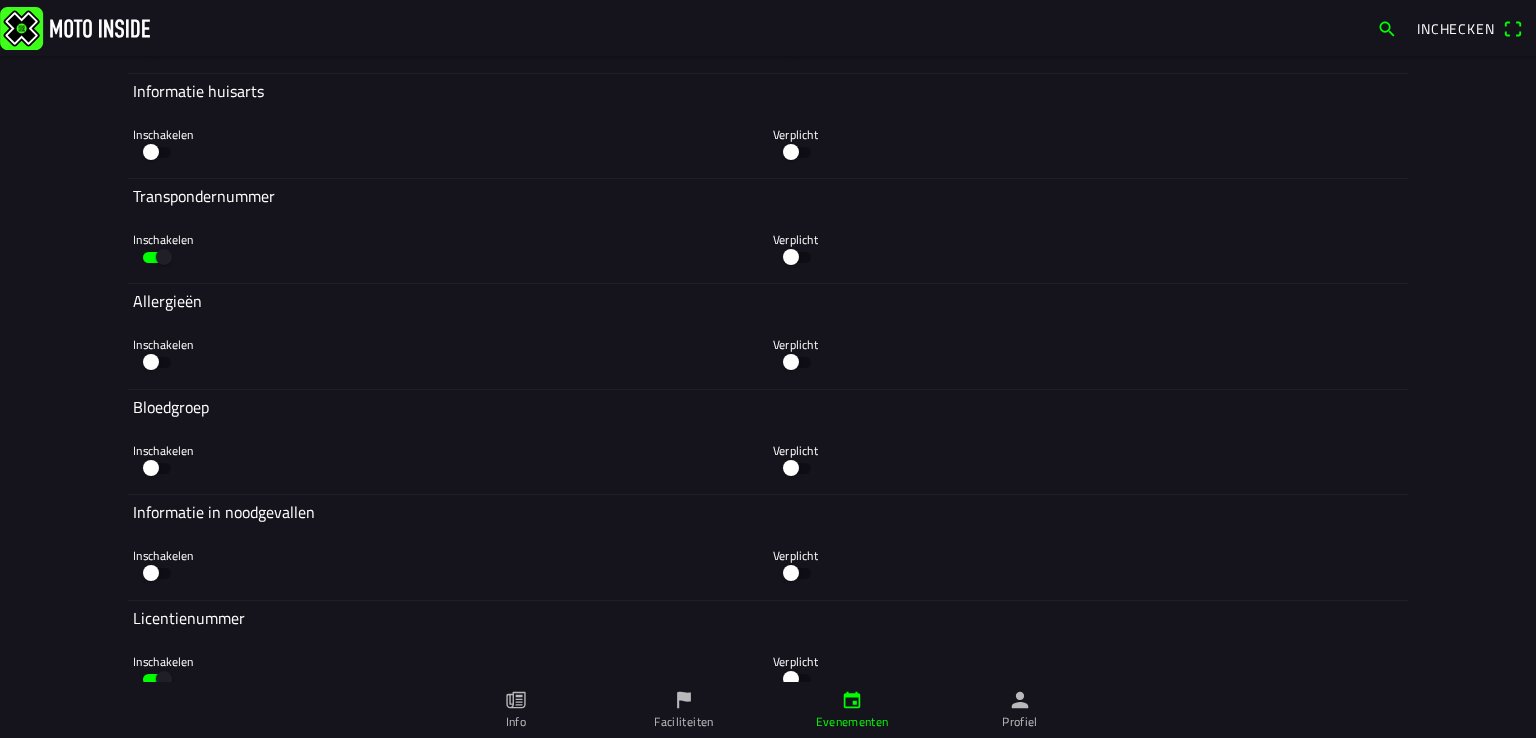scroll, scrollTop: 11195, scrollLeft: 0, axis: vertical 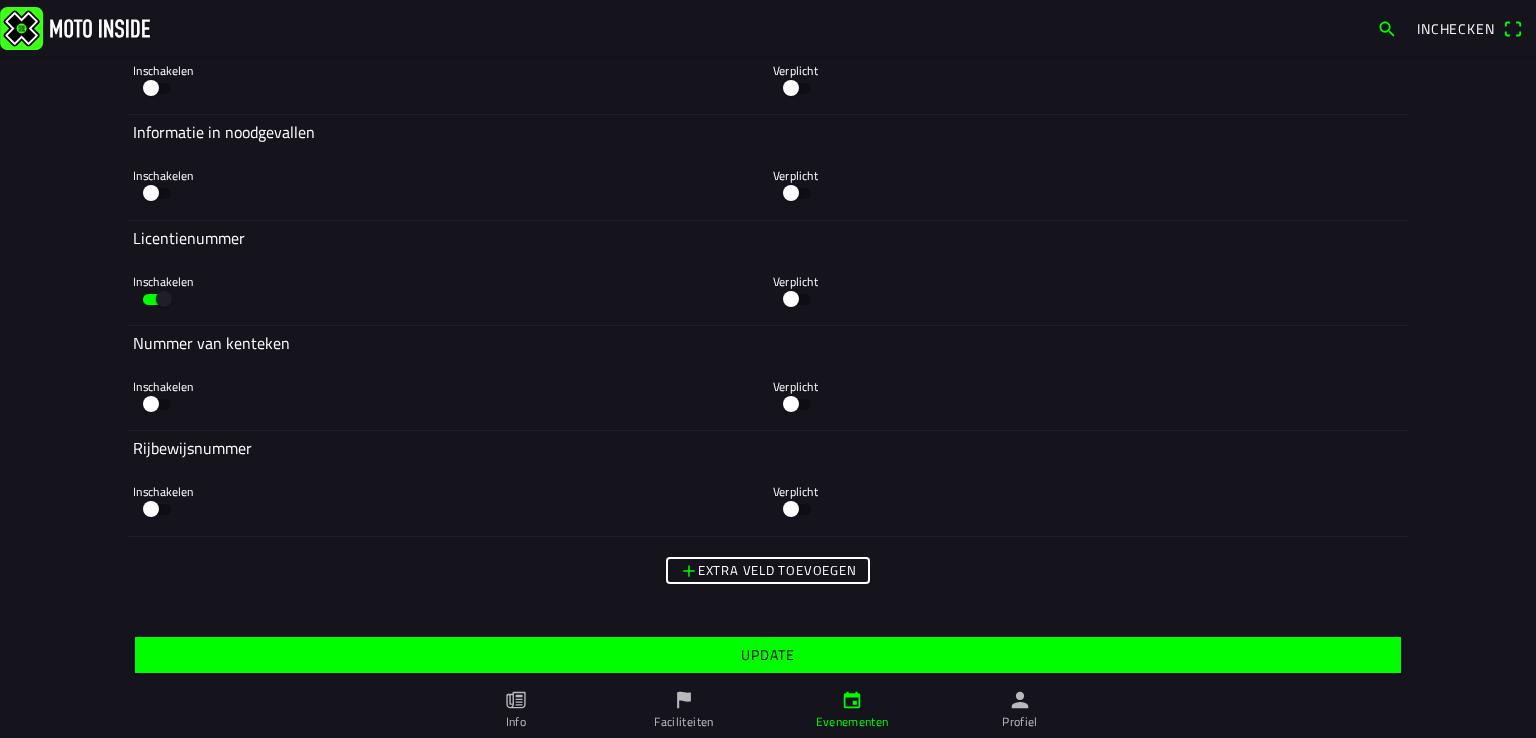 click on "Update" 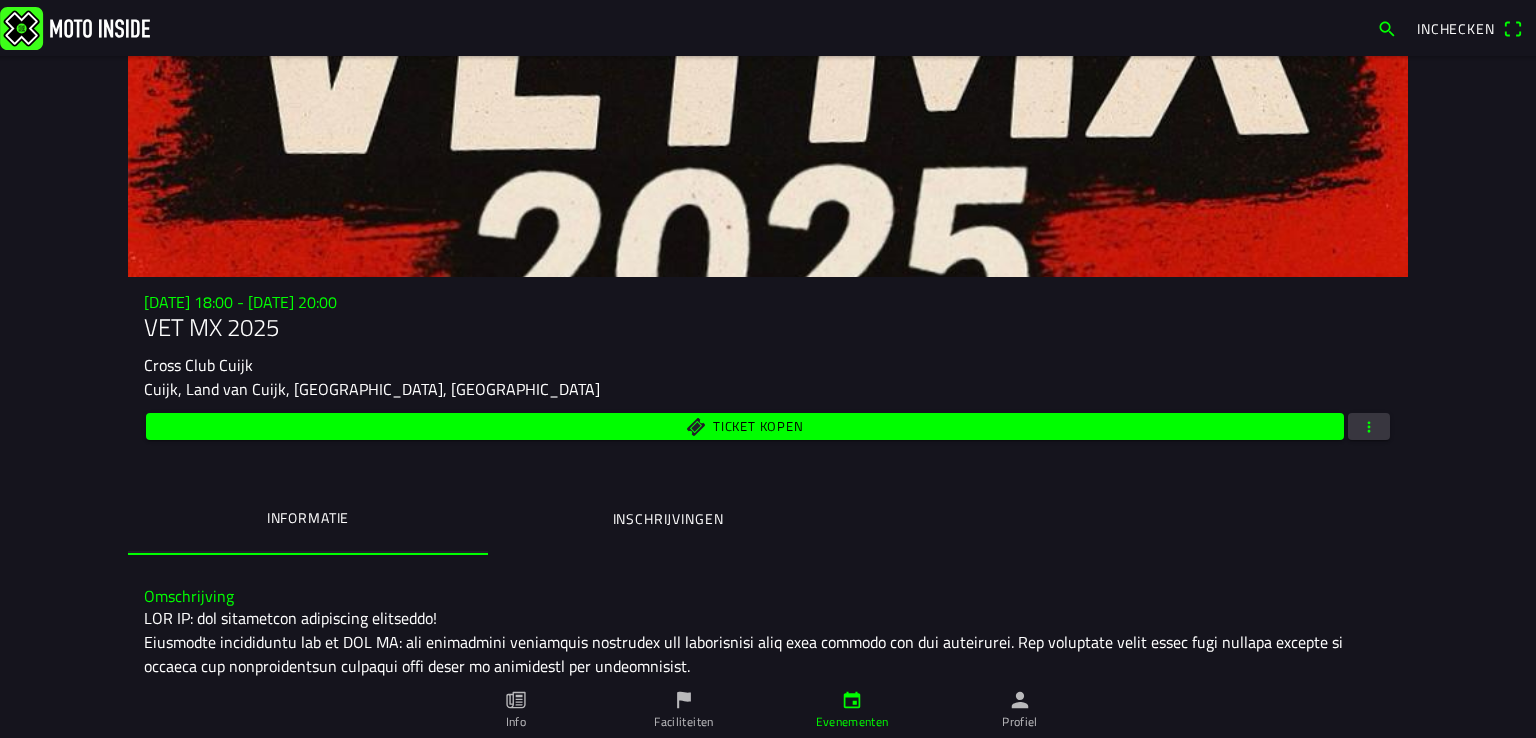 click at bounding box center [1369, 426] 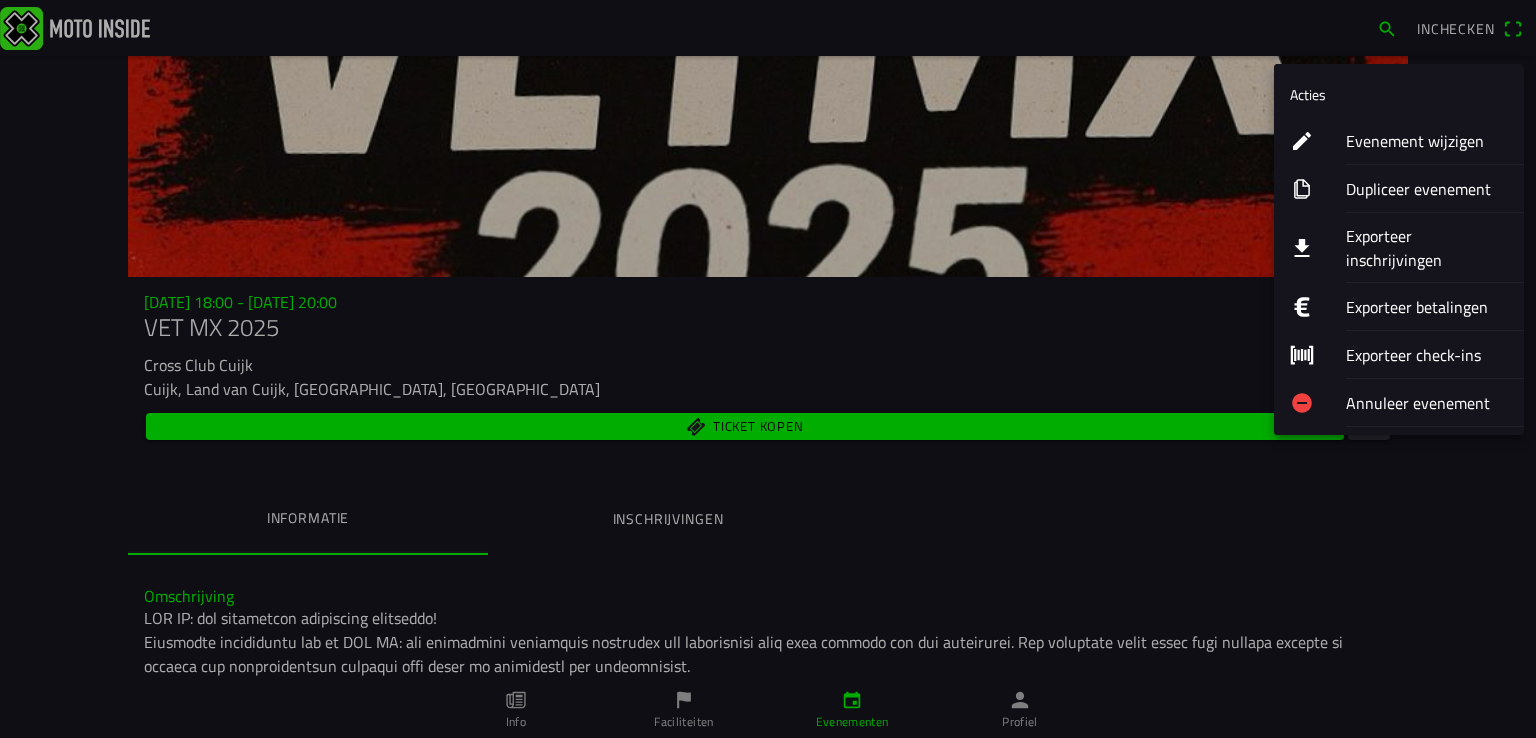 click on "Evenement wijzigen" 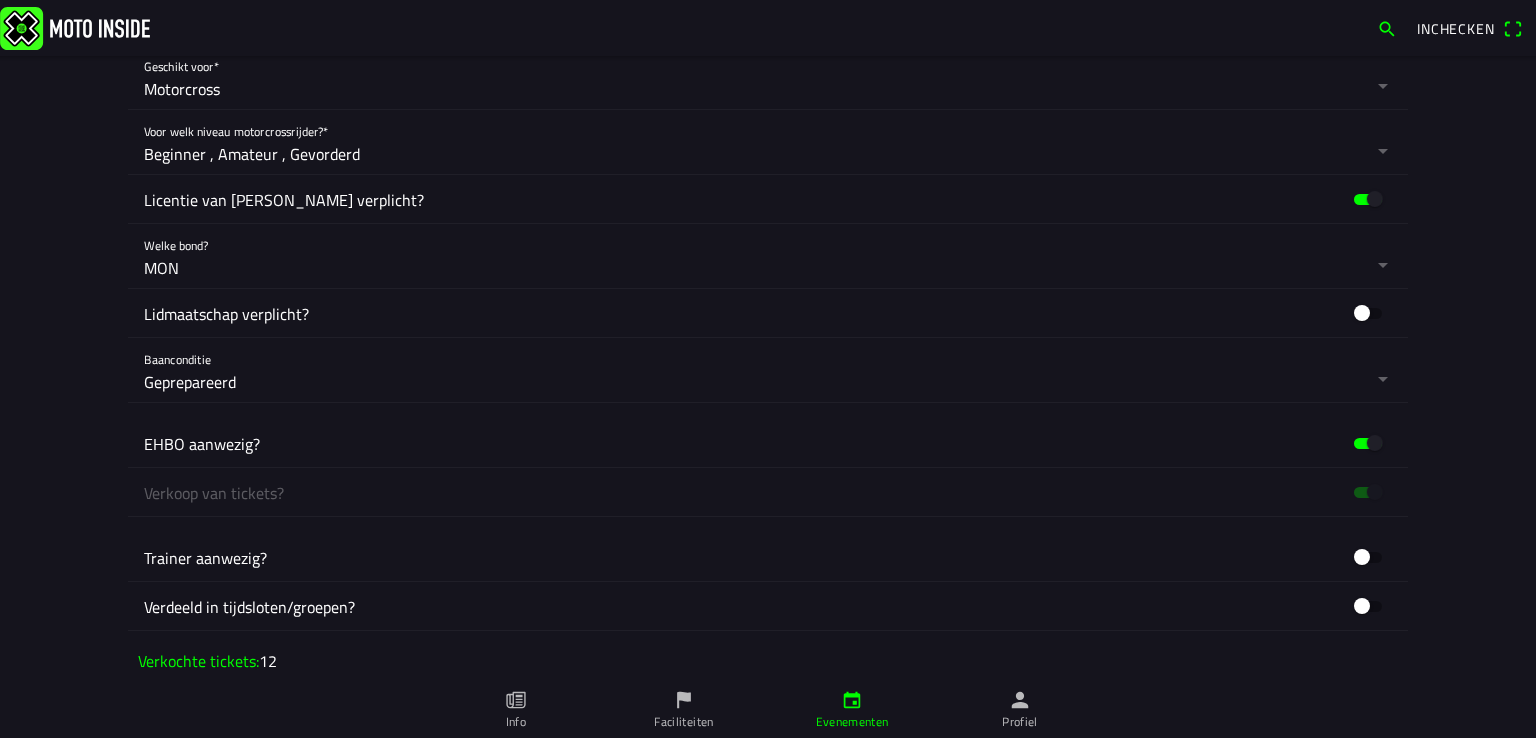 scroll, scrollTop: 1394, scrollLeft: 0, axis: vertical 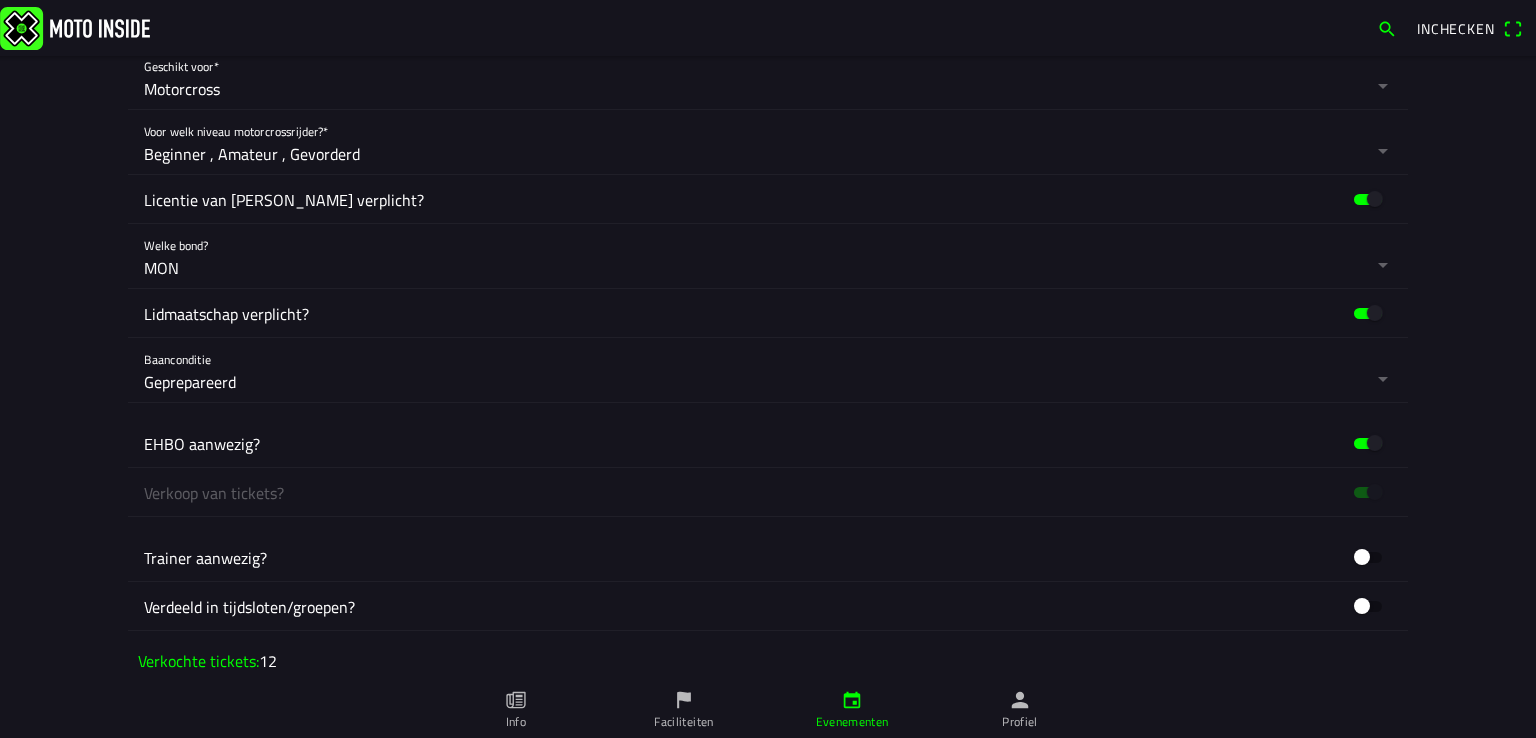 click 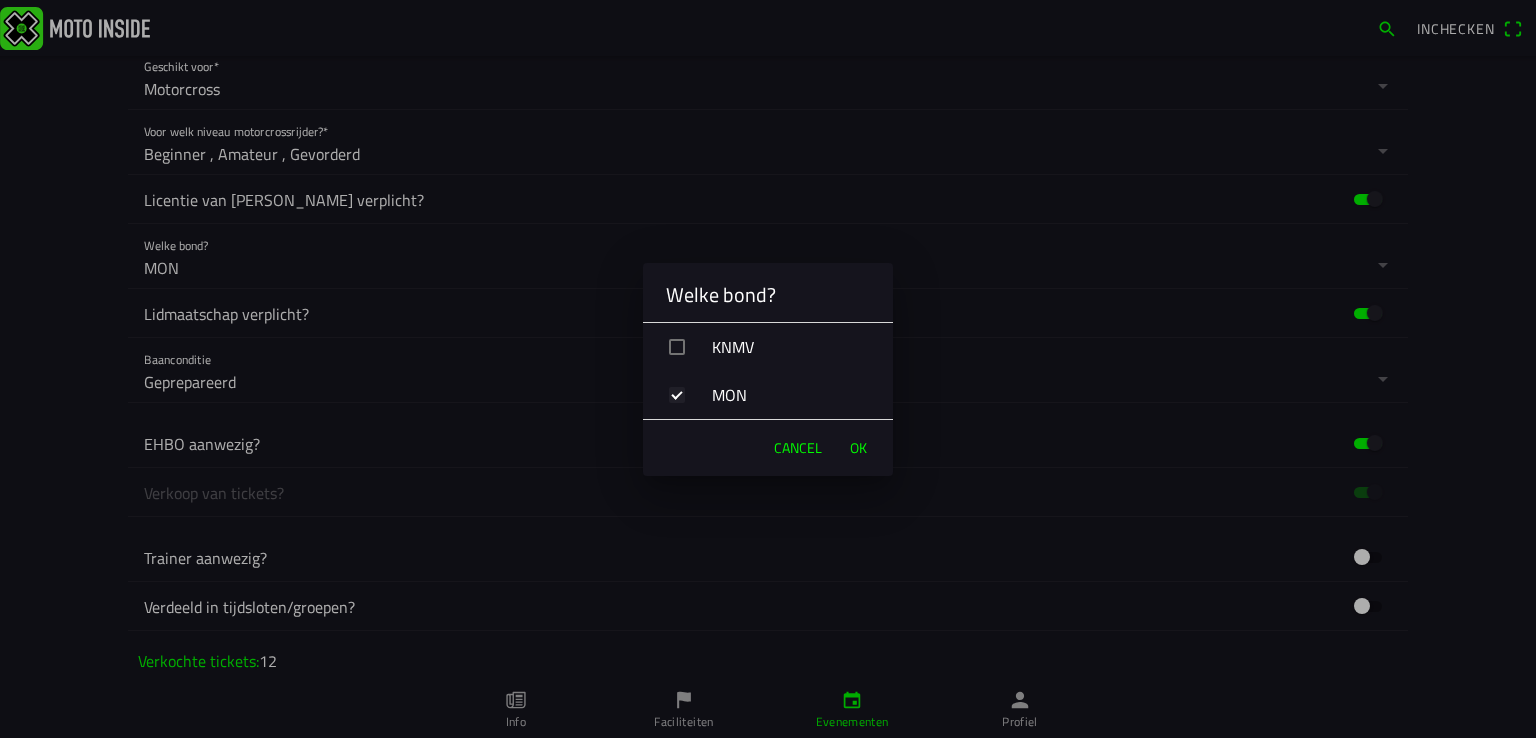 click on "Cancel" at bounding box center (798, 448) 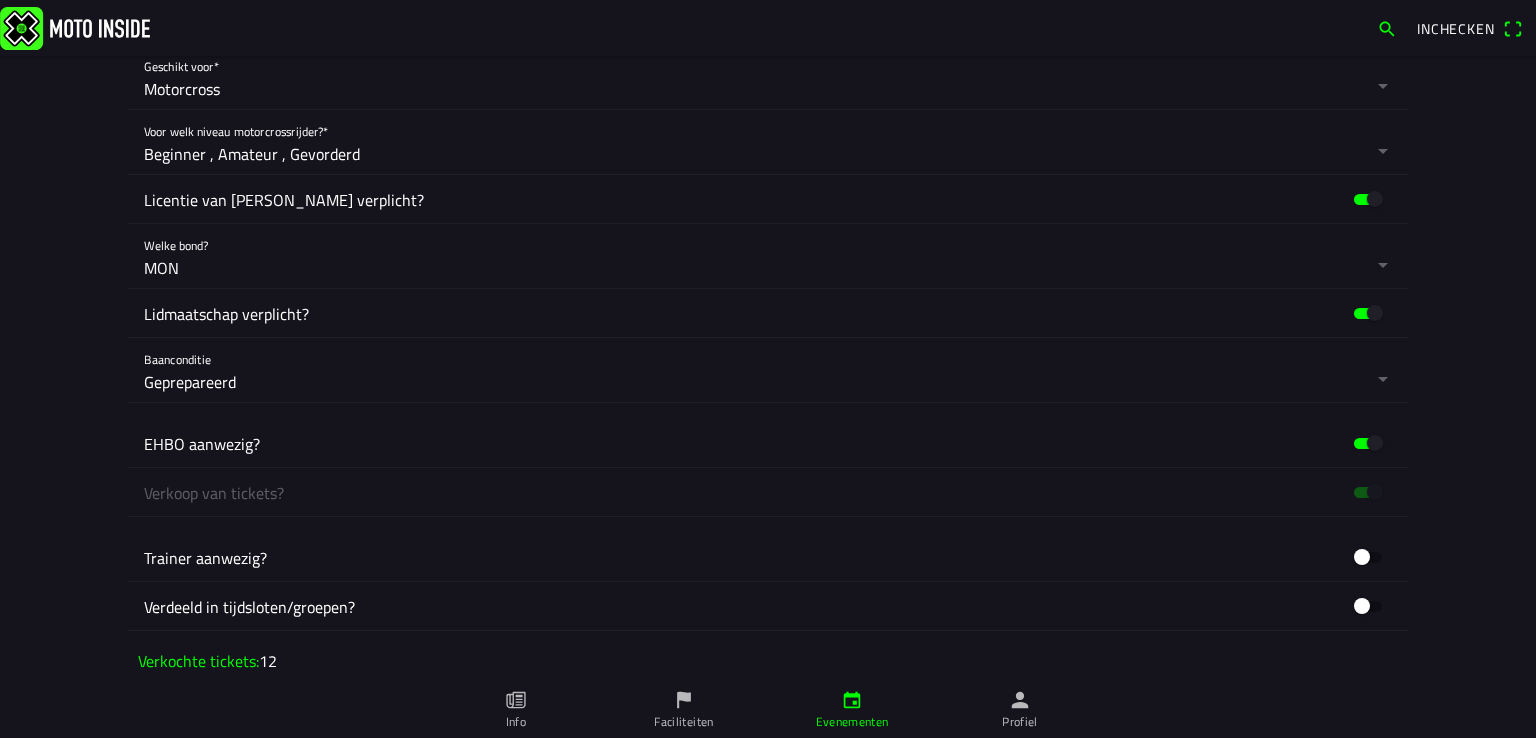 click 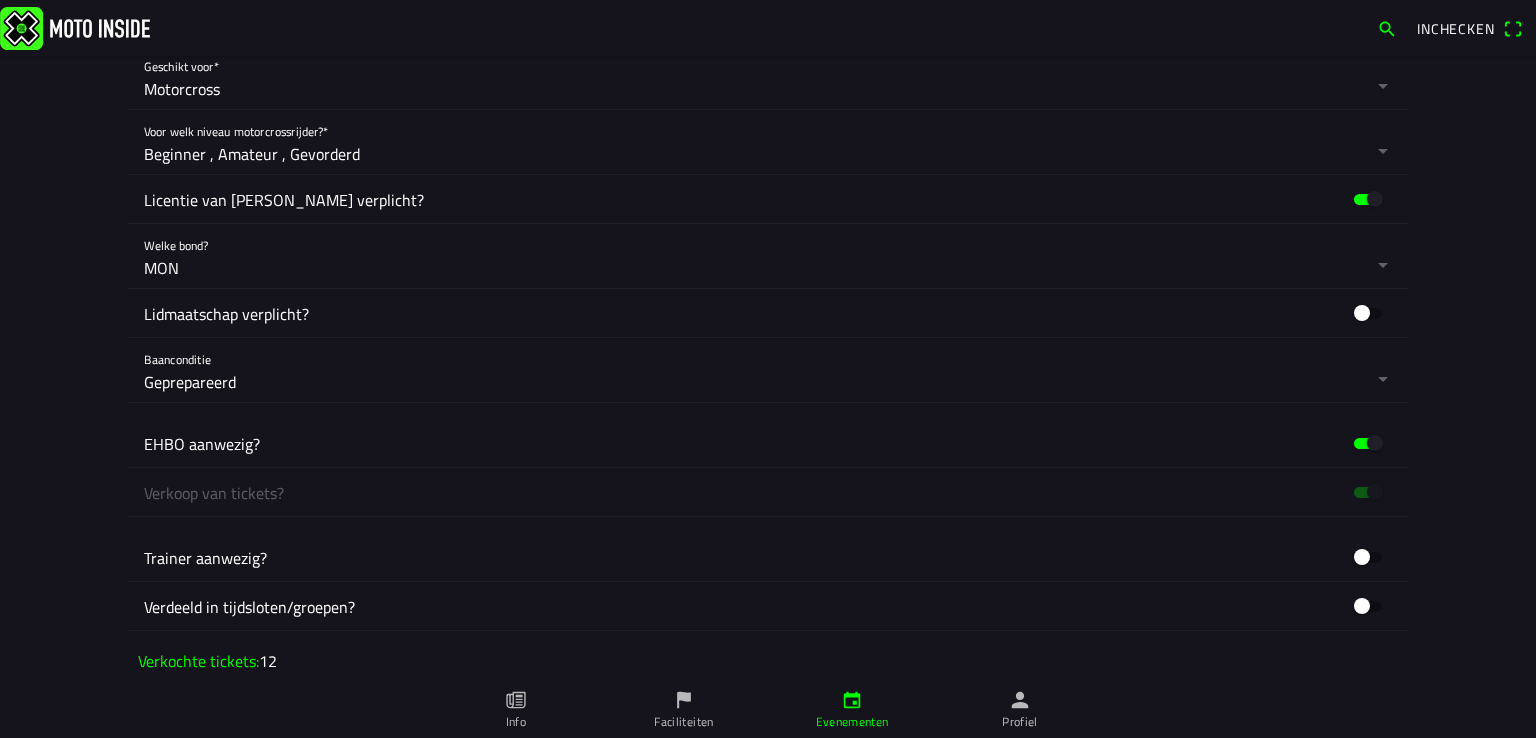 click 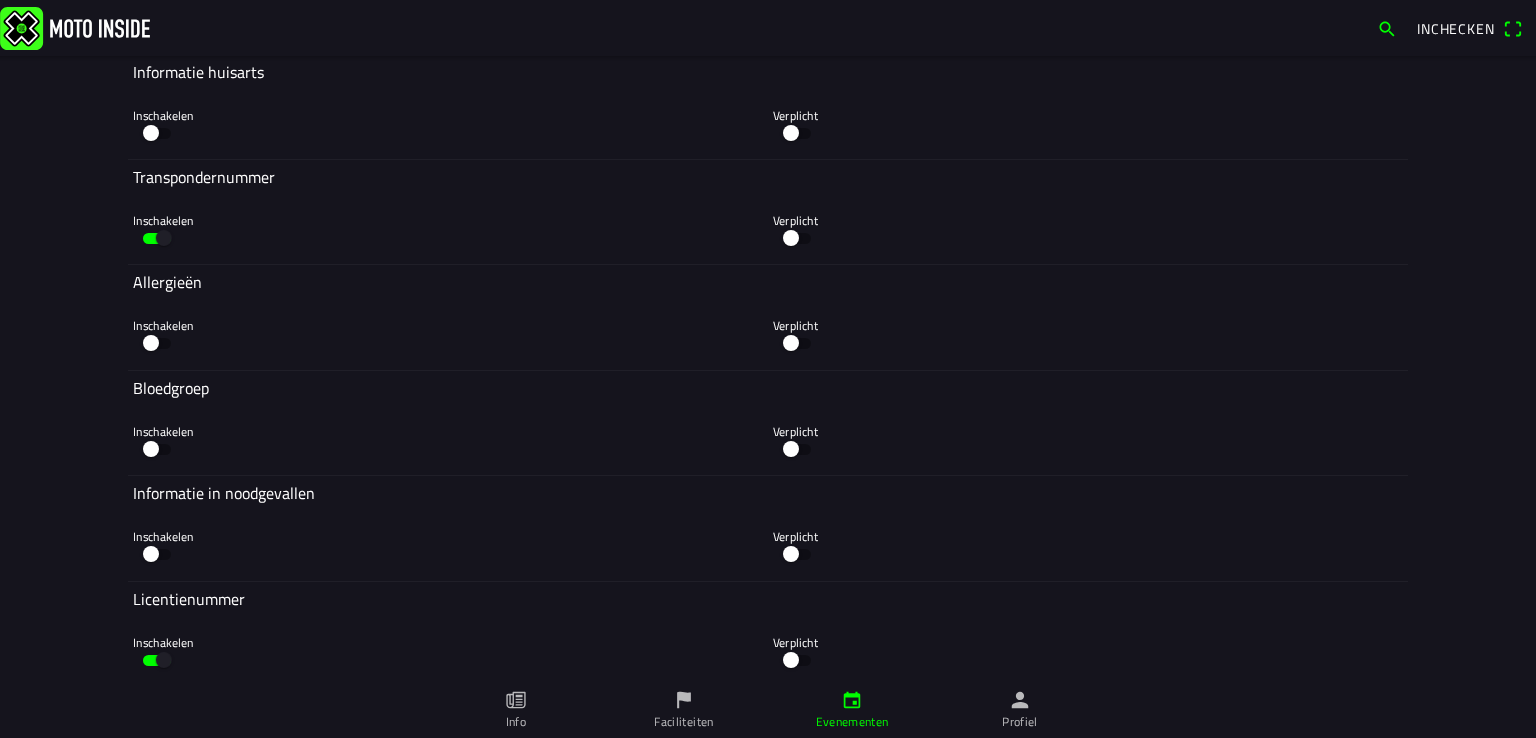 scroll, scrollTop: 11195, scrollLeft: 0, axis: vertical 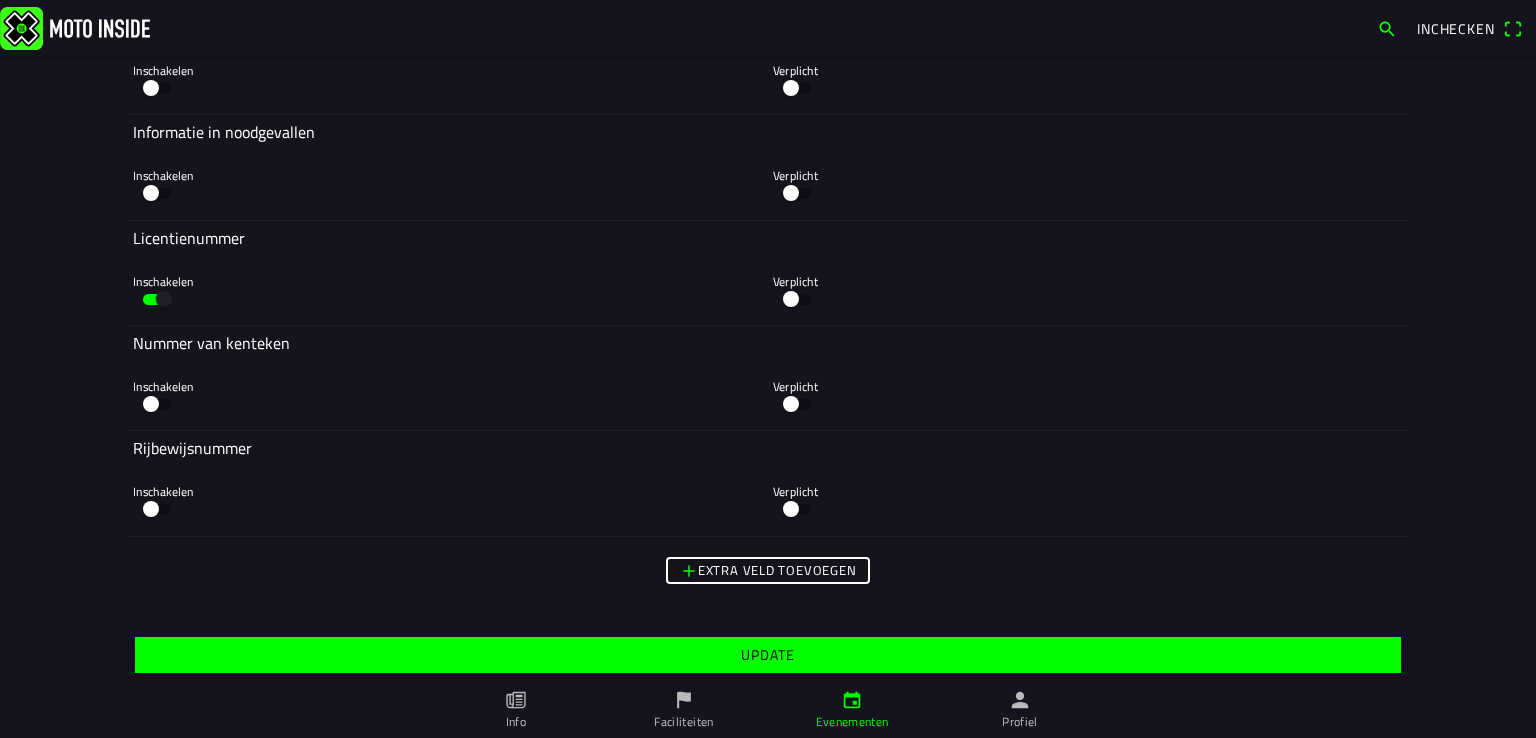 click on "Update" 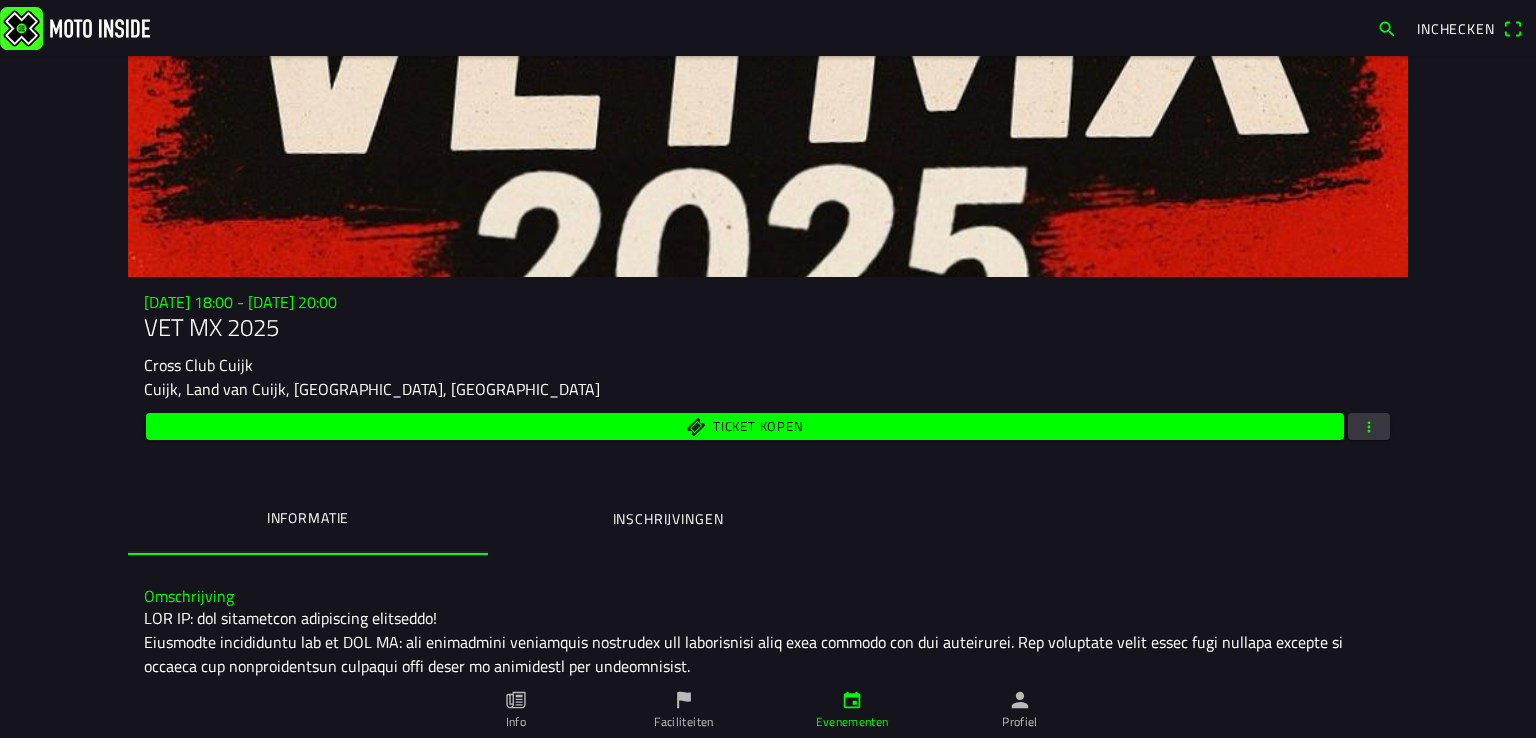 click at bounding box center [1369, 426] 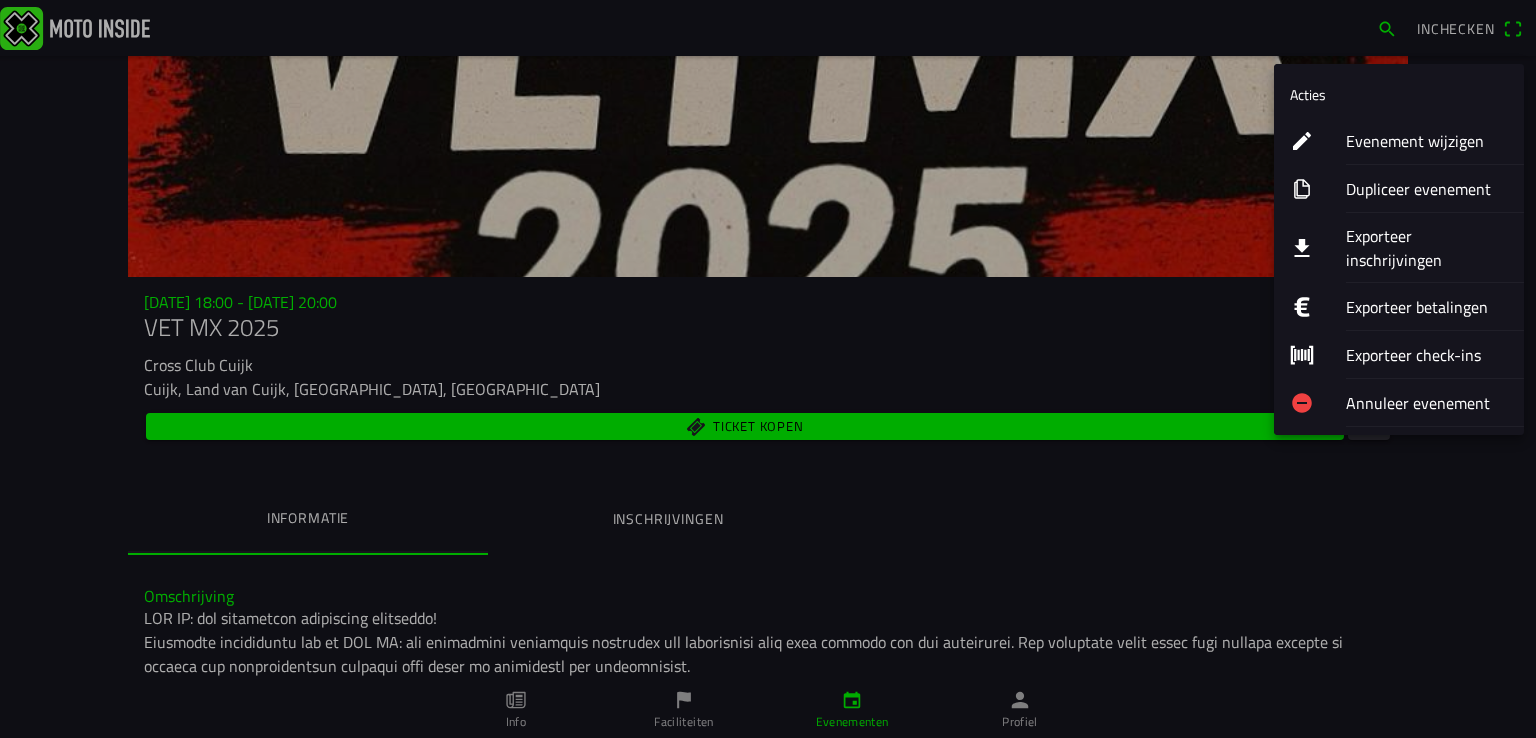 click on "Evenement wijzigen" 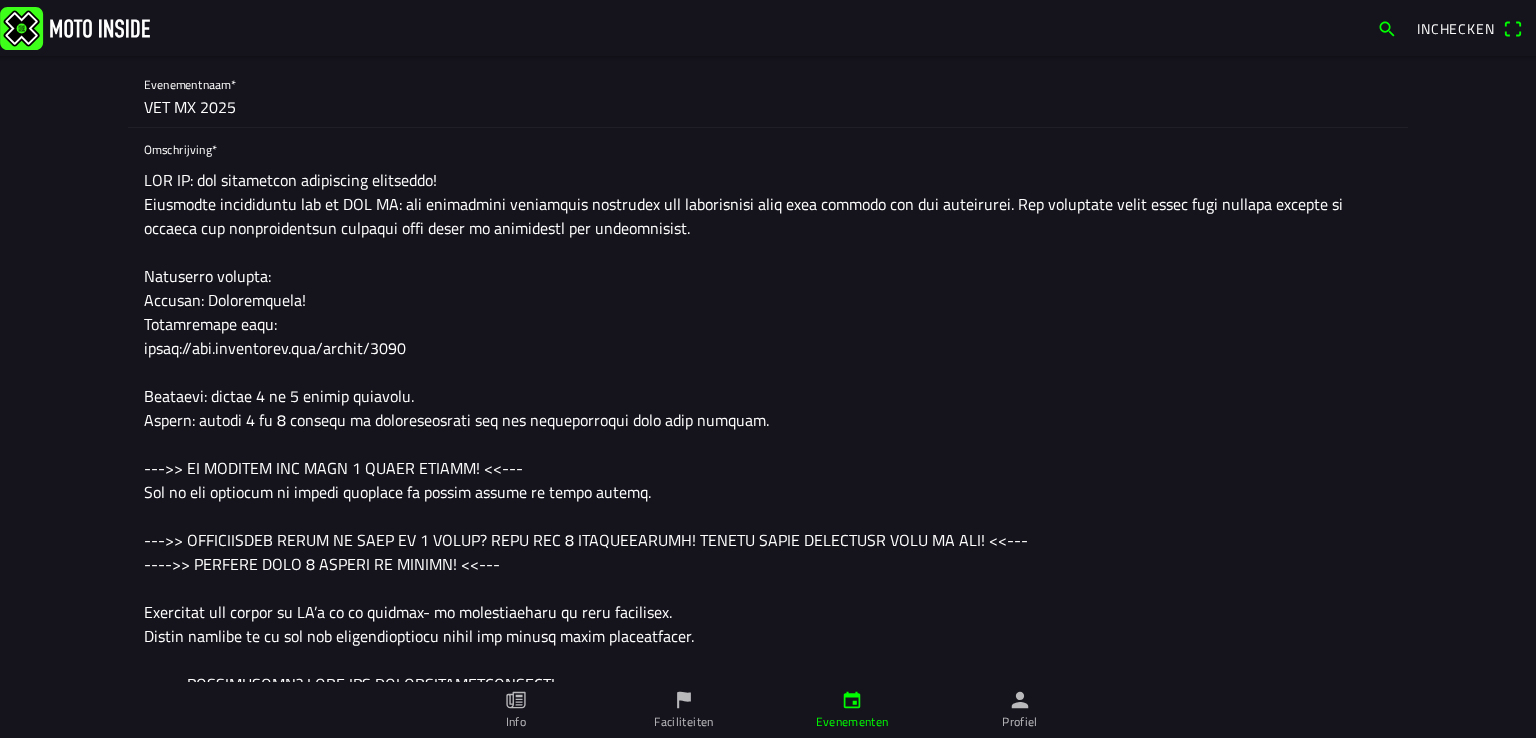 scroll, scrollTop: 0, scrollLeft: 0, axis: both 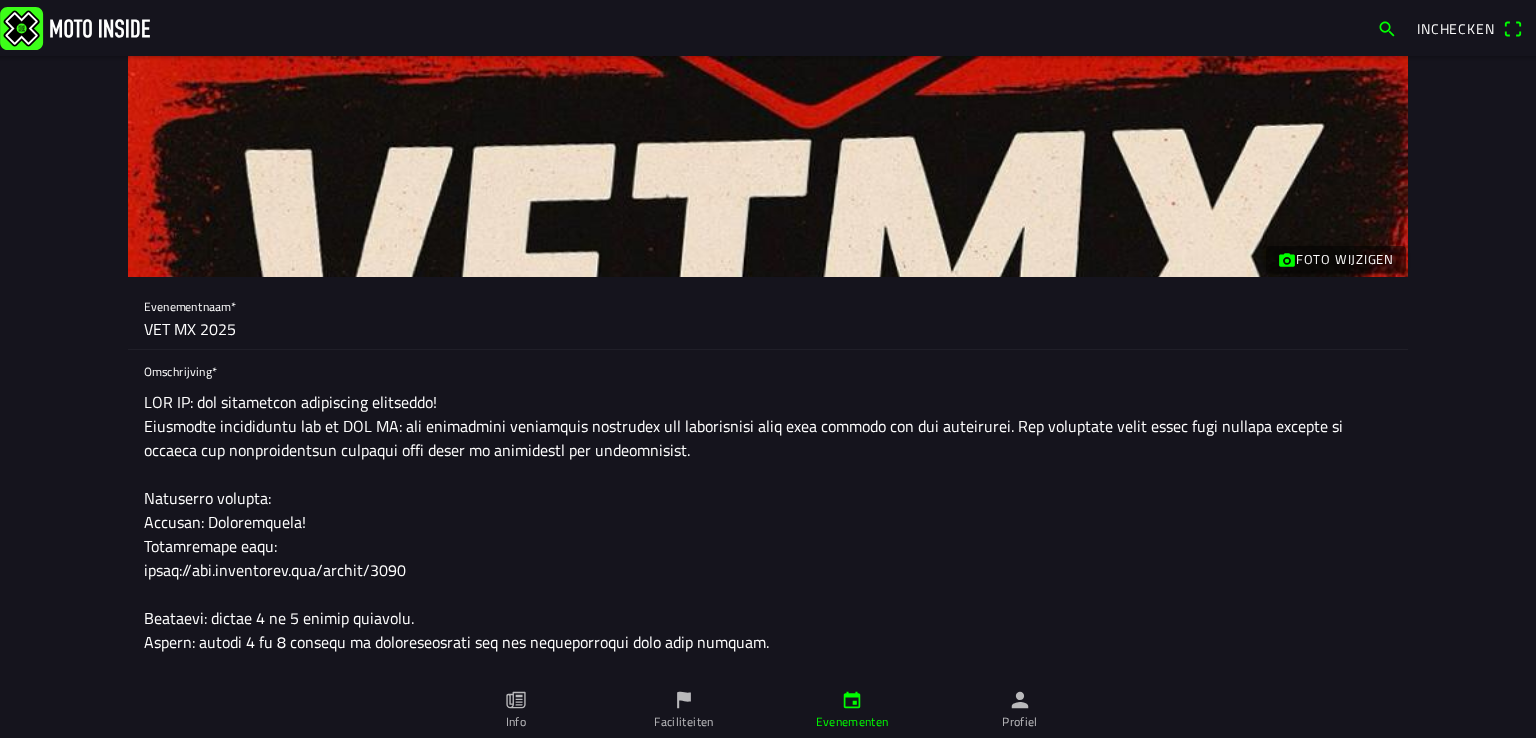 click at bounding box center (75, 27) 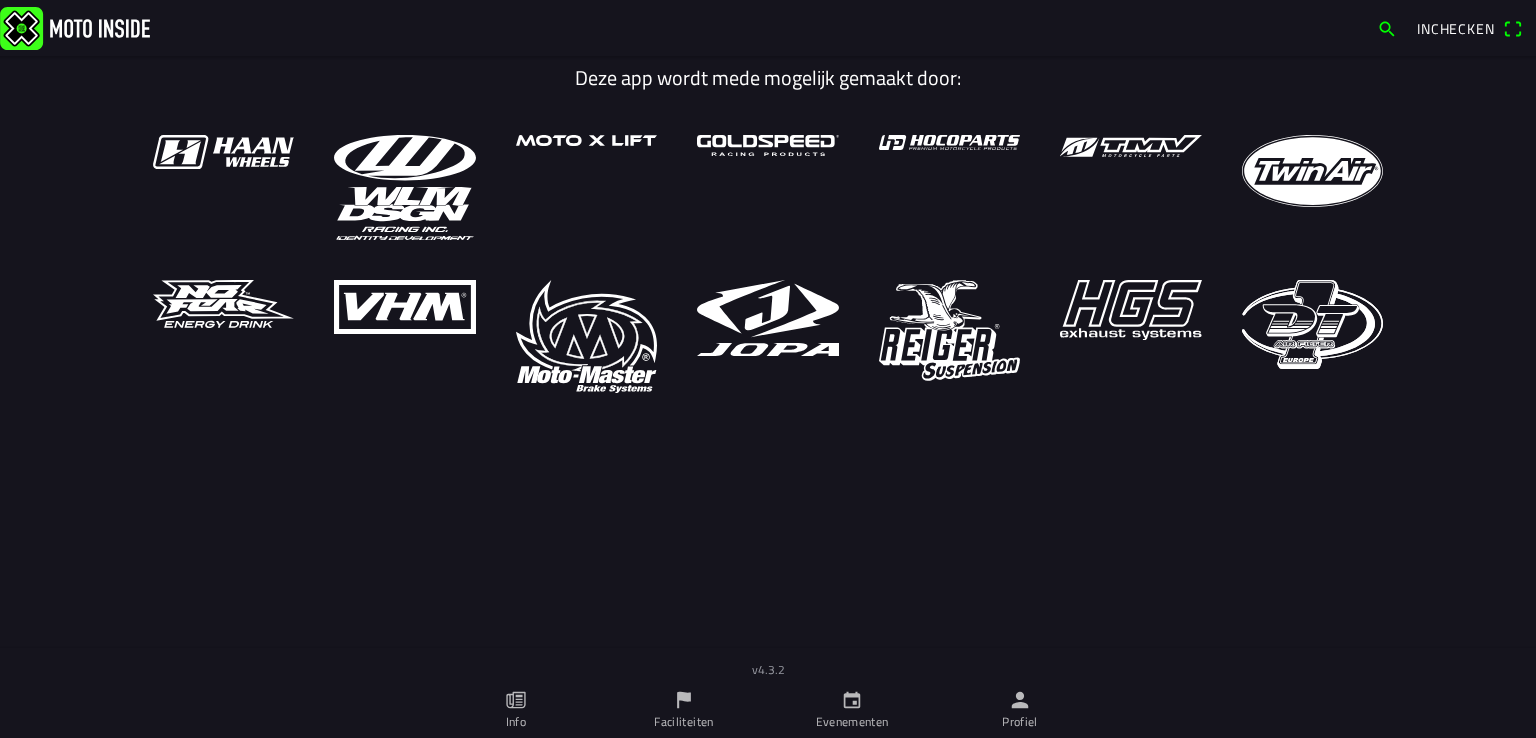click on "Profiel" at bounding box center [1020, 710] 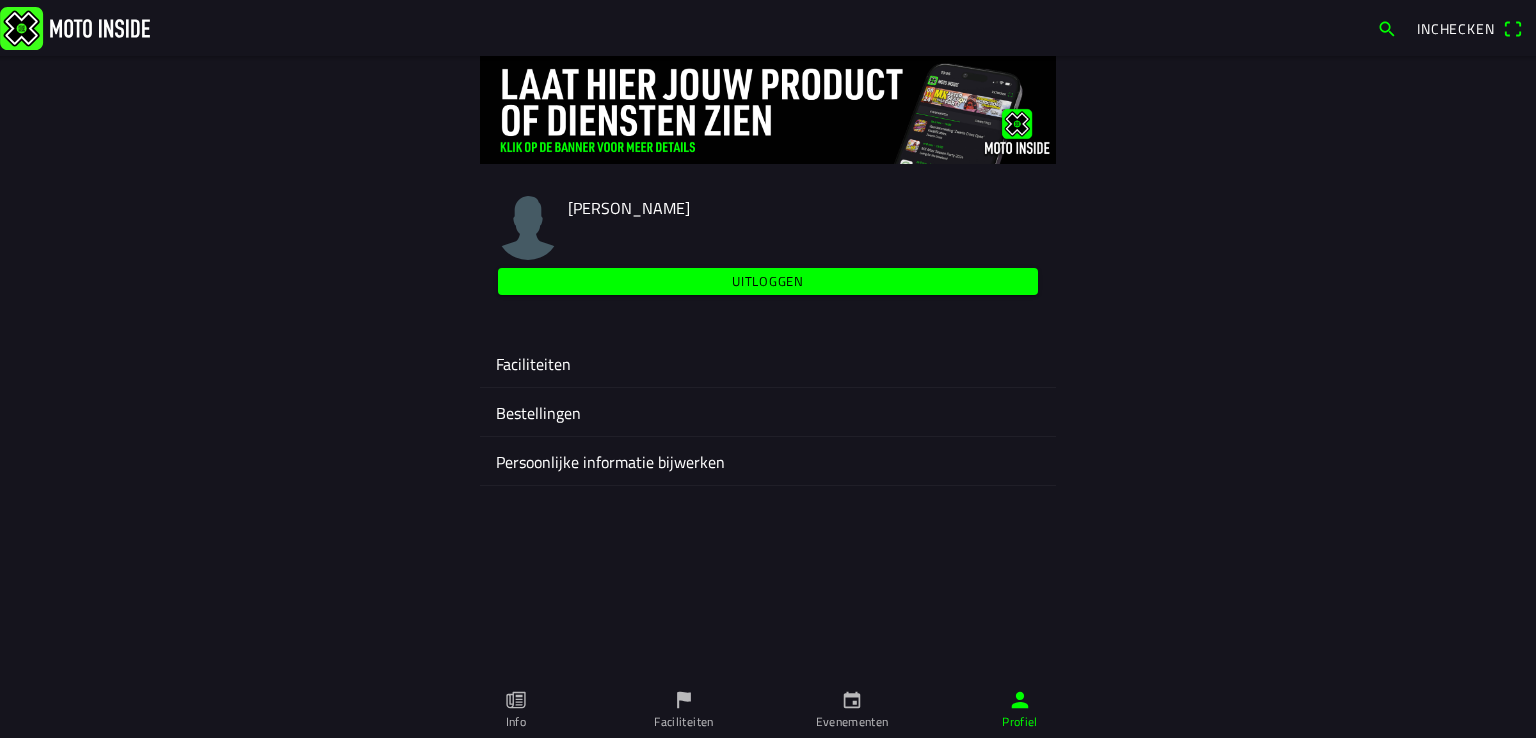 click on "Faciliteiten" 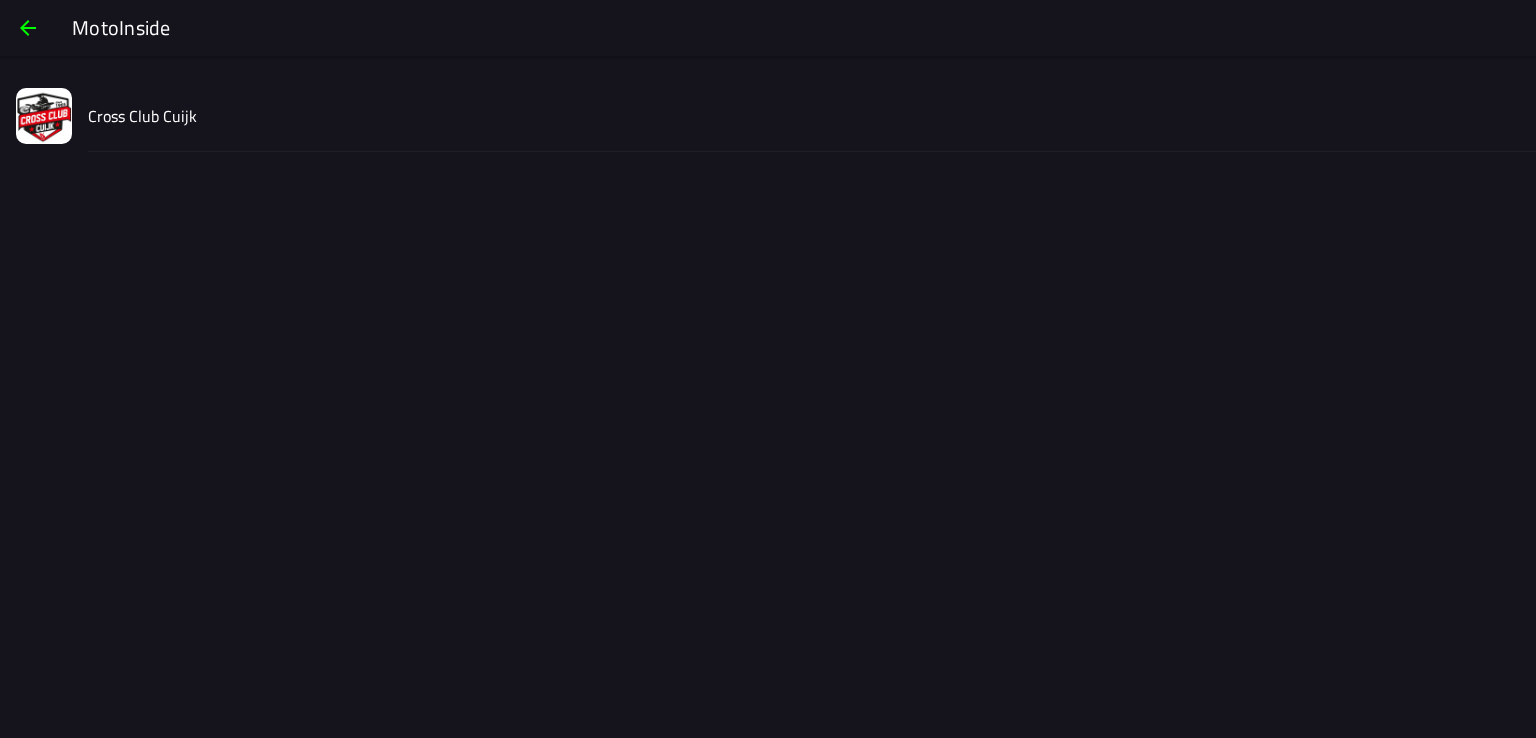 click on "Cross Club Cuijk" 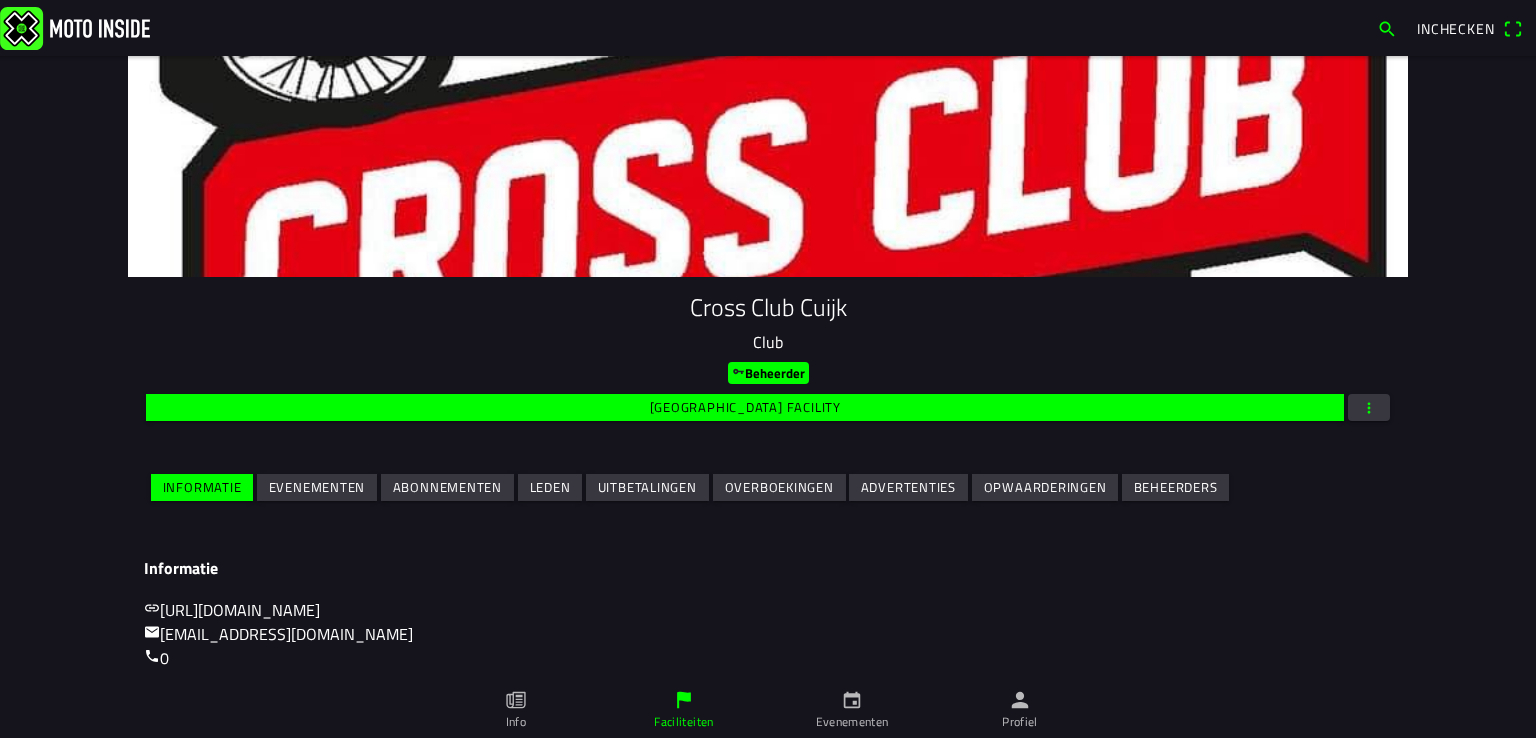 click on "Evenementen" at bounding box center [0, 0] 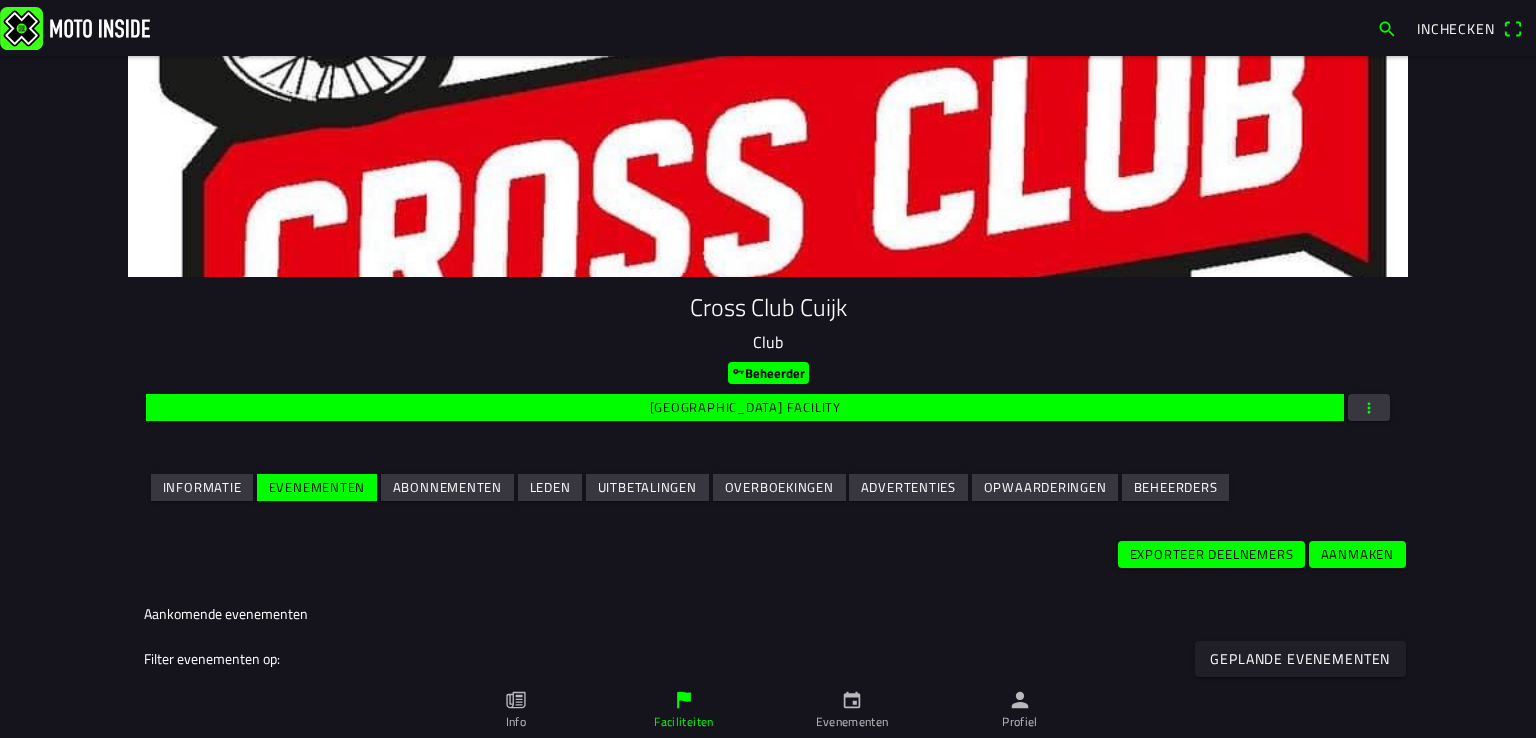 scroll, scrollTop: 315, scrollLeft: 0, axis: vertical 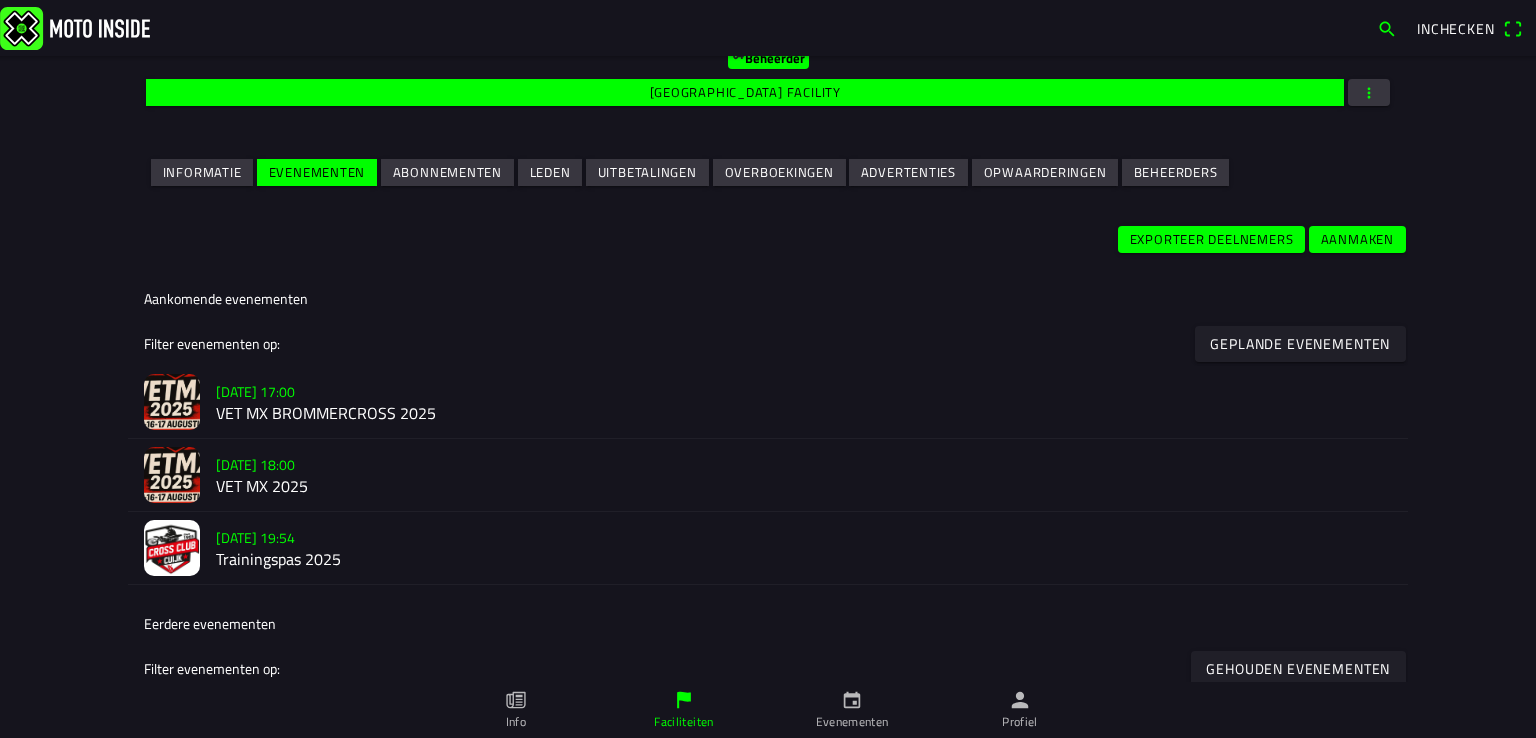 click on "[DATE] 19:54  Trainingspas 2025" at bounding box center (804, 548) 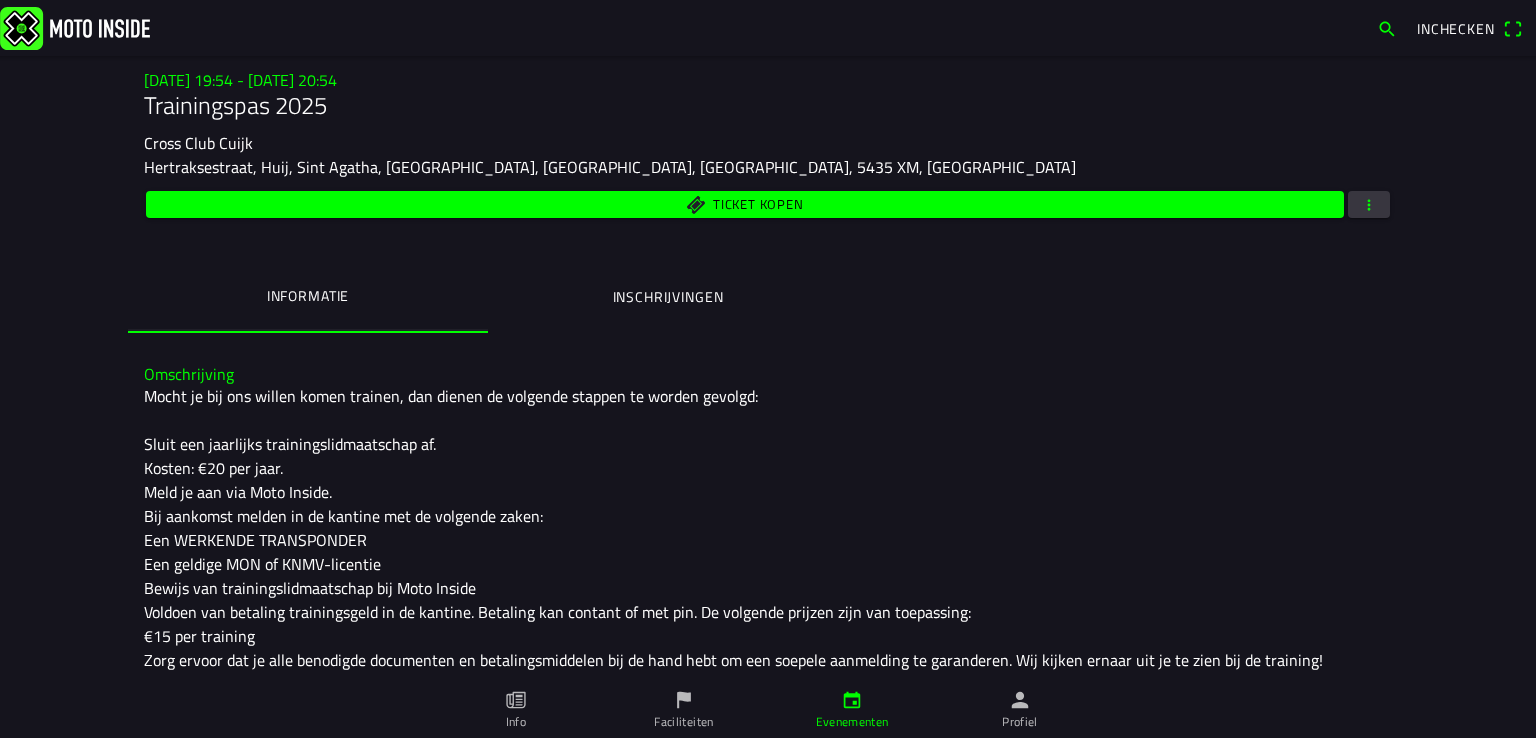 scroll, scrollTop: 221, scrollLeft: 0, axis: vertical 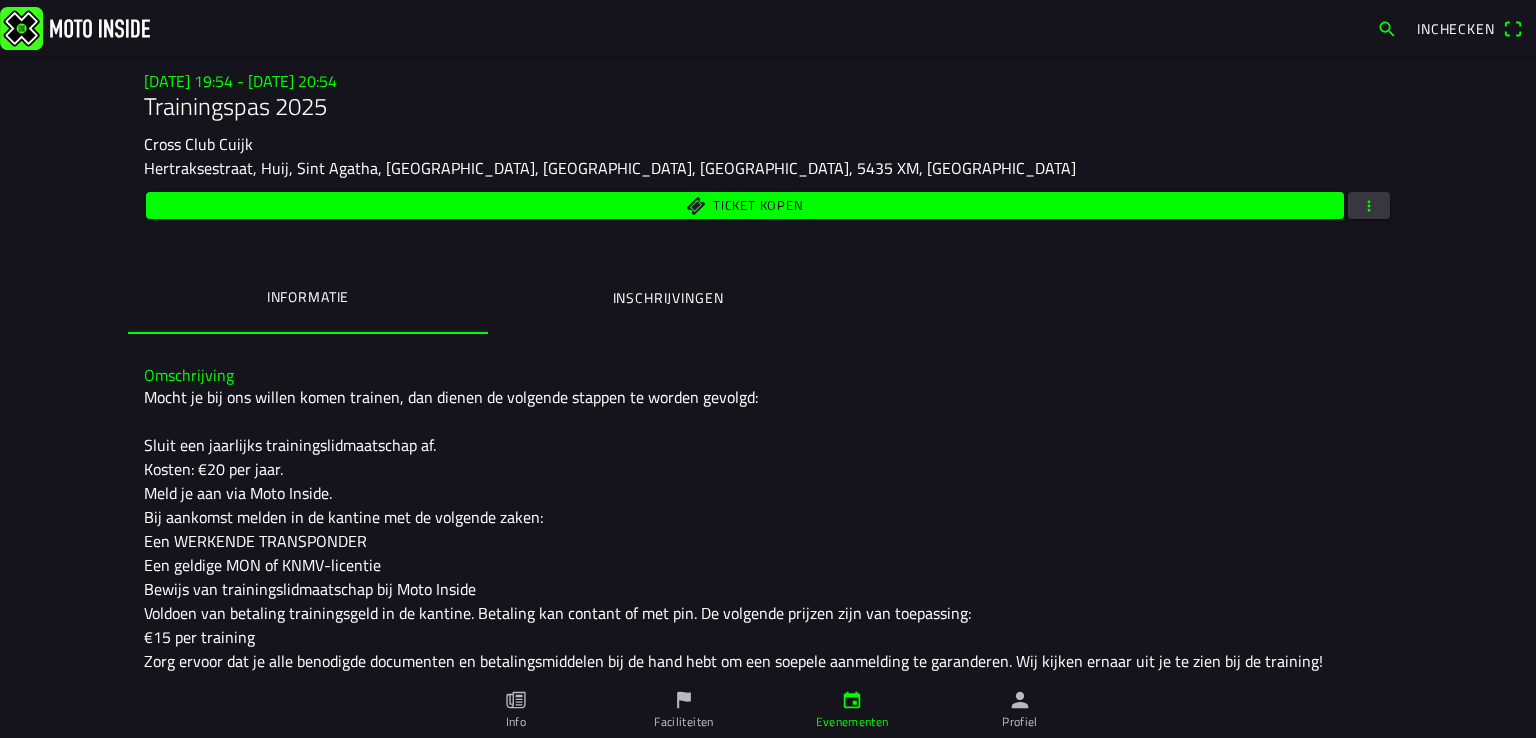 click at bounding box center (1369, 205) 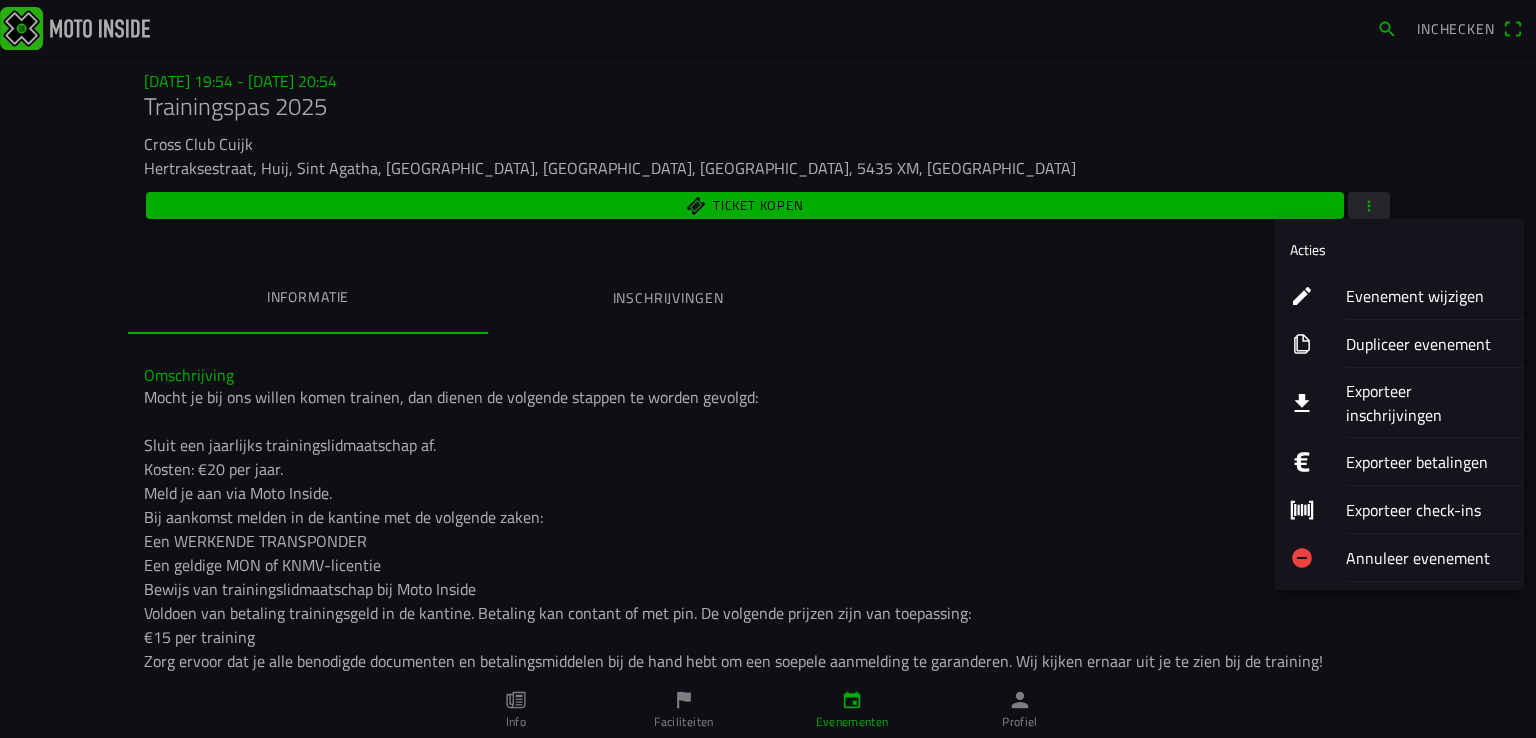 click on "Exporteer inschrijvingen" 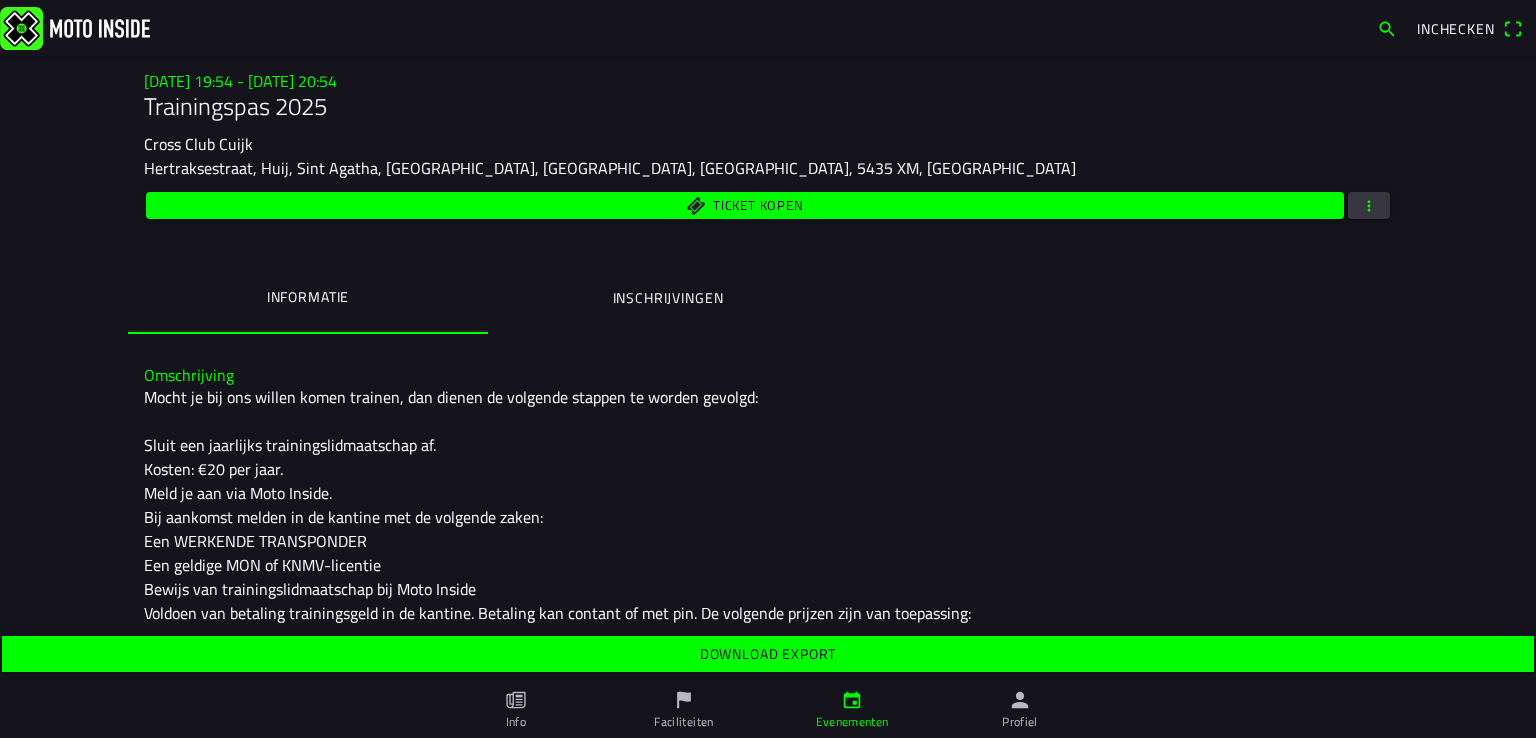 click on "Download export" 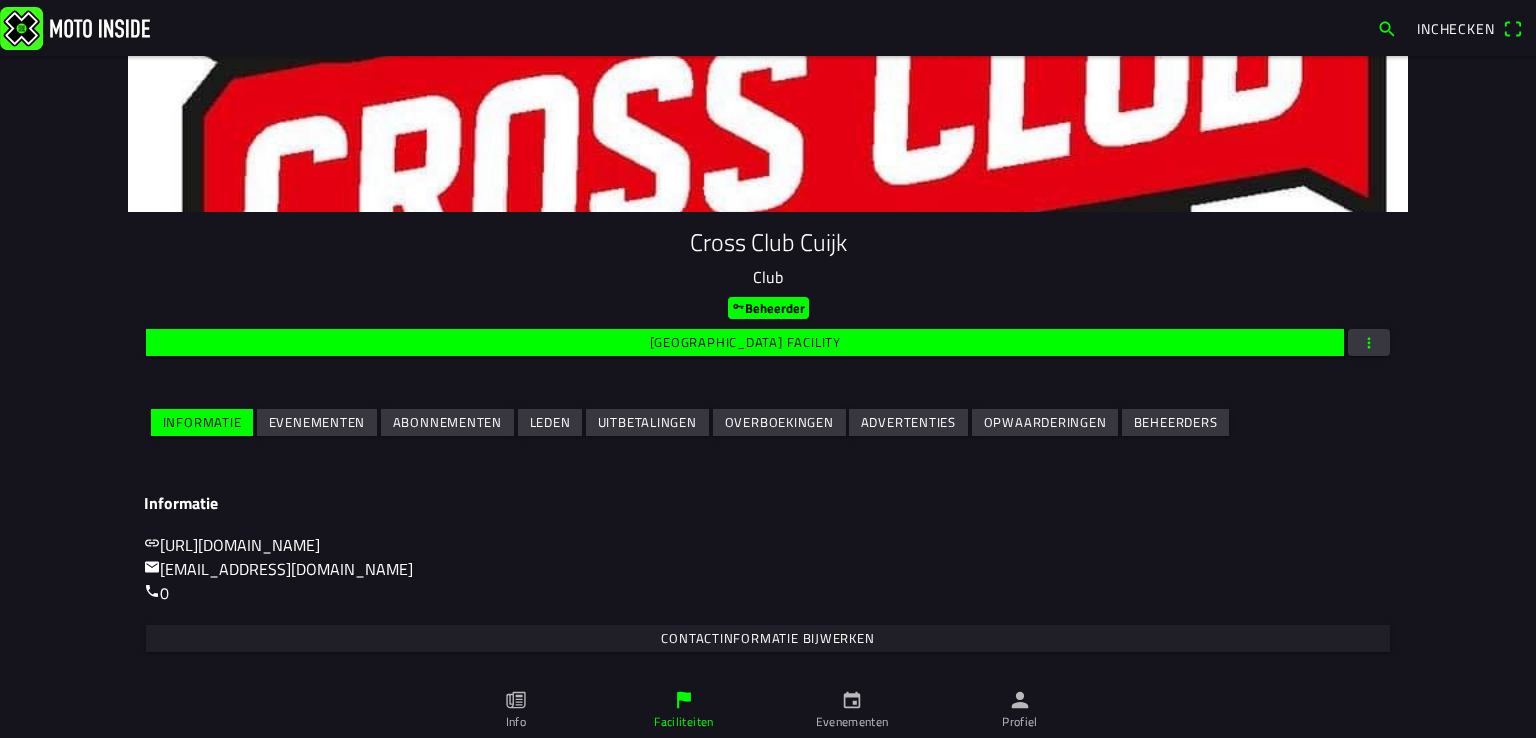 scroll, scrollTop: 100, scrollLeft: 0, axis: vertical 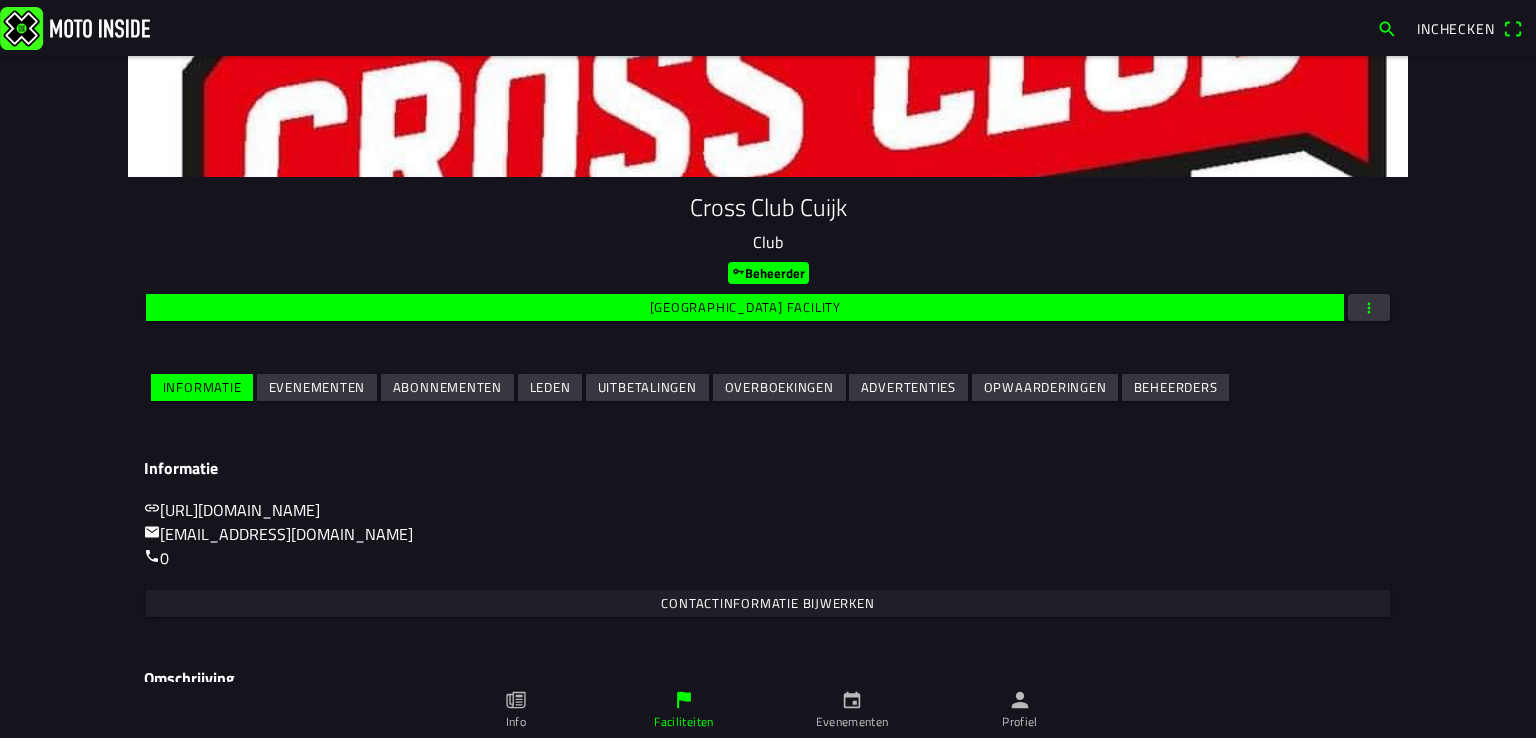 click on "Evenementen" at bounding box center (0, 0) 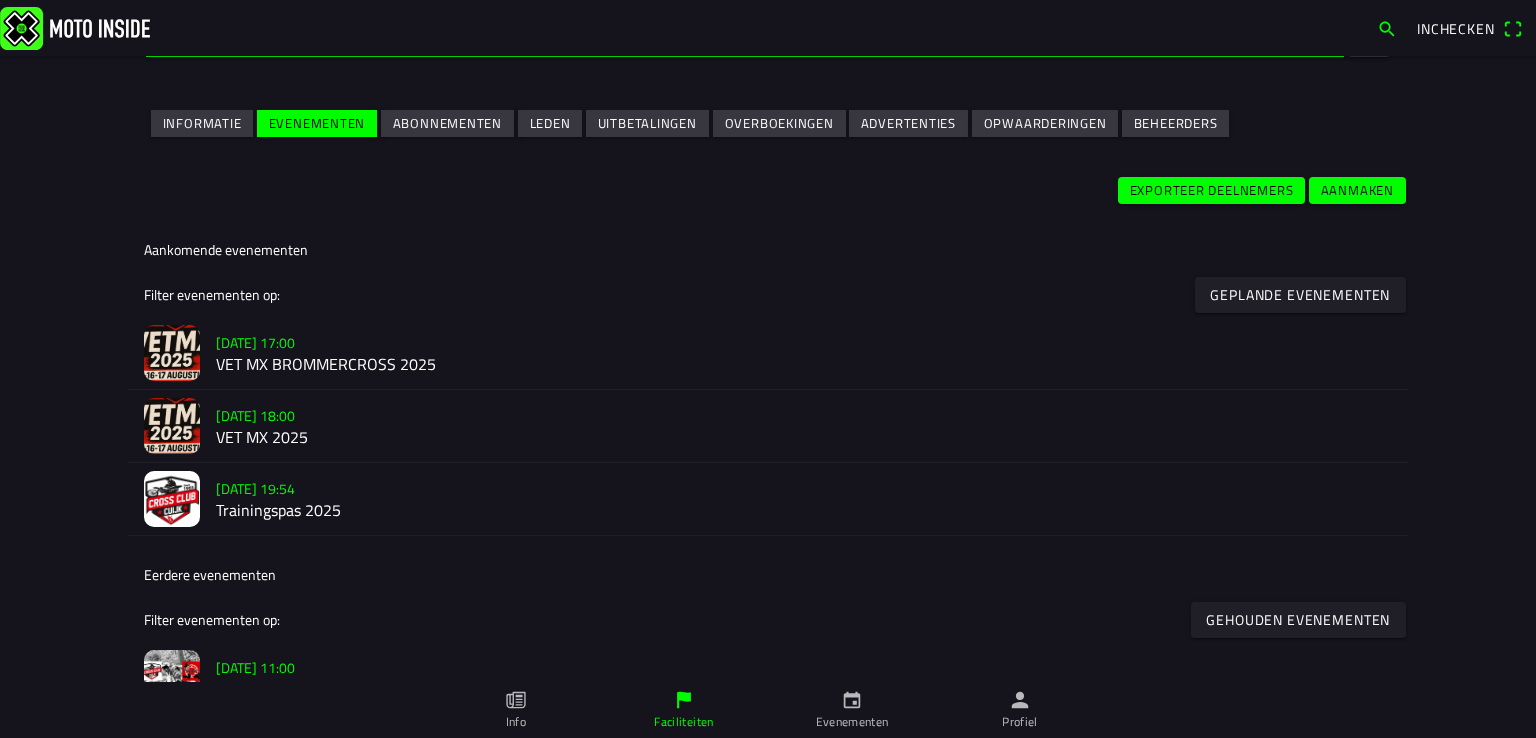 scroll, scrollTop: 400, scrollLeft: 0, axis: vertical 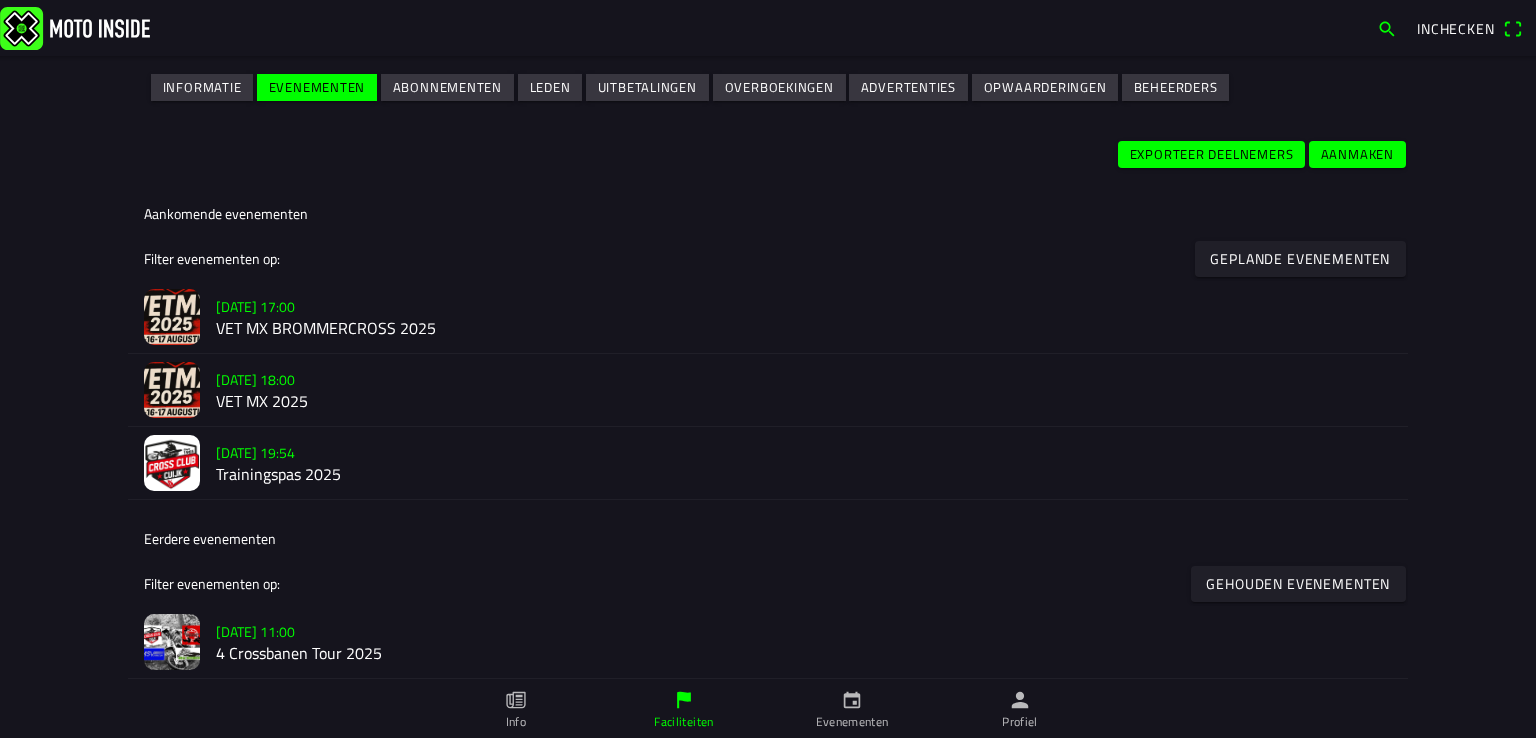 click on "VET MX 2025" 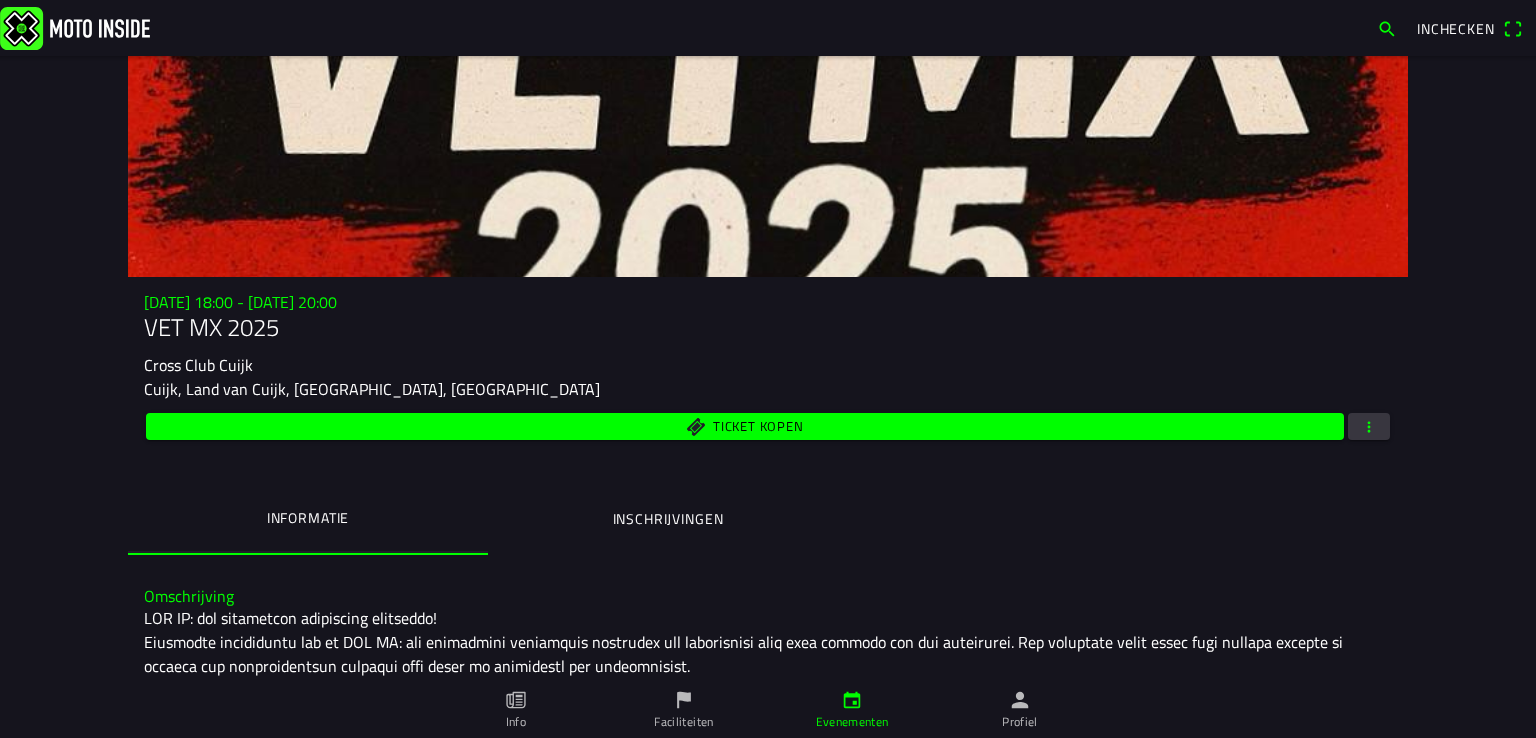 click at bounding box center [1369, 426] 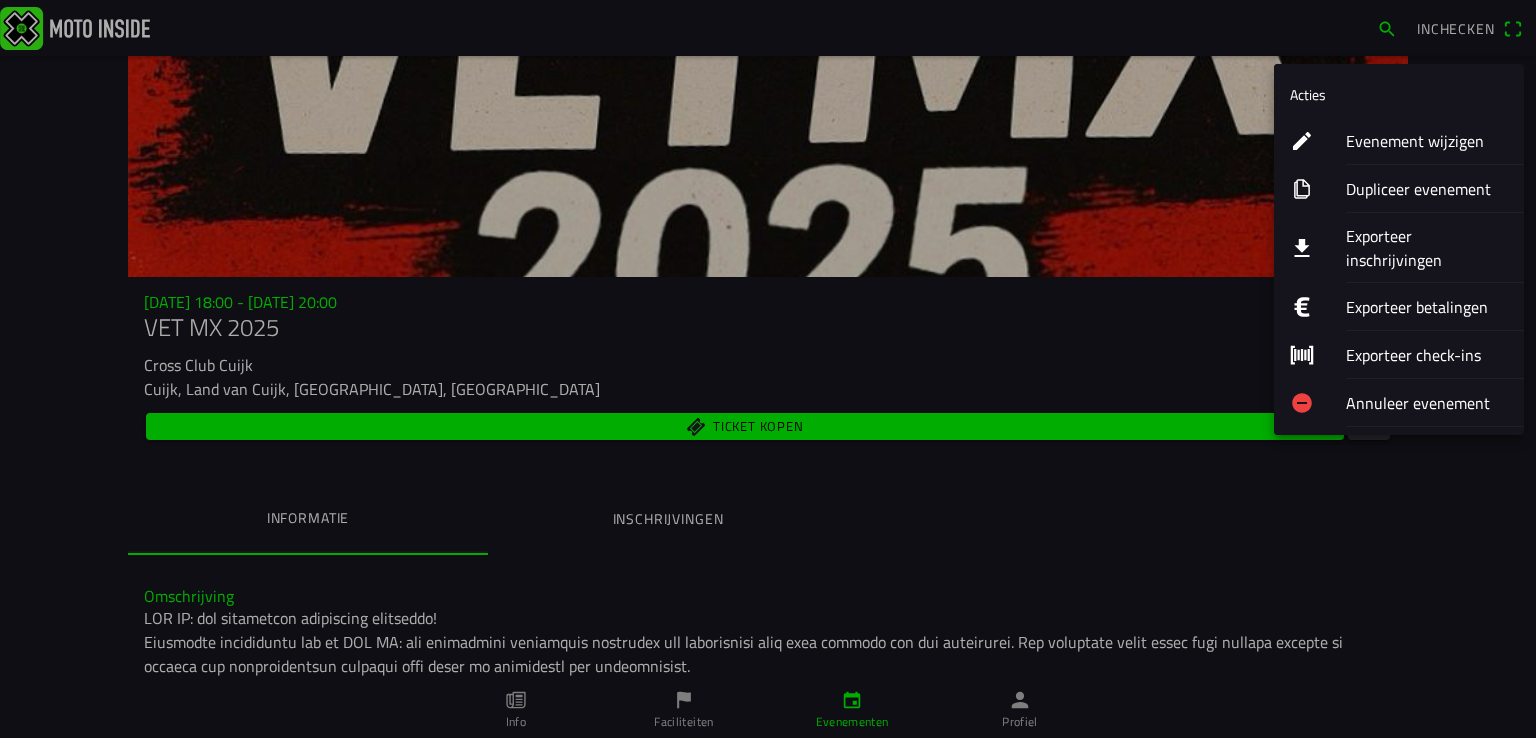 click on "Exporteer inschrijvingen" 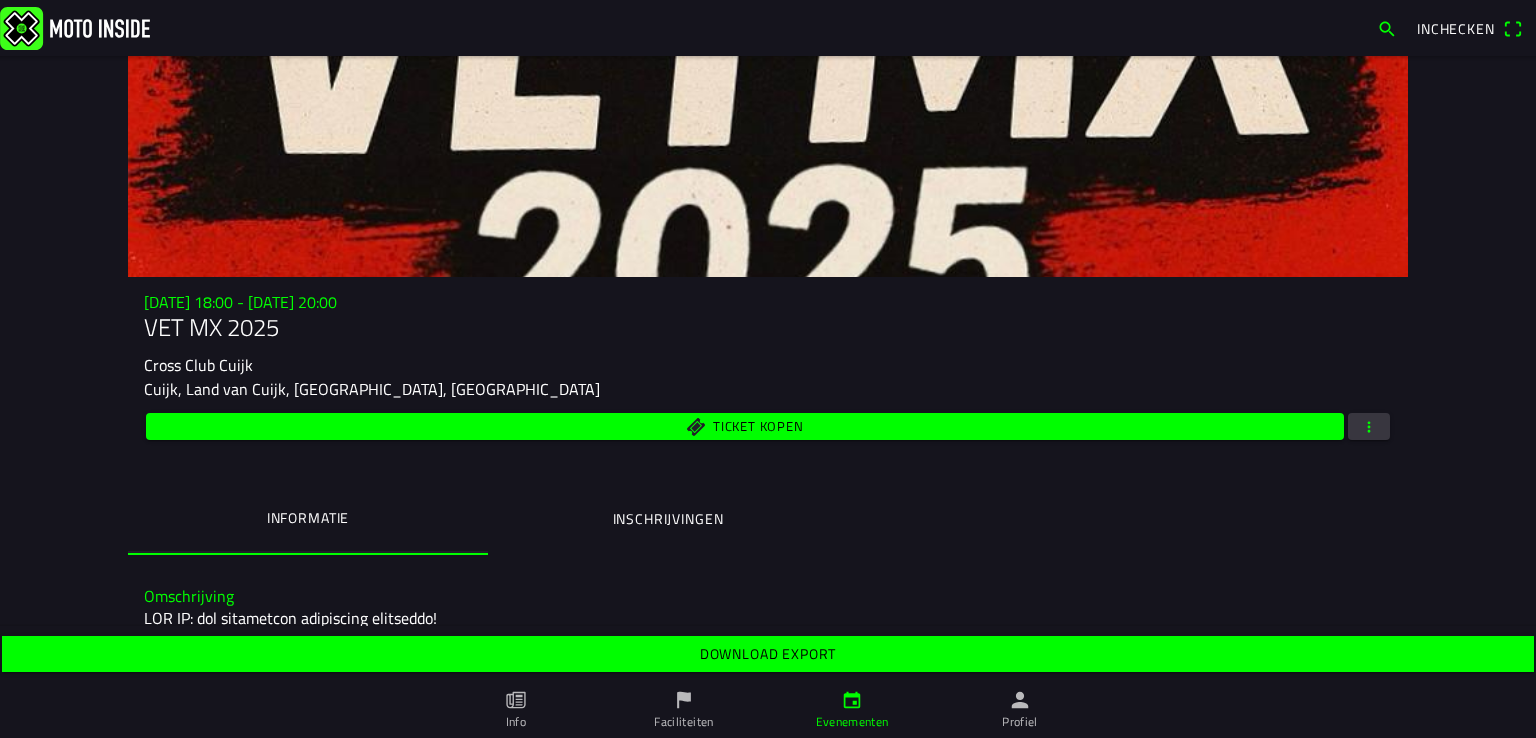 click on "Download export" 